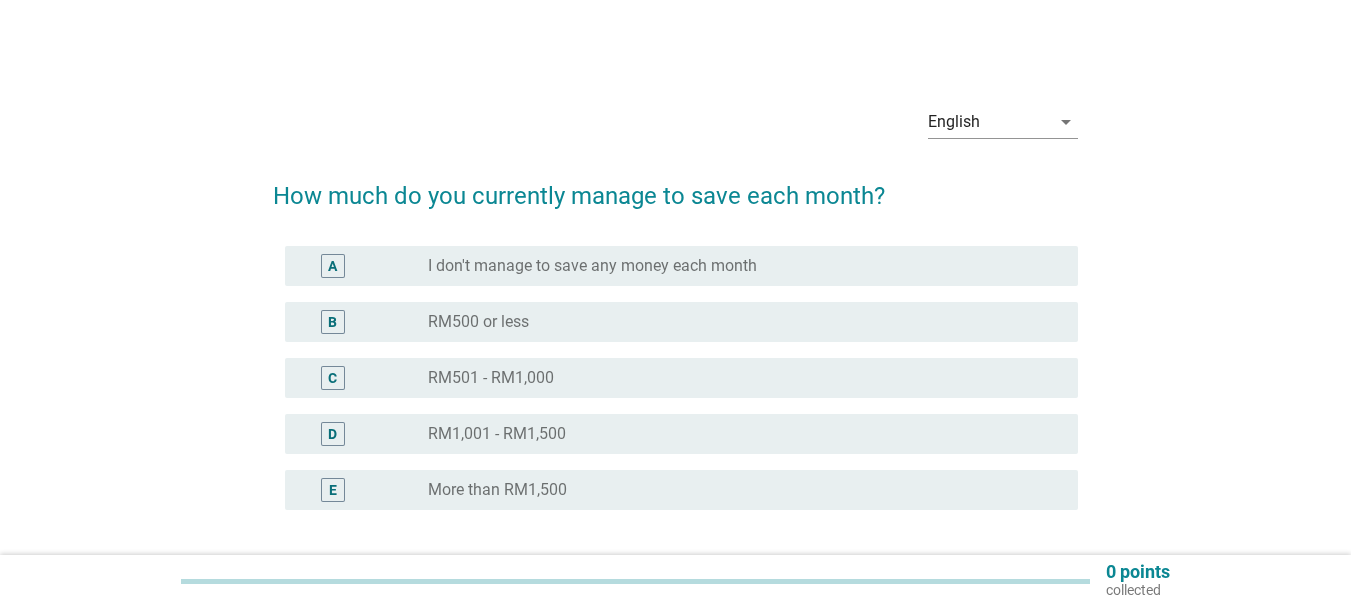 scroll, scrollTop: 0, scrollLeft: 0, axis: both 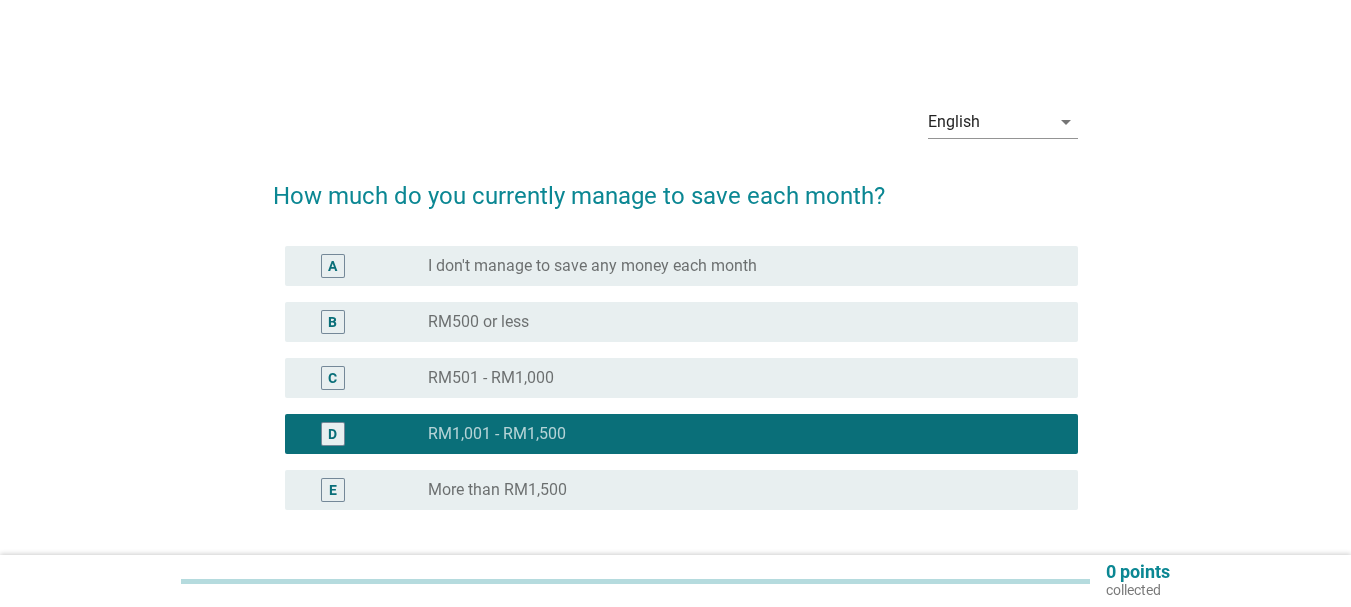 click on "E     radio_button_unchecked More than RM1,500" at bounding box center [681, 490] 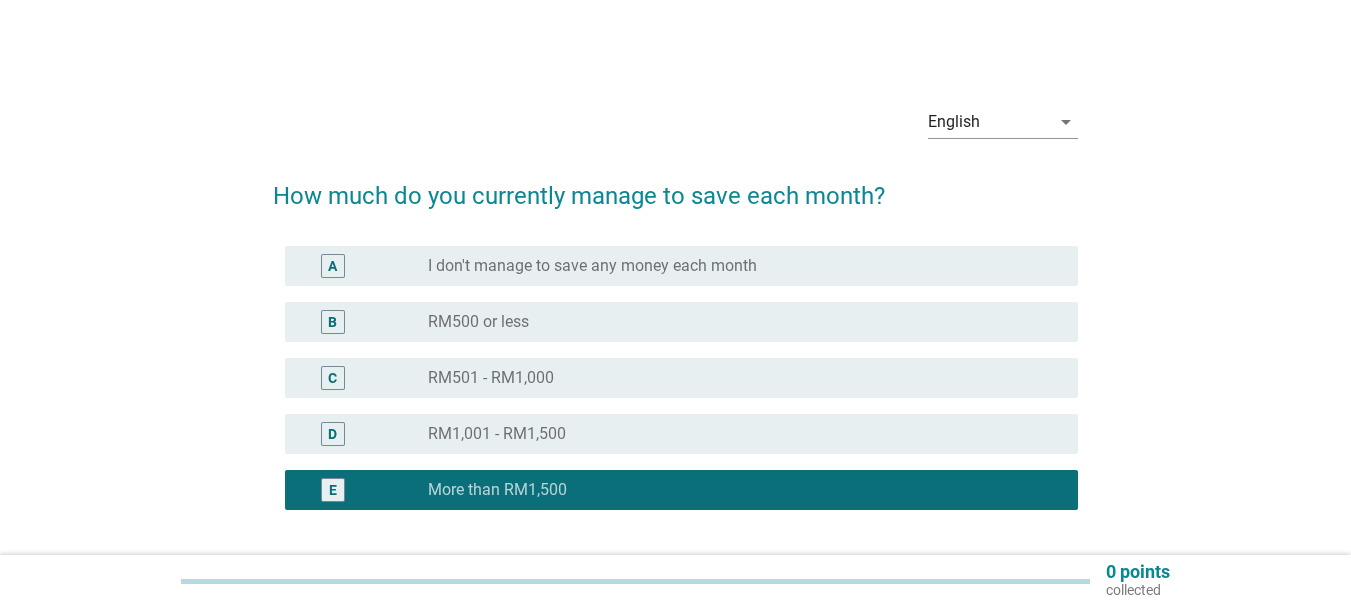 click on "D     radio_button_unchecked RM1,001 - RM1,500" at bounding box center (681, 434) 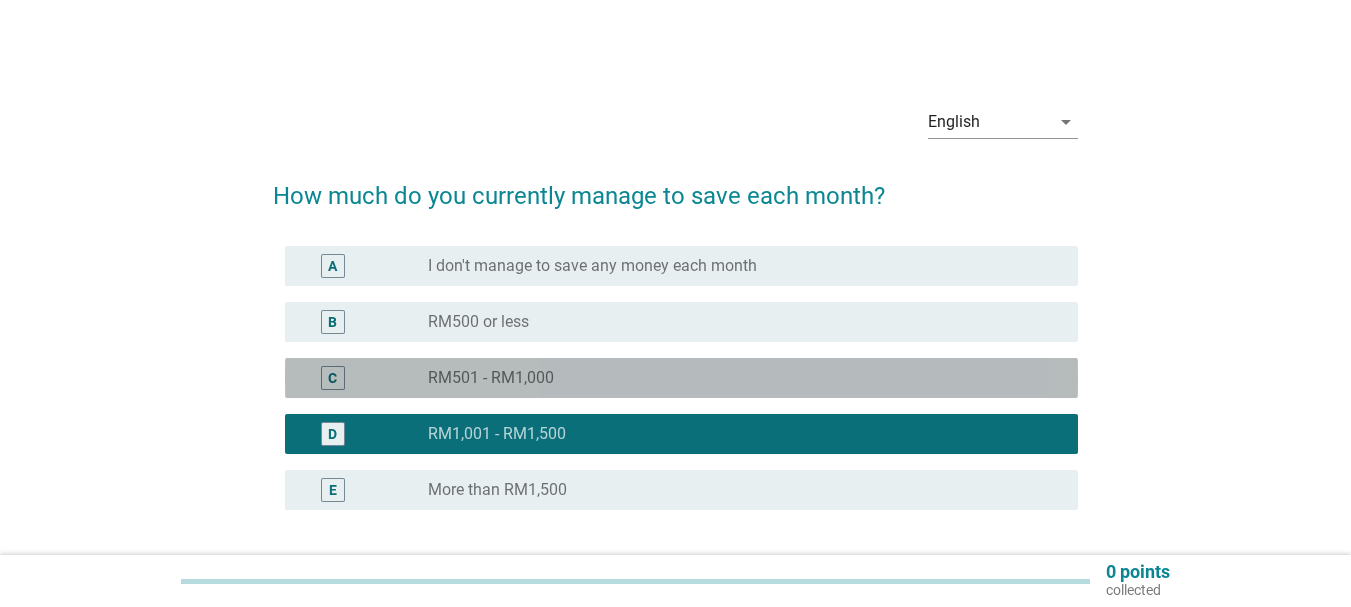 click on "radio_button_unchecked RM501 - RM1,000" at bounding box center [737, 378] 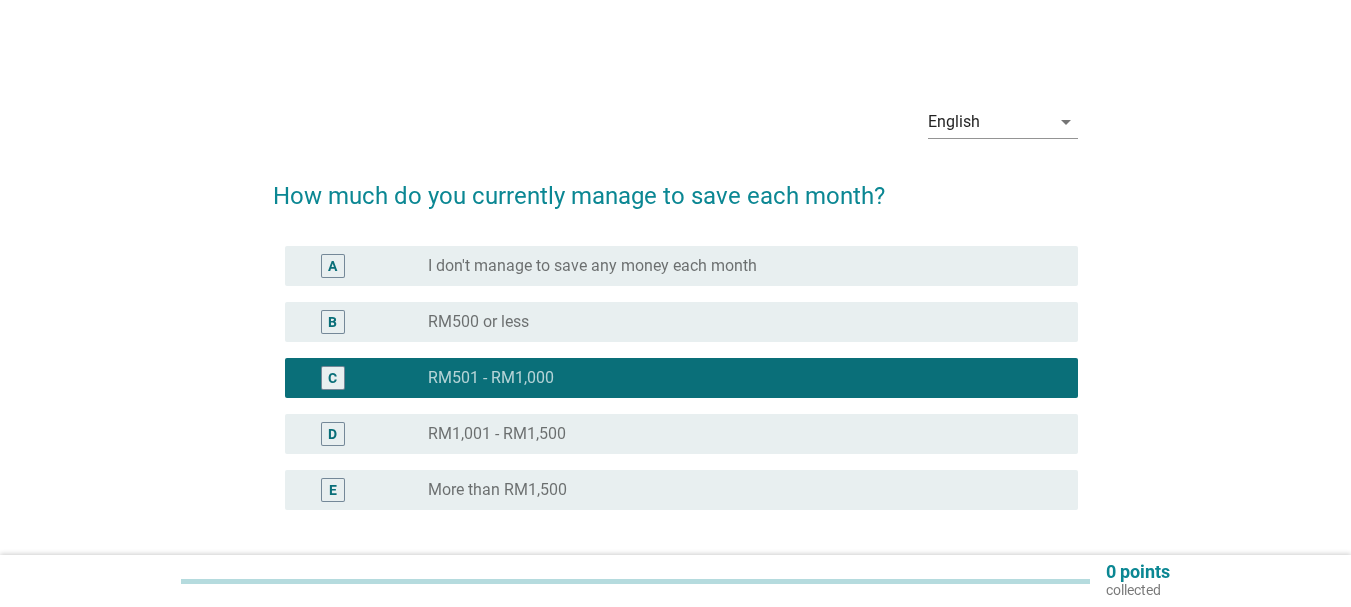click on "radio_button_unchecked RM1,001 - RM1,500" at bounding box center [737, 434] 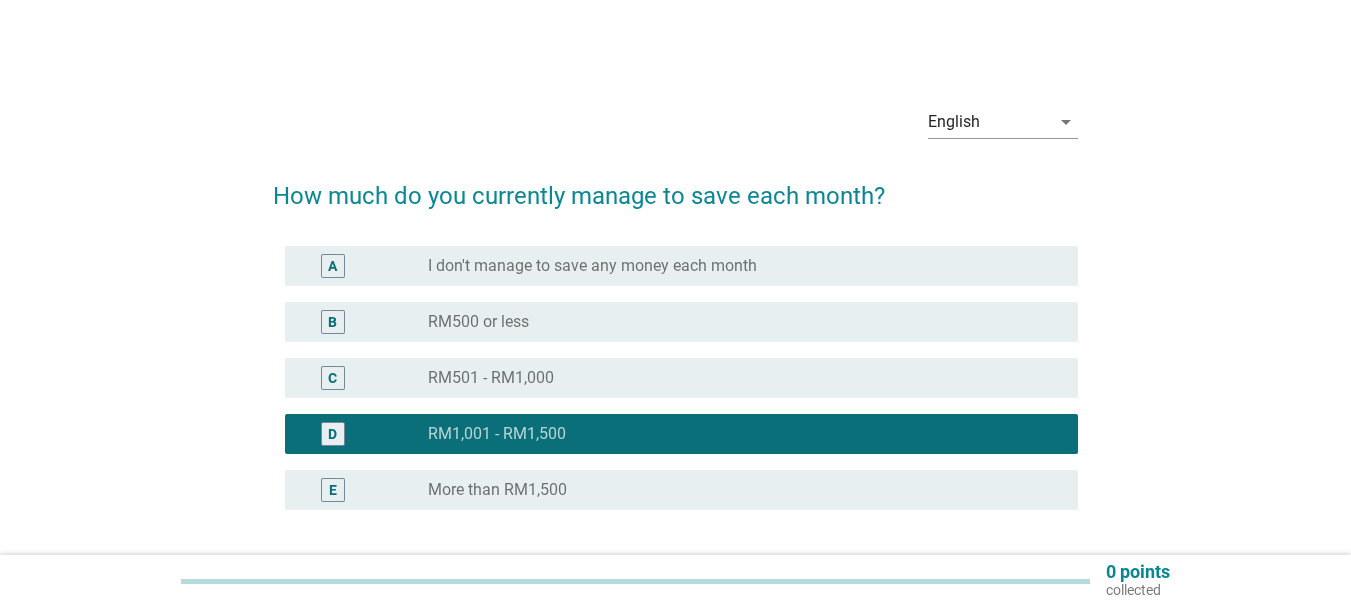 scroll, scrollTop: 165, scrollLeft: 0, axis: vertical 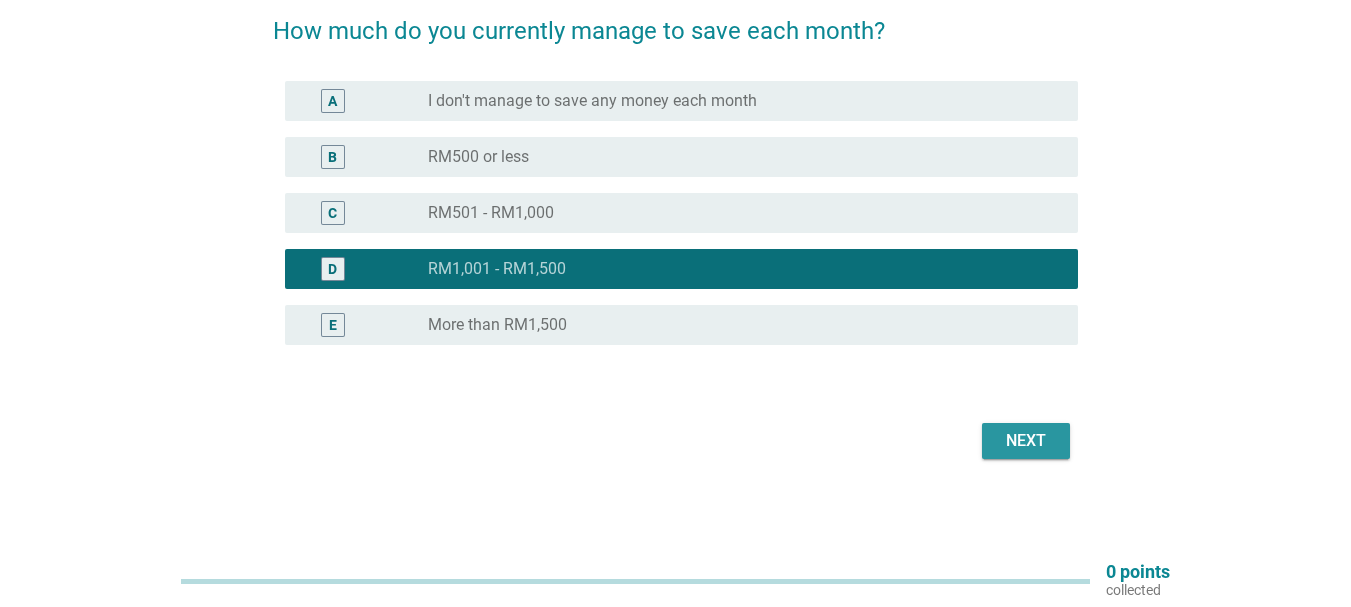 drag, startPoint x: 1031, startPoint y: 434, endPoint x: 1047, endPoint y: 416, distance: 24.083189 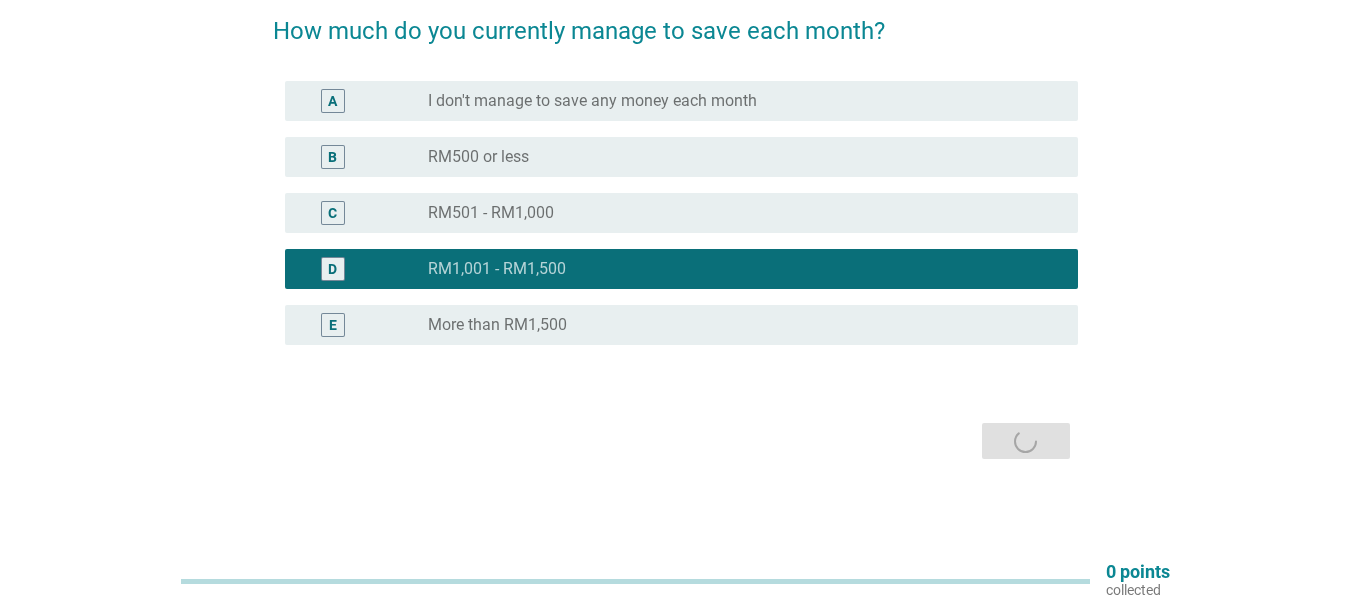 scroll, scrollTop: 0, scrollLeft: 0, axis: both 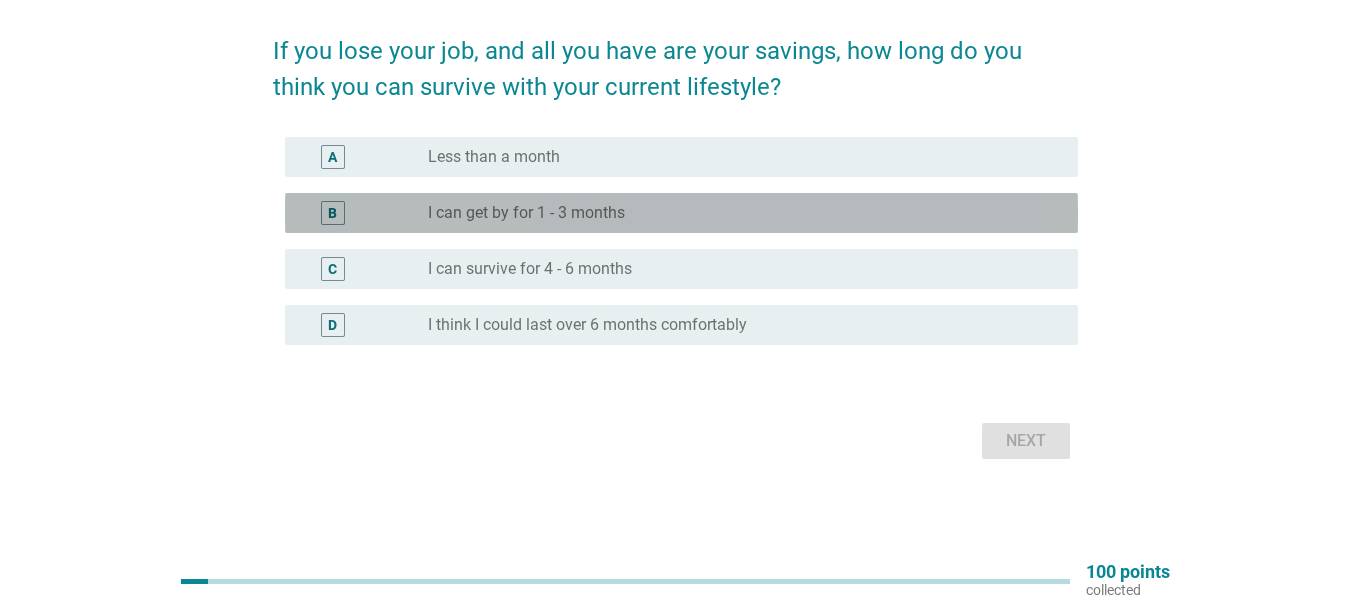click on "radio_button_unchecked I can get by for 1 - 3 months" at bounding box center (737, 213) 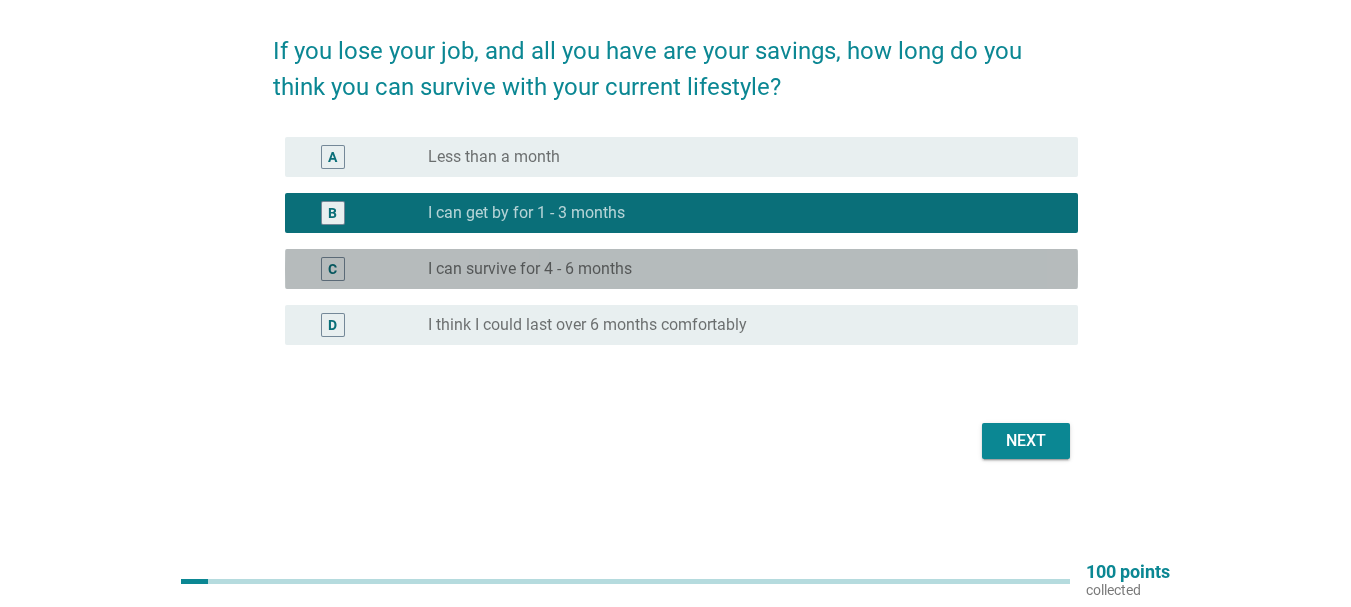 drag, startPoint x: 705, startPoint y: 251, endPoint x: 708, endPoint y: 230, distance: 21.213203 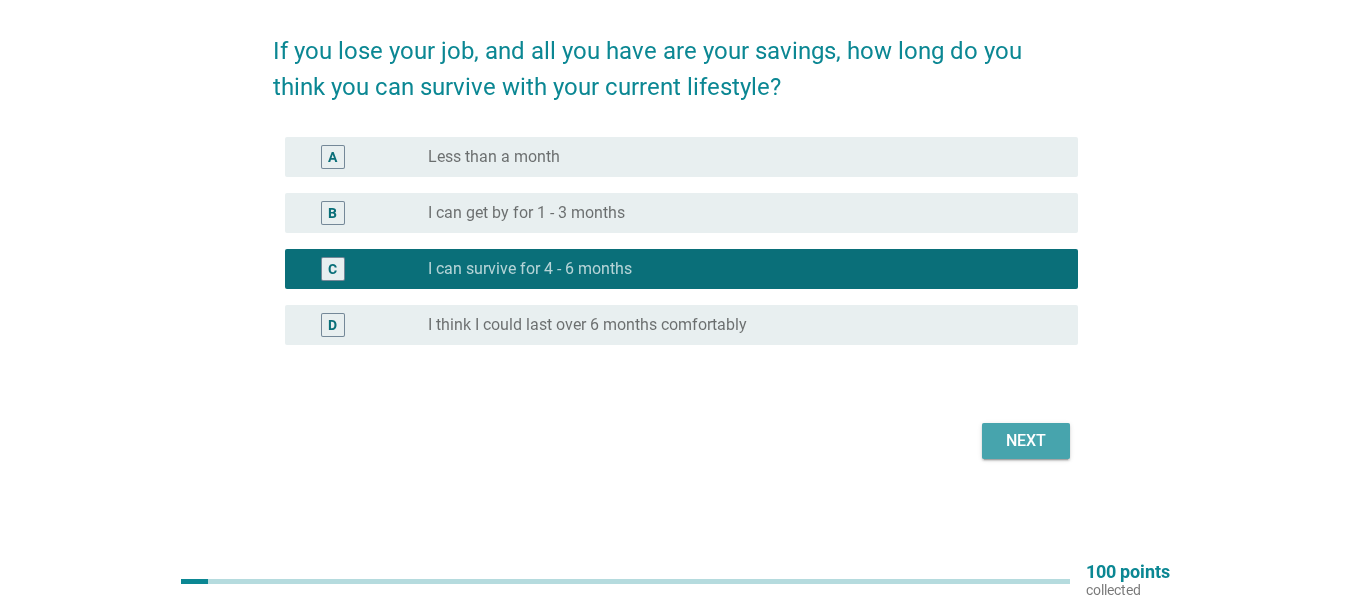 click on "Next" at bounding box center (1026, 441) 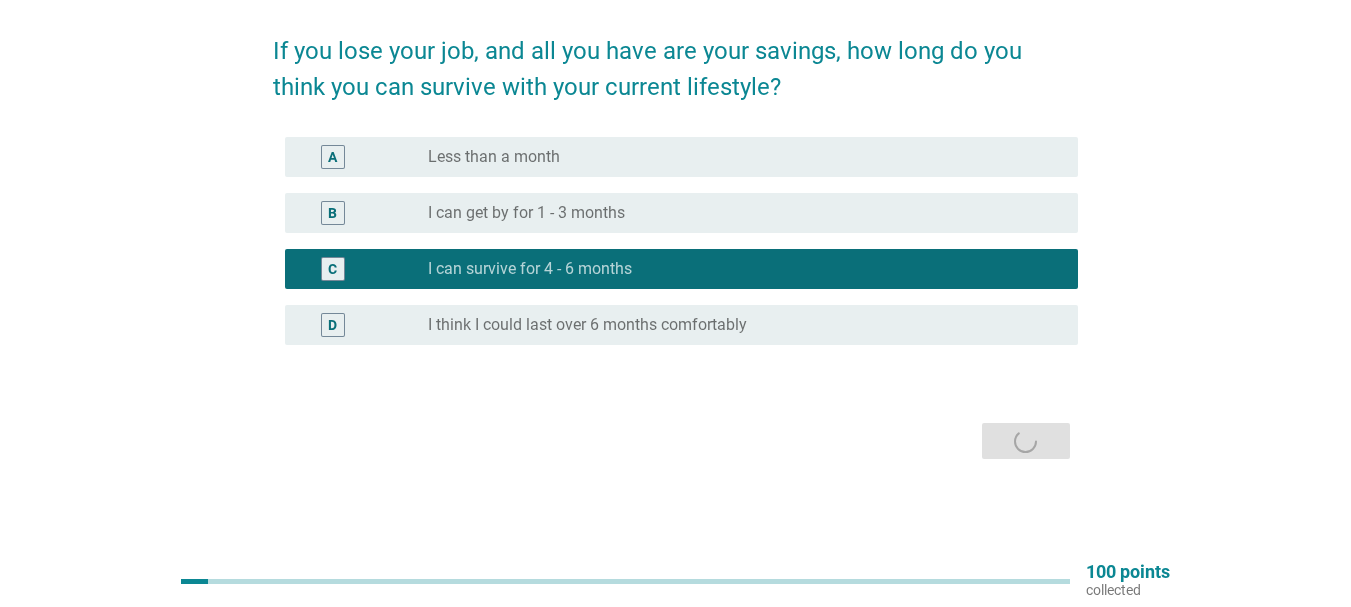 scroll, scrollTop: 0, scrollLeft: 0, axis: both 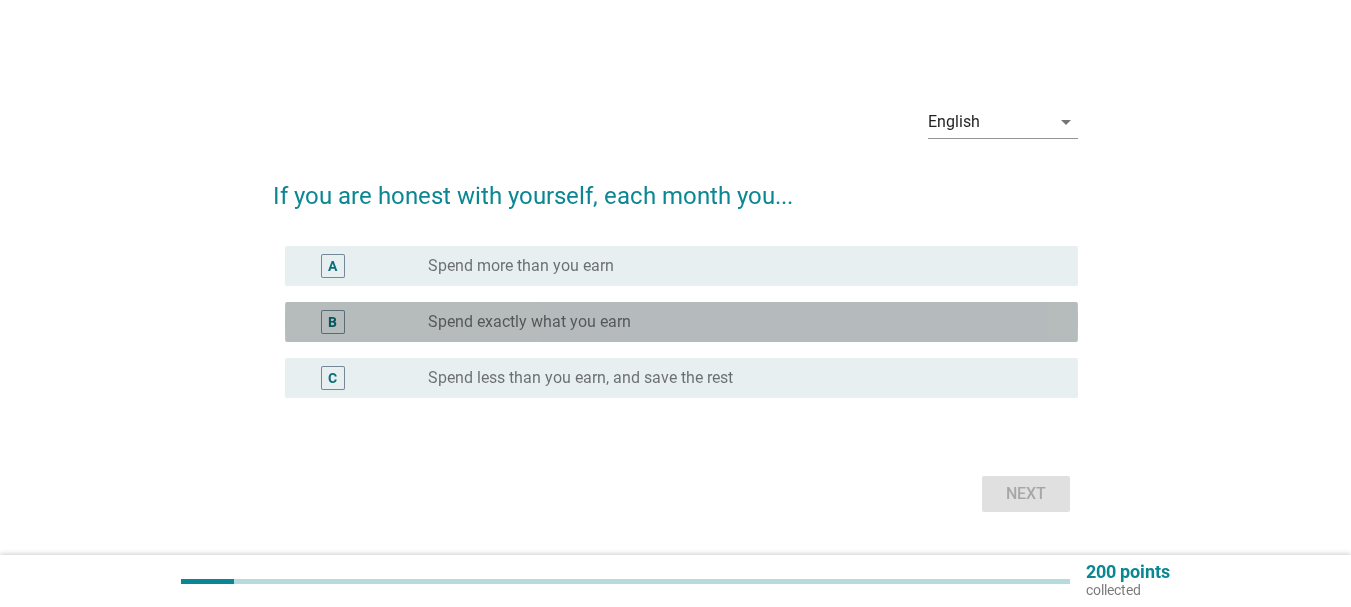 click on "radio_button_unchecked Spend exactly what you earn" at bounding box center (737, 322) 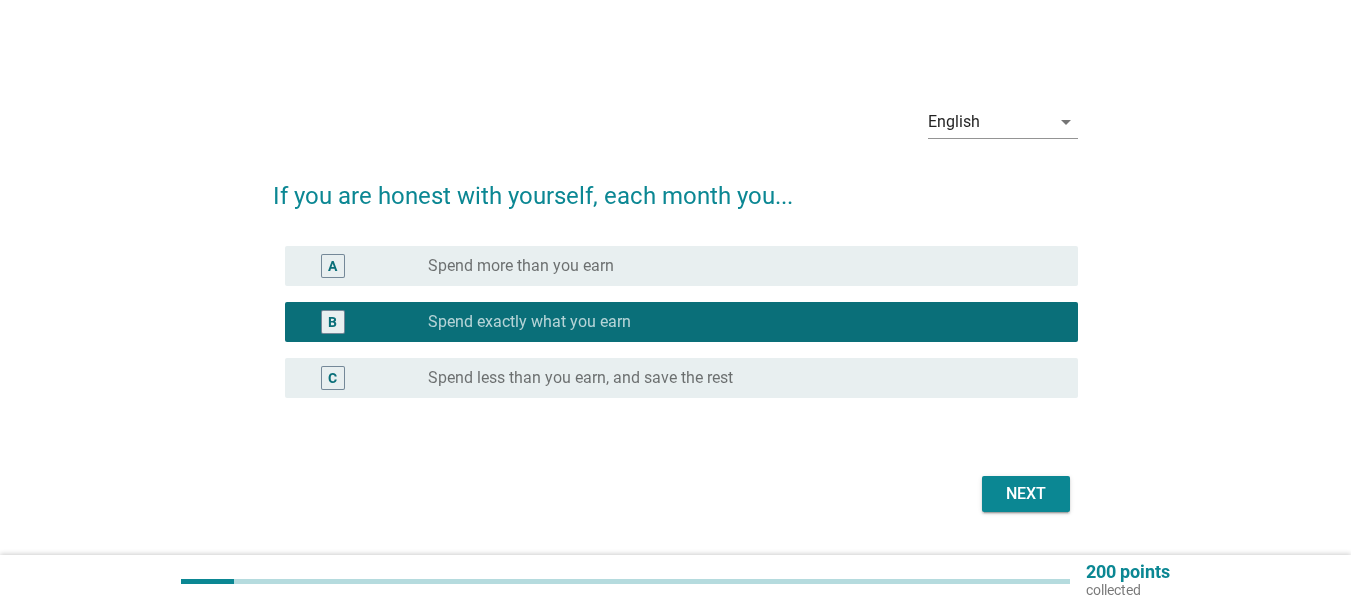 click on "radio_button_unchecked Spend less than you earn, and save the rest" at bounding box center [737, 378] 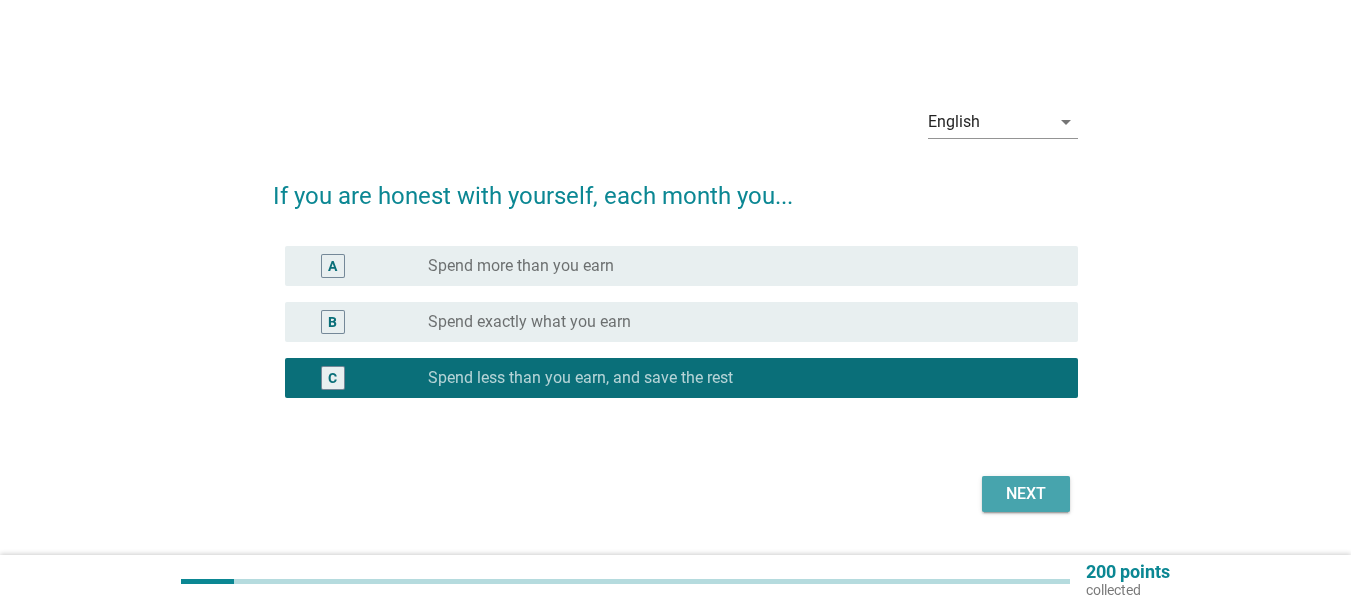 click on "Next" at bounding box center (1026, 494) 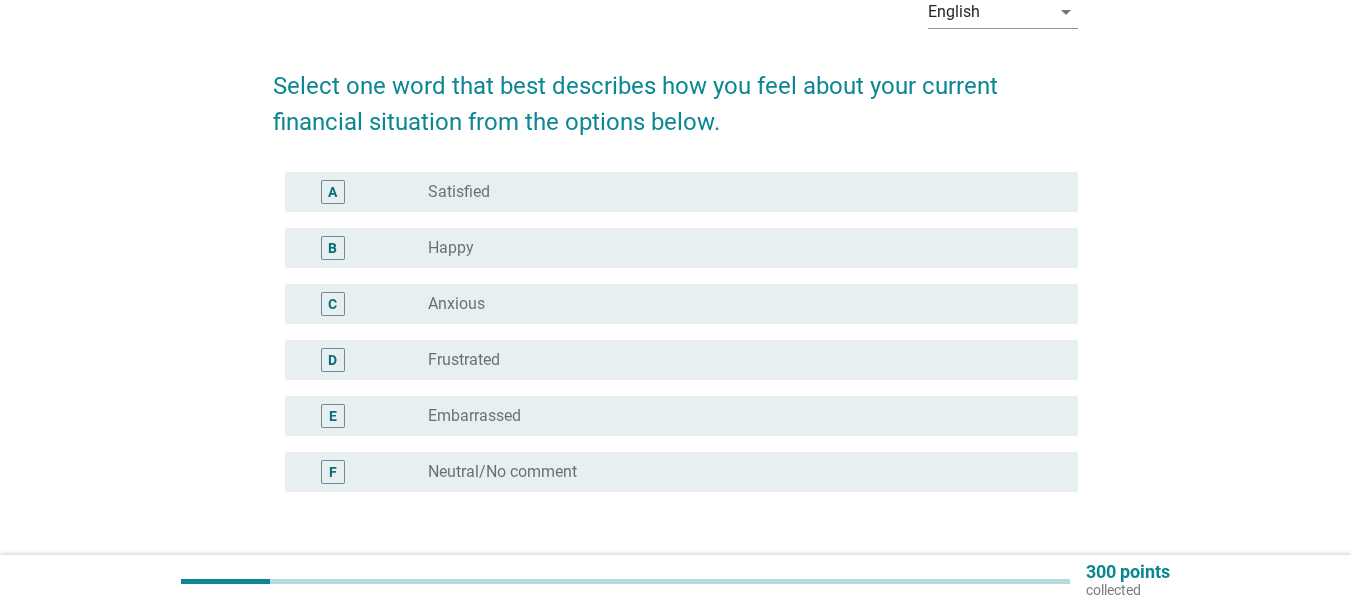 scroll, scrollTop: 133, scrollLeft: 0, axis: vertical 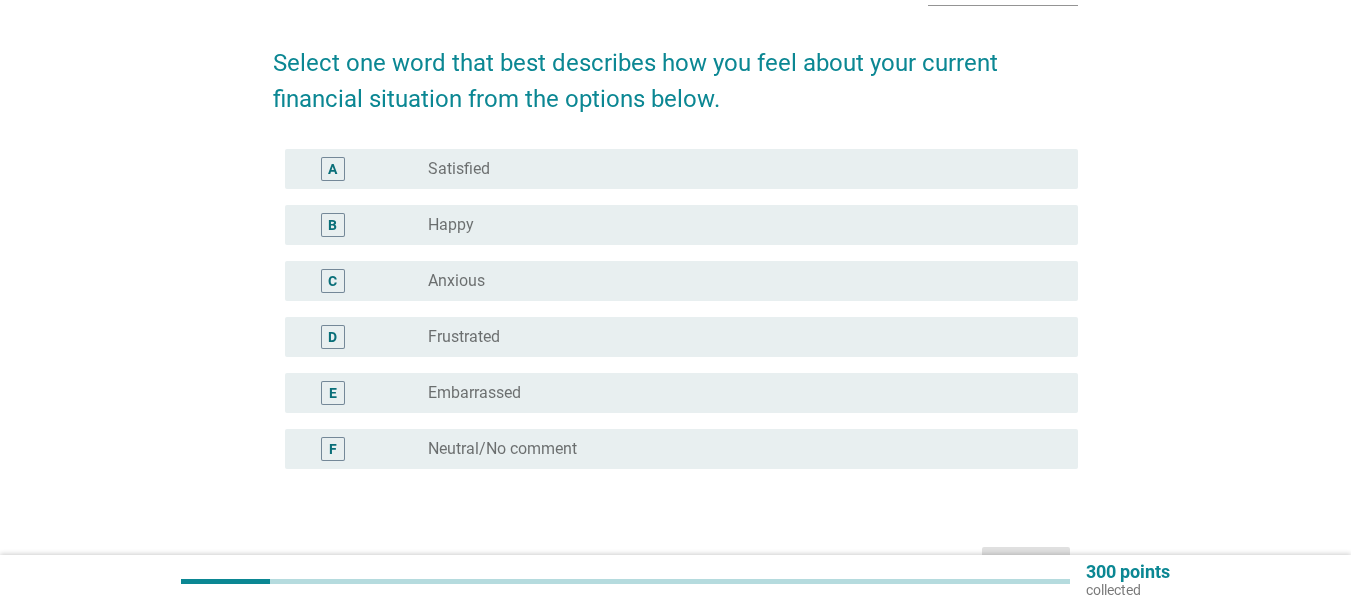 click on "radio_button_unchecked Happy" at bounding box center (737, 225) 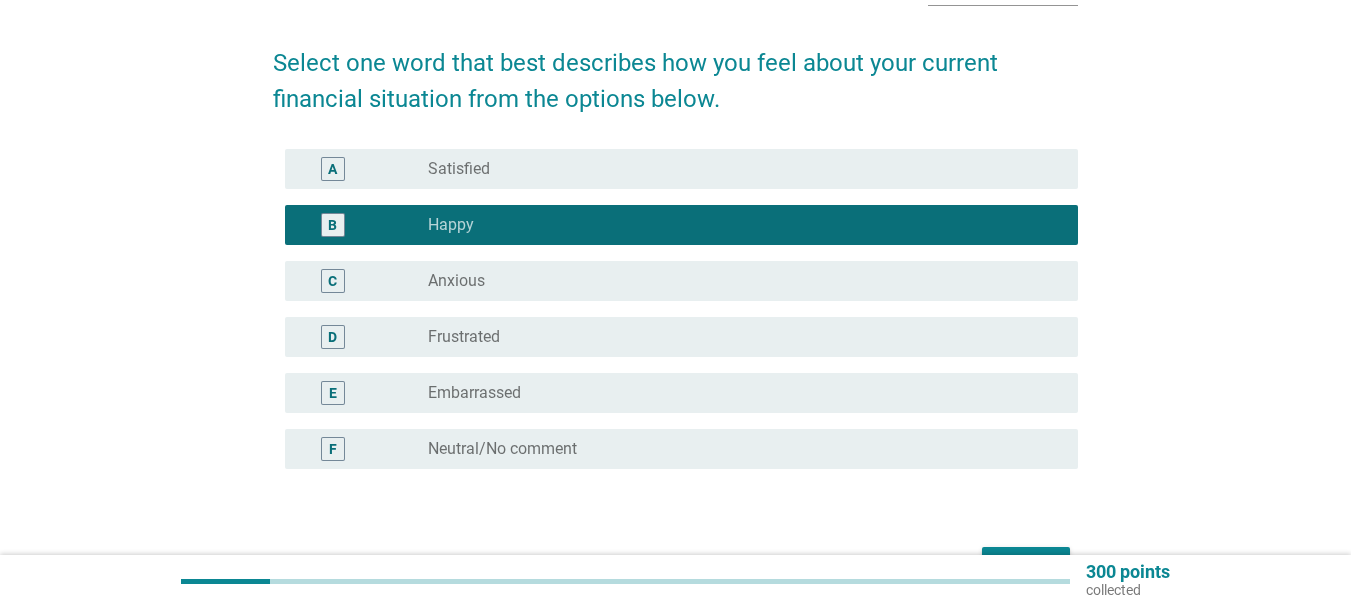 scroll, scrollTop: 257, scrollLeft: 0, axis: vertical 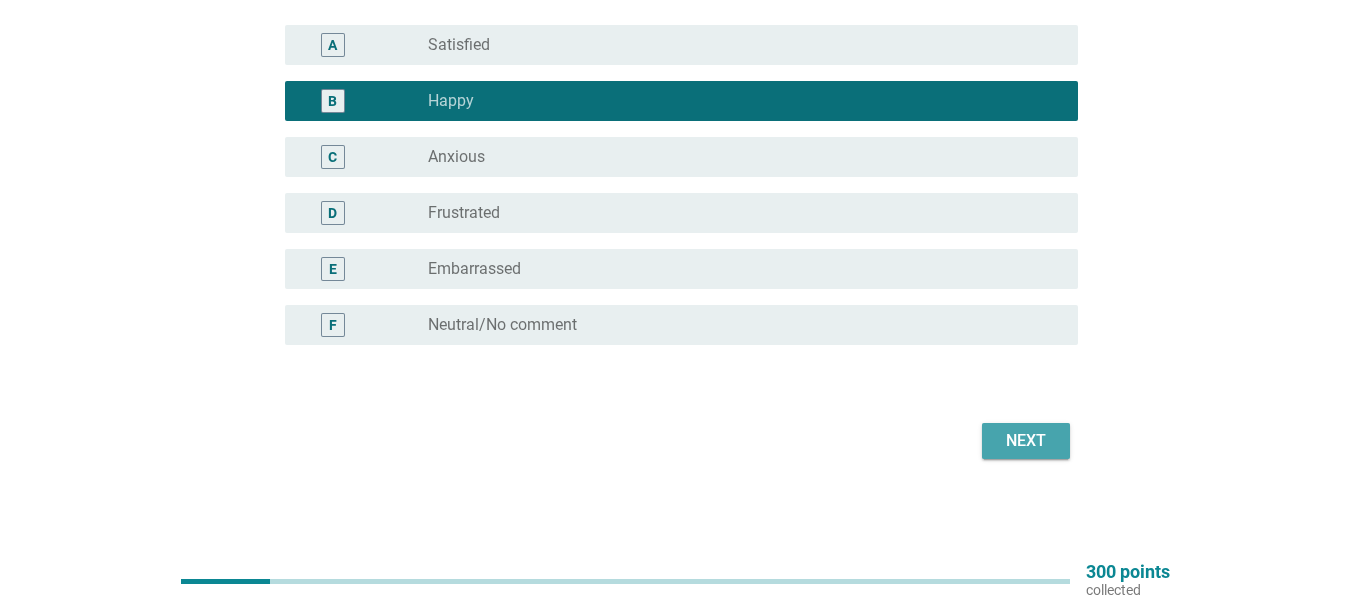 click on "Next" at bounding box center [1026, 441] 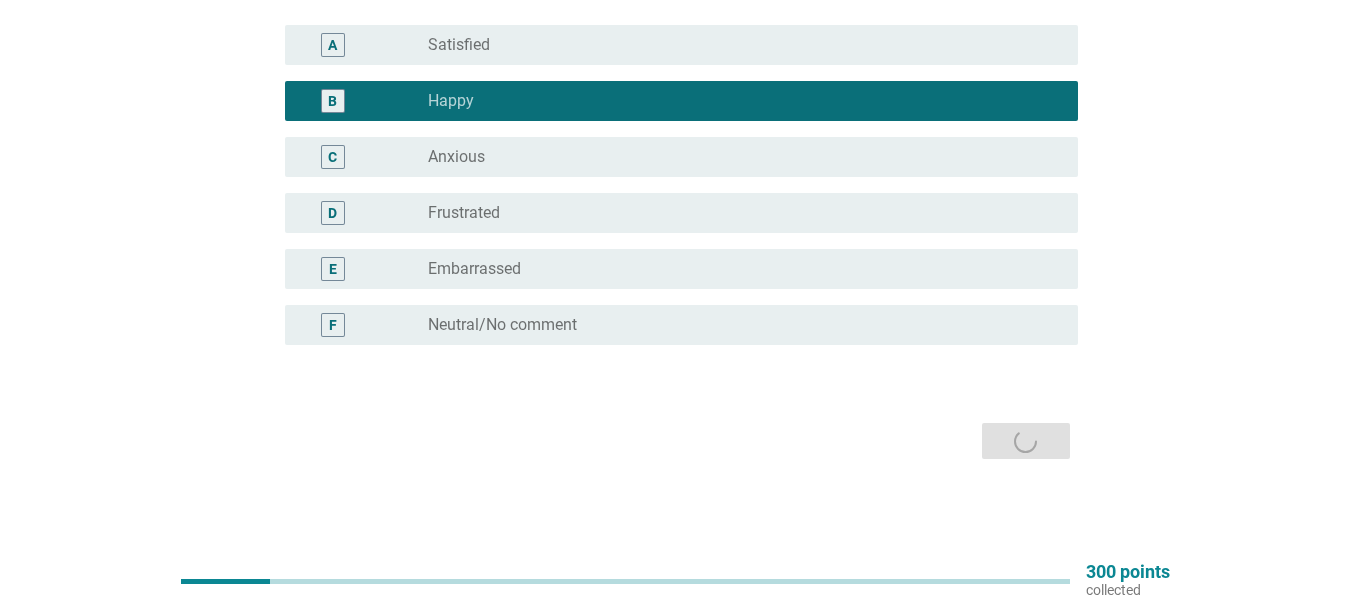 scroll, scrollTop: 0, scrollLeft: 0, axis: both 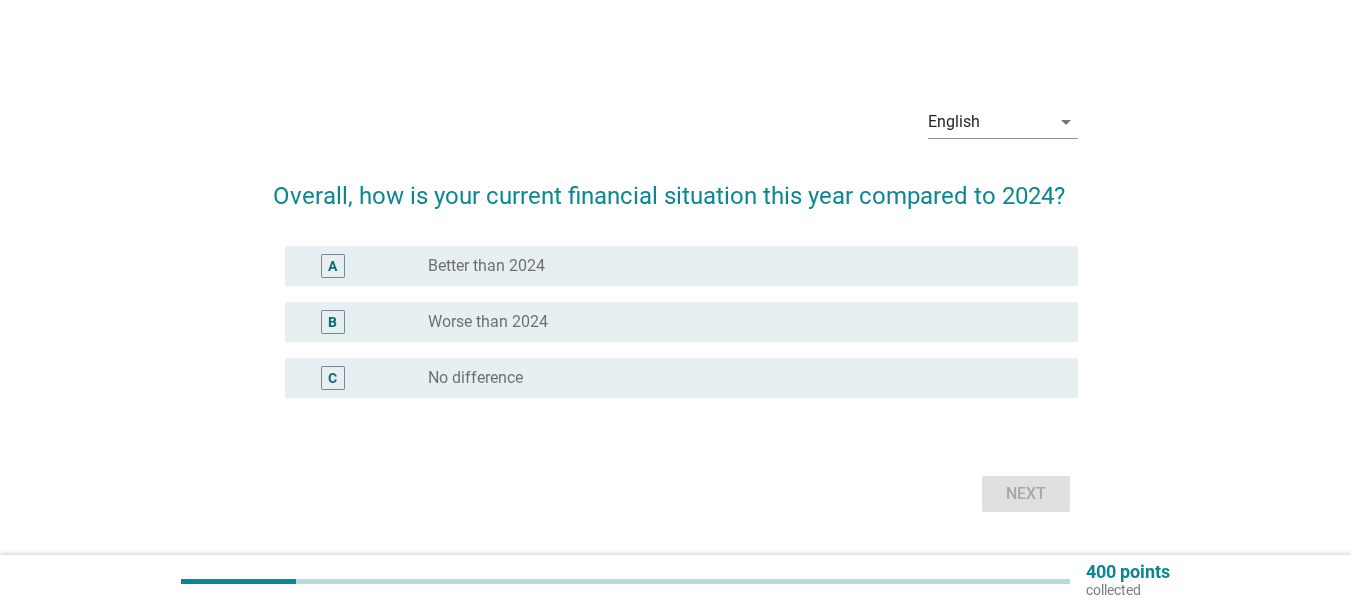 click on "radio_button_unchecked Better than 2024" at bounding box center (737, 266) 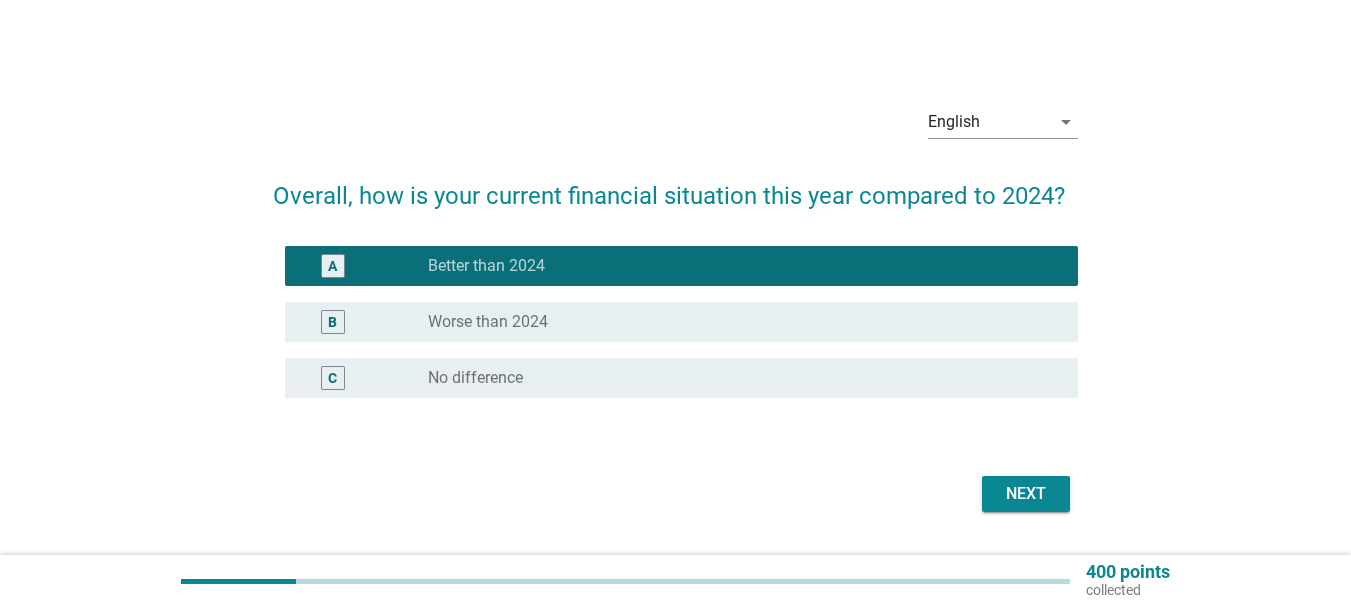 click on "Next" at bounding box center (1026, 494) 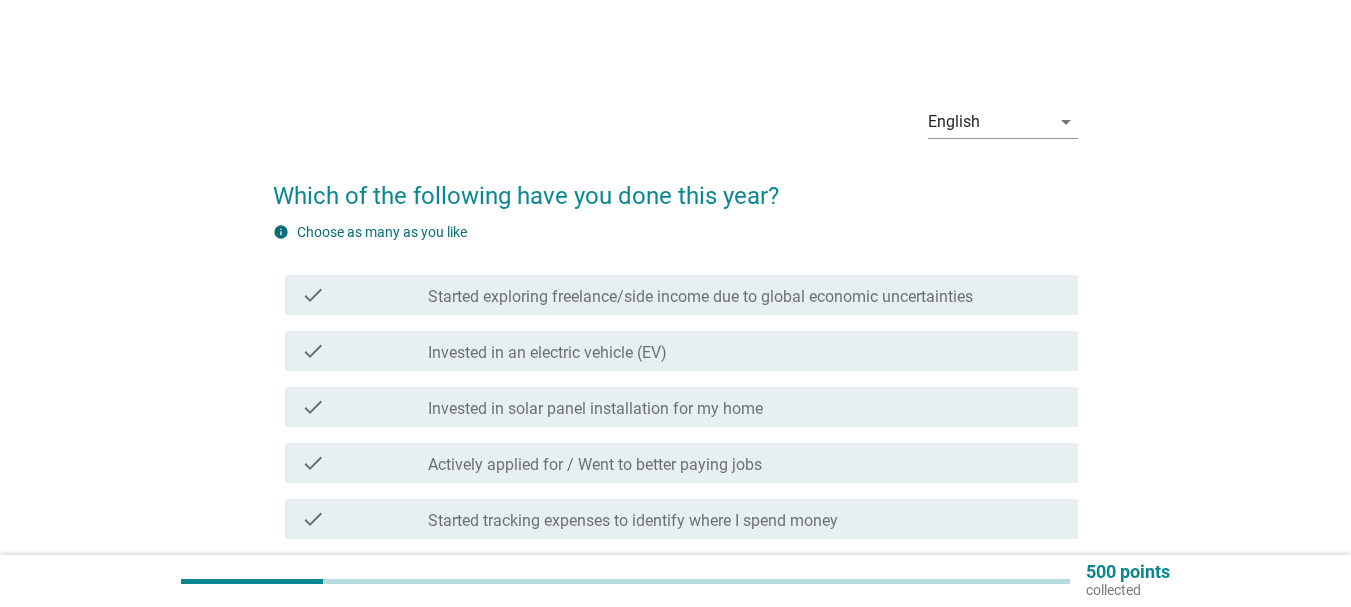 click on "Started exploring freelance/side income due to global economic uncertainties" at bounding box center (700, 297) 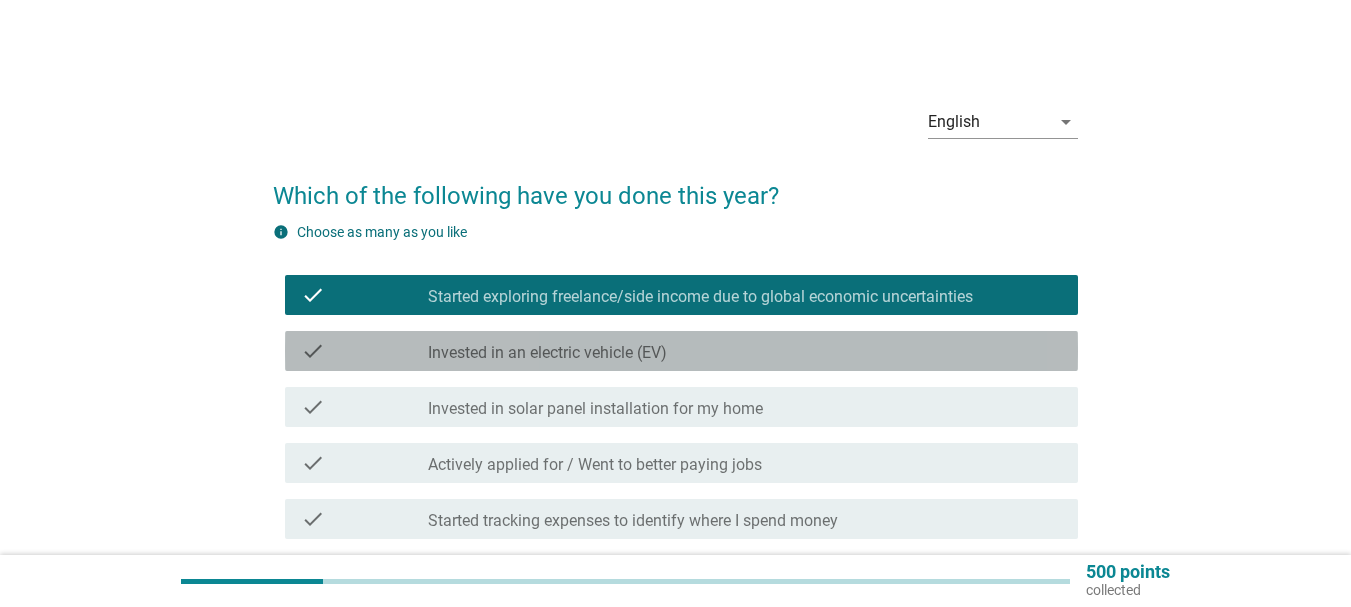 click on "check_box_outline_blank Invested in an electric vehicle (EV)" at bounding box center (745, 351) 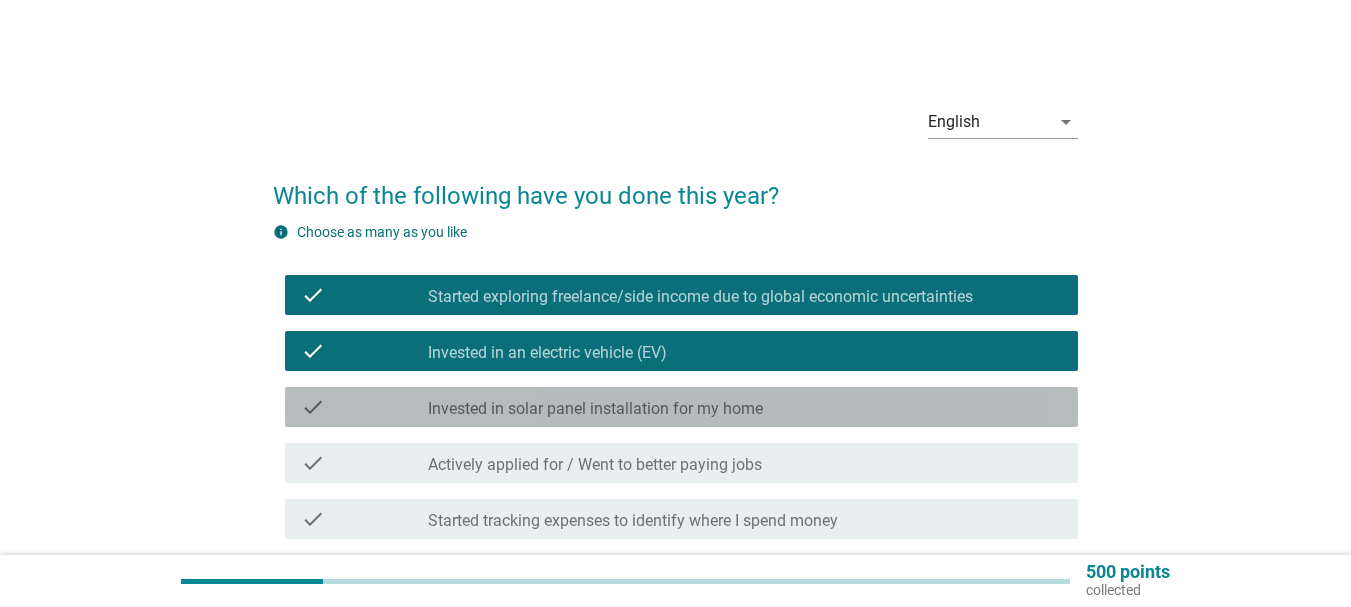 drag, startPoint x: 757, startPoint y: 413, endPoint x: 773, endPoint y: 423, distance: 18.867962 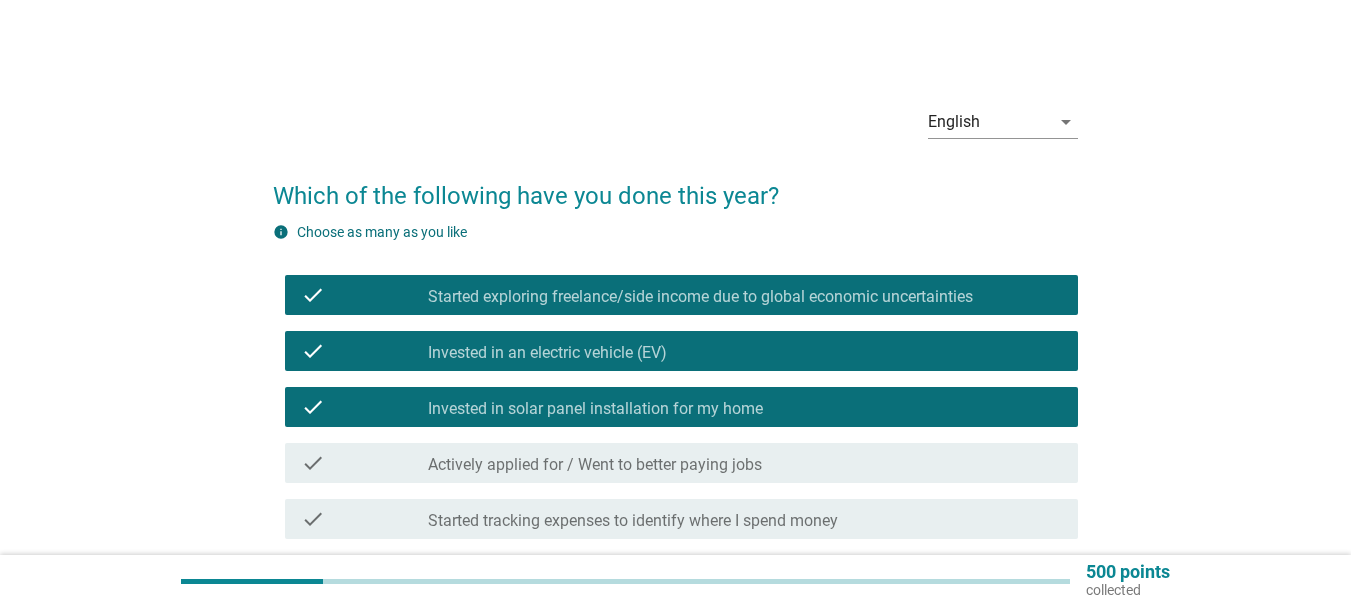 click on "check_box_outline_blank Actively applied for / Went to better paying jobs" at bounding box center (745, 463) 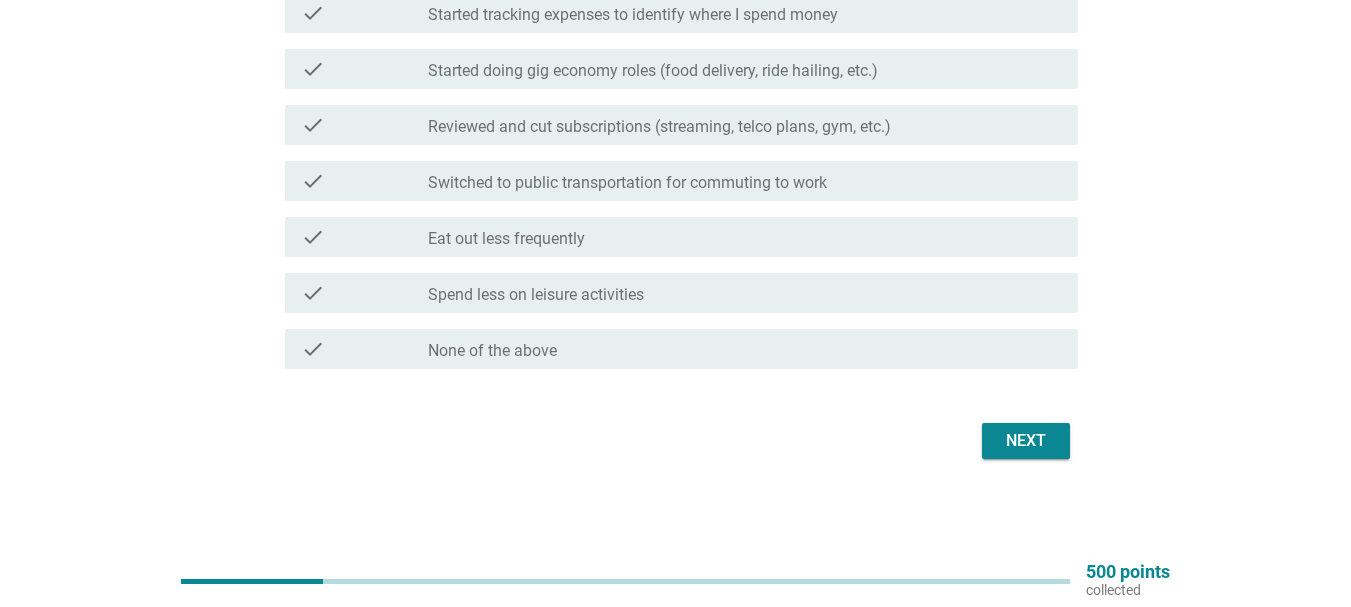 scroll, scrollTop: 64, scrollLeft: 0, axis: vertical 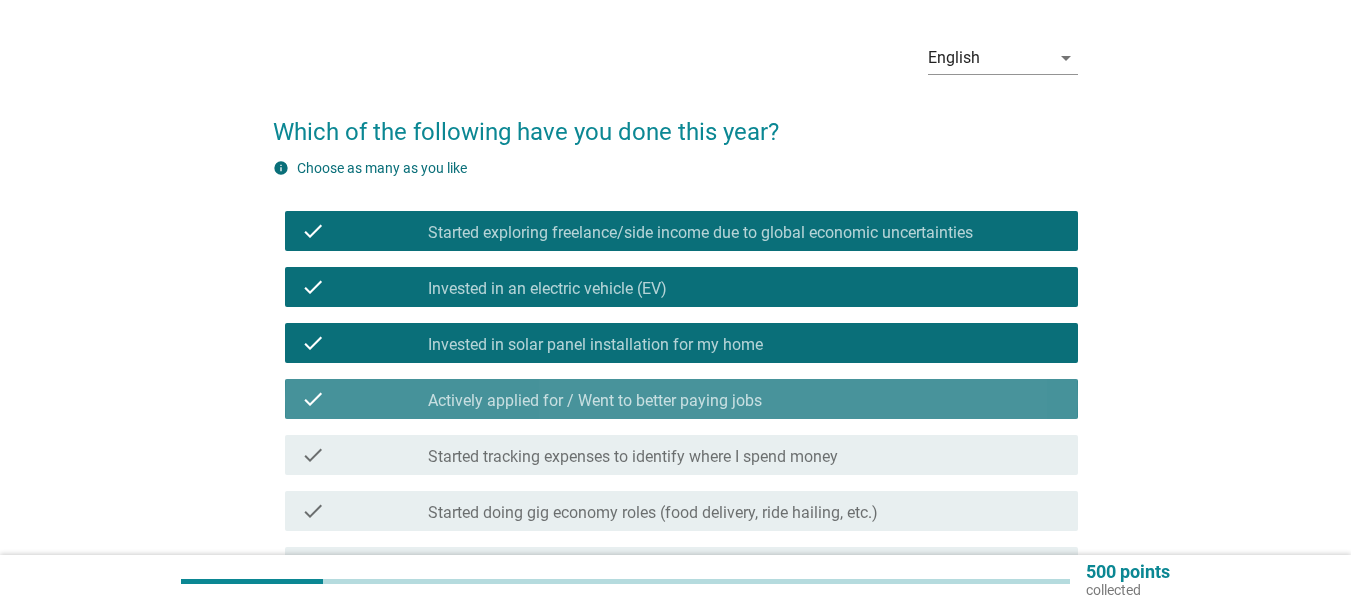 click on "Actively applied for / Went to better paying jobs" at bounding box center [595, 401] 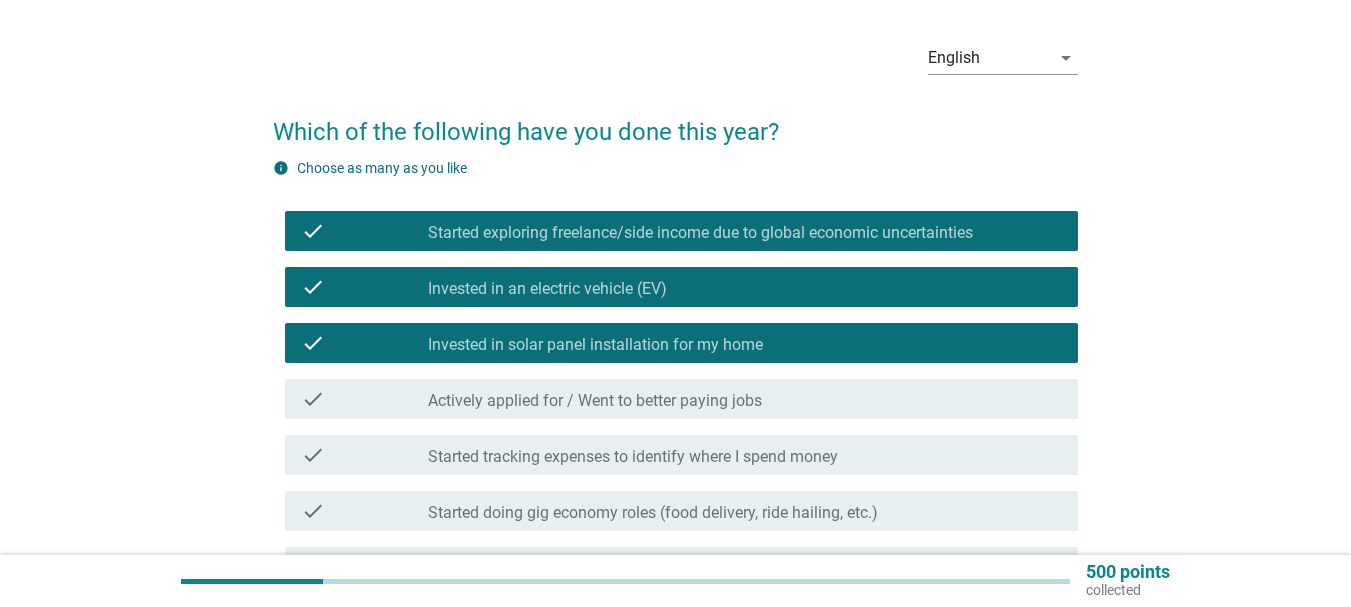 click on "check     check_box Invested in solar panel installation for my home" at bounding box center [681, 343] 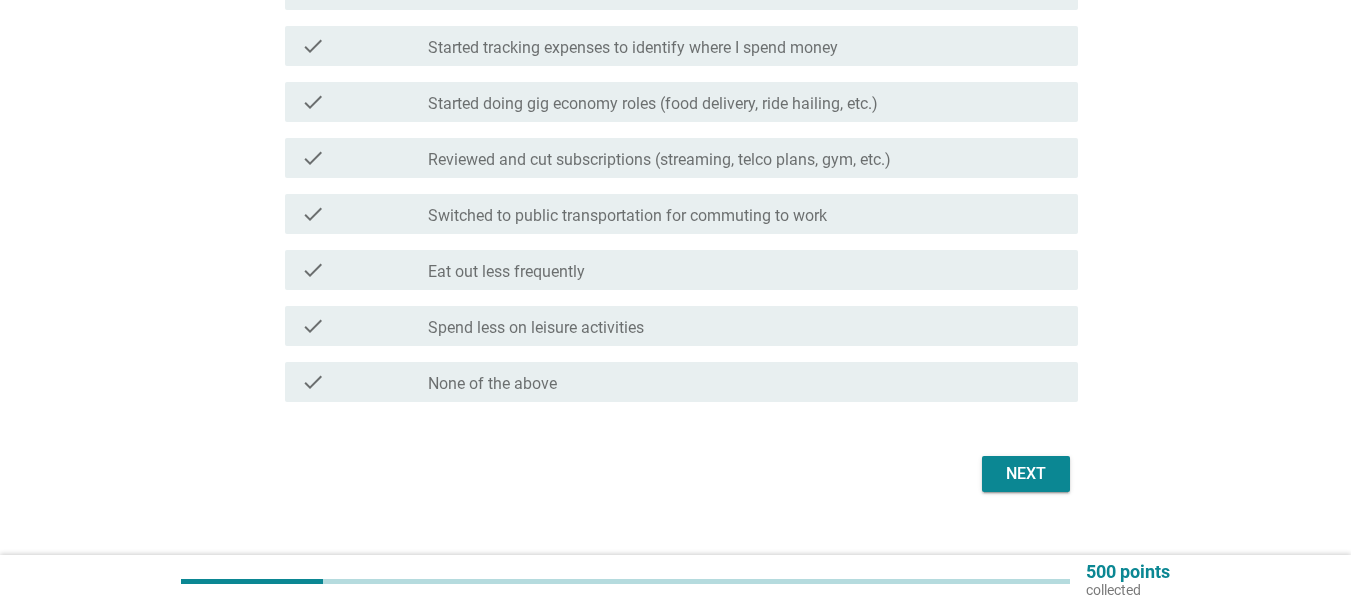 scroll, scrollTop: 469, scrollLeft: 0, axis: vertical 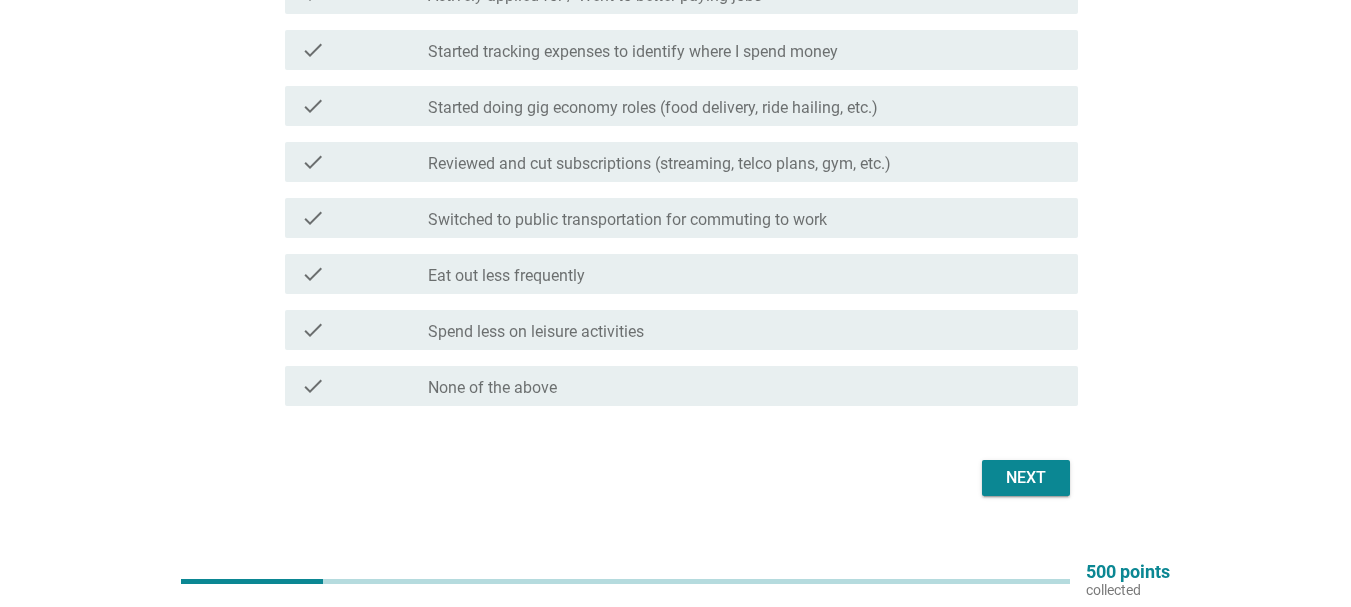 drag, startPoint x: 674, startPoint y: 159, endPoint x: 731, endPoint y: 225, distance: 87.20665 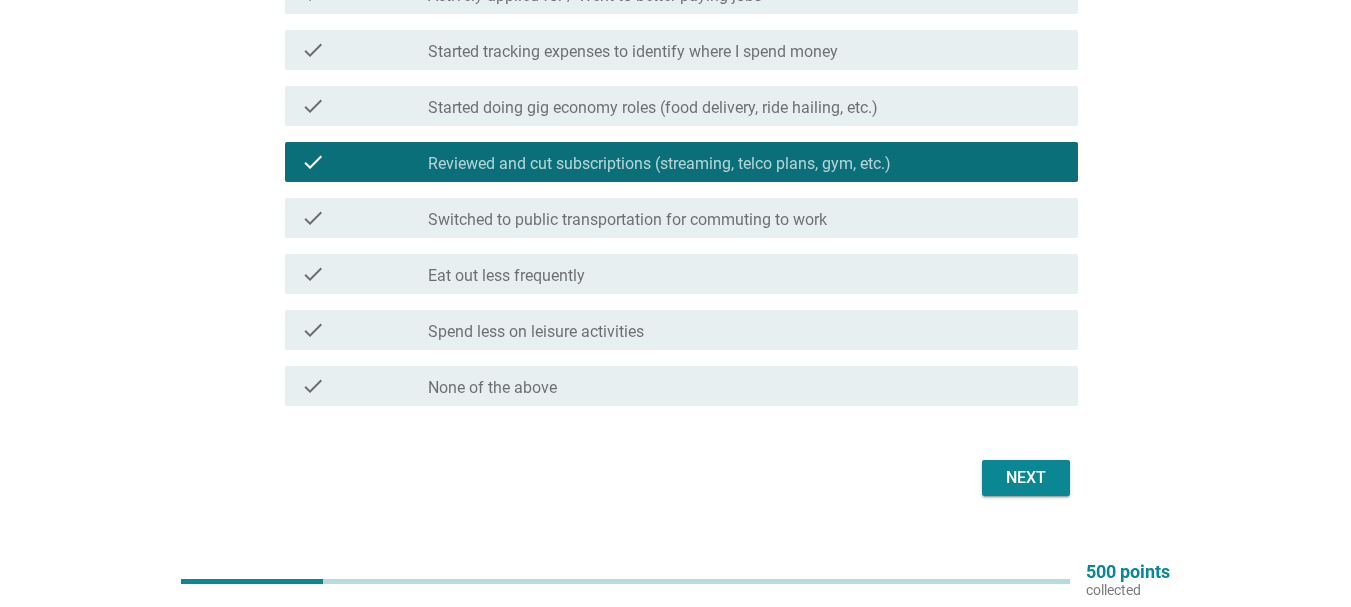 click on "check_box_outline_blank Switched to public transportation for commuting to work" at bounding box center [745, 218] 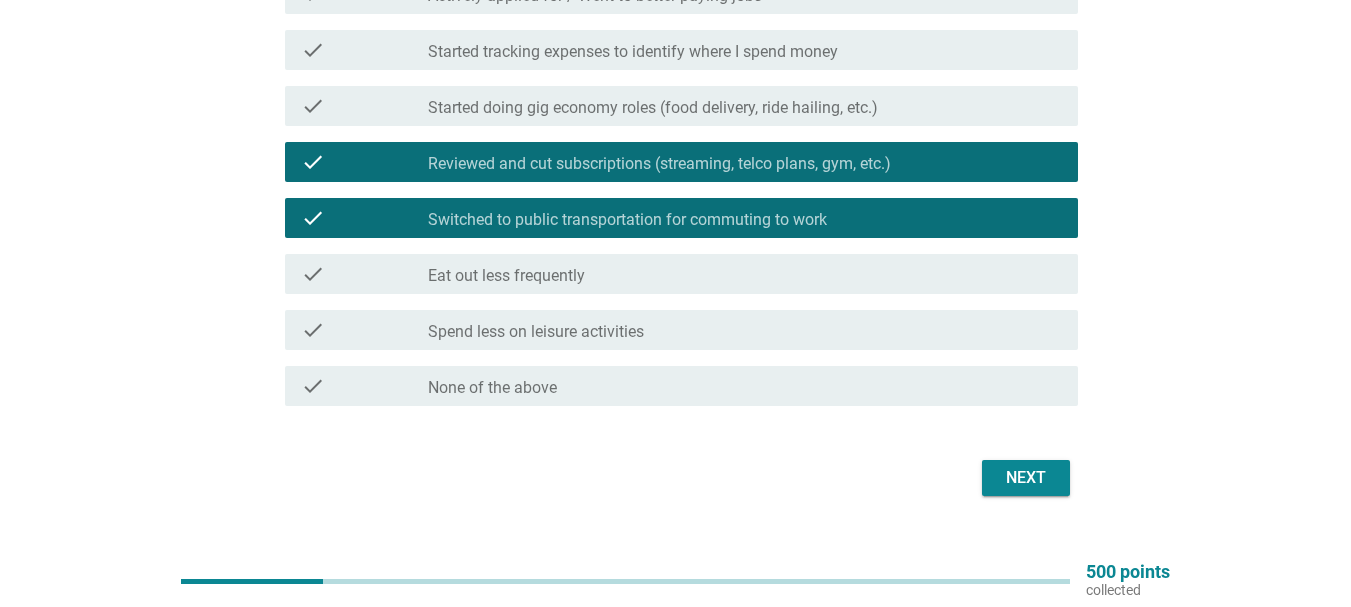 click on "check     check_box_outline_blank Switched to public transportation for commuting to work" at bounding box center (675, 218) 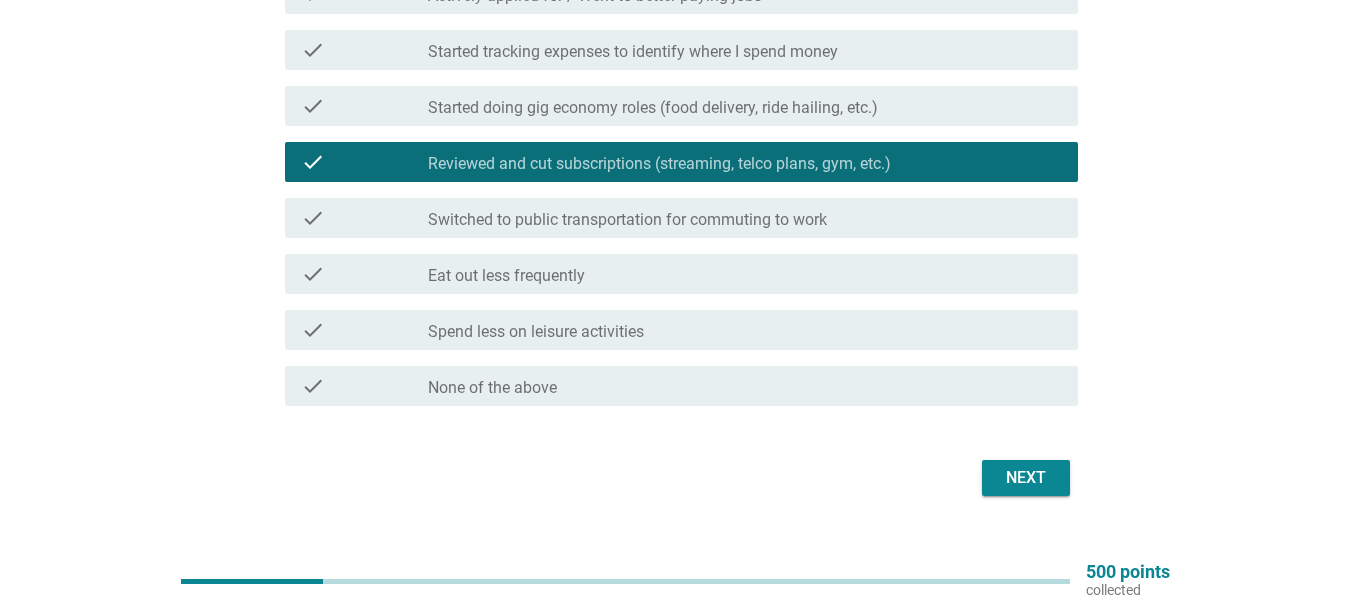 click on "Which of the following have you done this year?      info   Choose as many as you like   check     check_box Started exploring freelance/side income due to global economic uncertainties   check     check_box_outline_blank Invested in an electric vehicle (EV)   check     check_box Invested in solar panel installation for my home   check     check_box Actively applied for / Went to better paying jobs   check     check_box_outline_blank Started tracking expenses to identify where I spend money   check     check_box_outline_blank Started doing gig economy roles (food delivery, ride hailing, etc.)   check     check_box Reviewed and cut subscriptions (streaming, telco plans, gym, etc.)   check     check_box Switched to public transportation for commuting to work   check     check_box_outline_blank Eat out less frequently   check     check_box_outline_blank Spend less on leisure activities   check     check_box_outline_blank None of the above       Next" at bounding box center (675, 95) 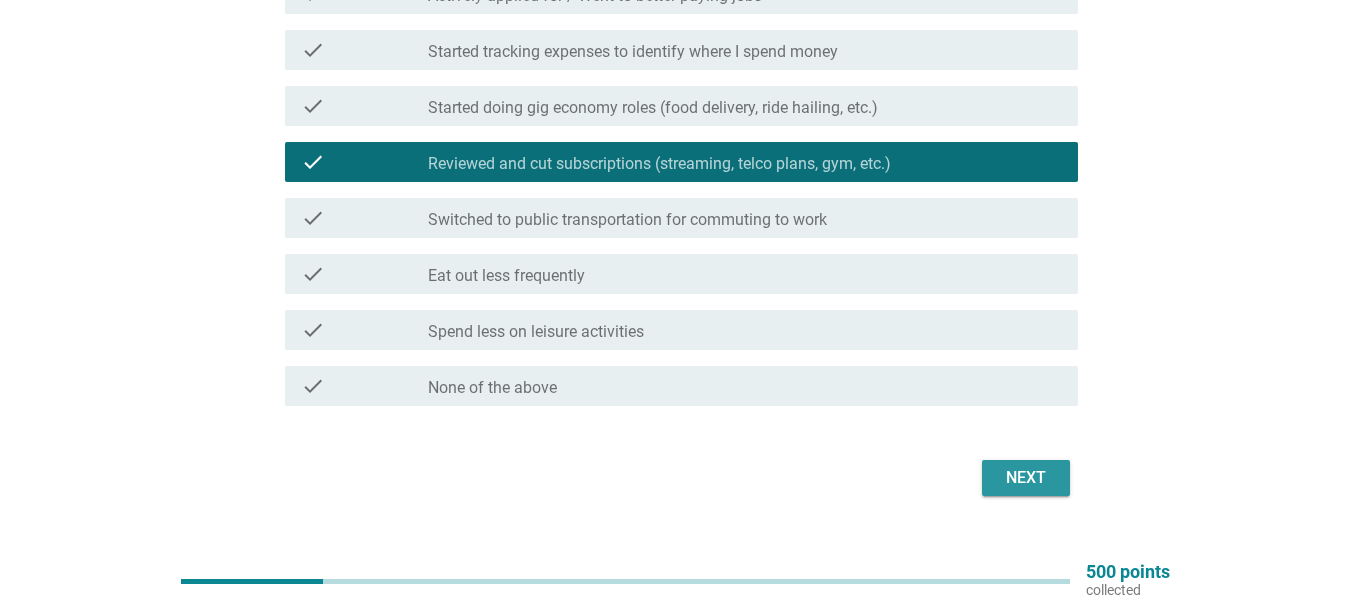 click on "Next" at bounding box center (1026, 478) 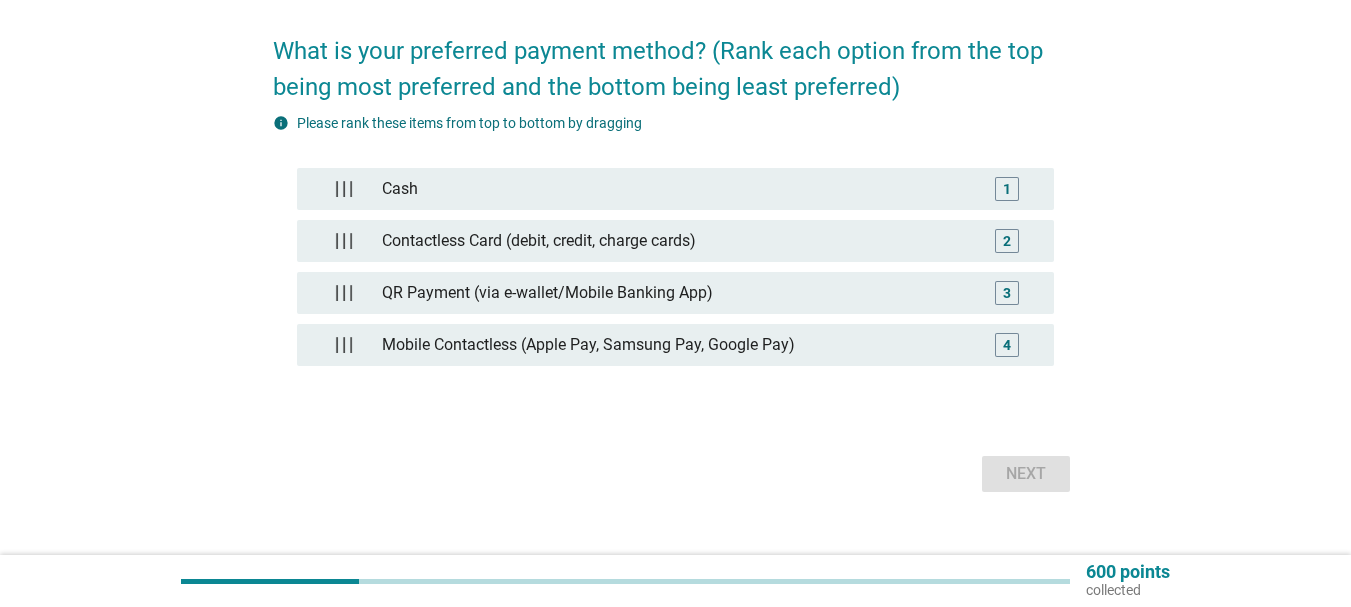 scroll, scrollTop: 144, scrollLeft: 0, axis: vertical 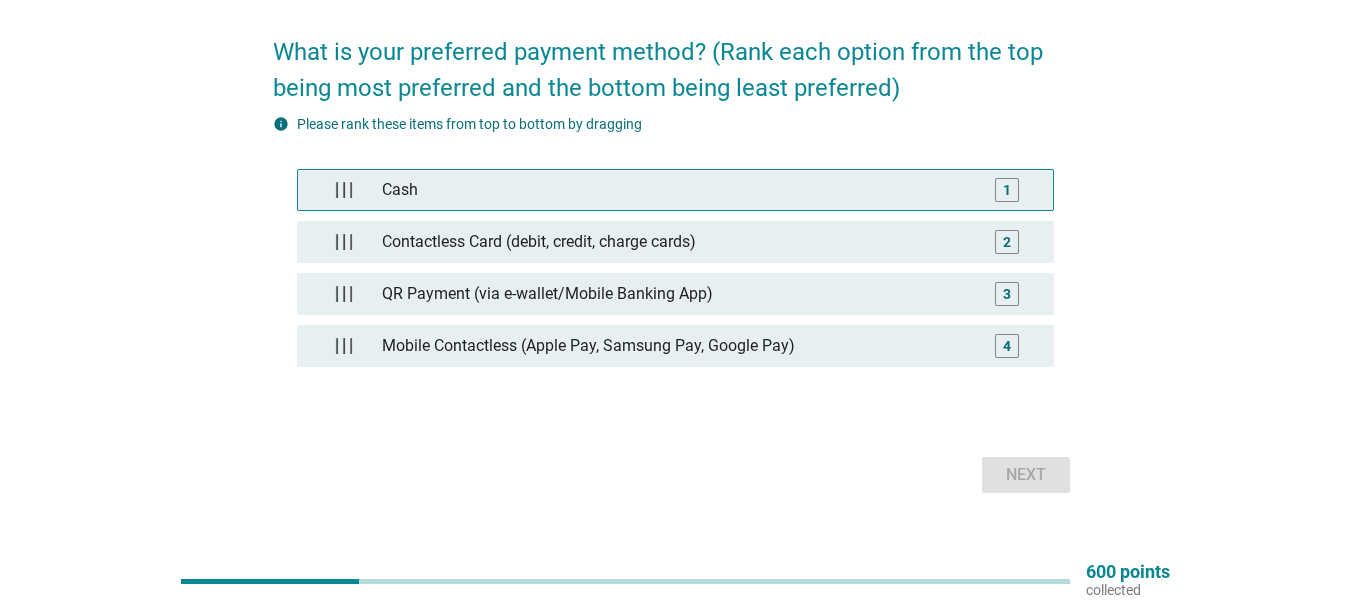 type 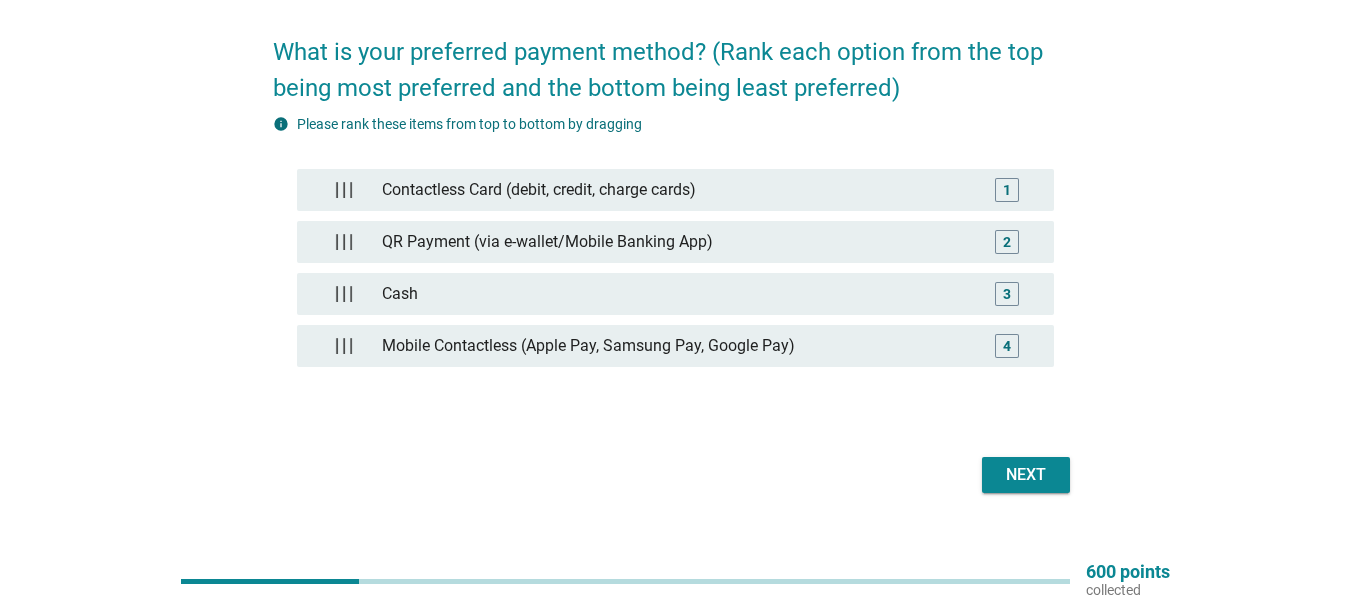 click on "Next" at bounding box center [1026, 475] 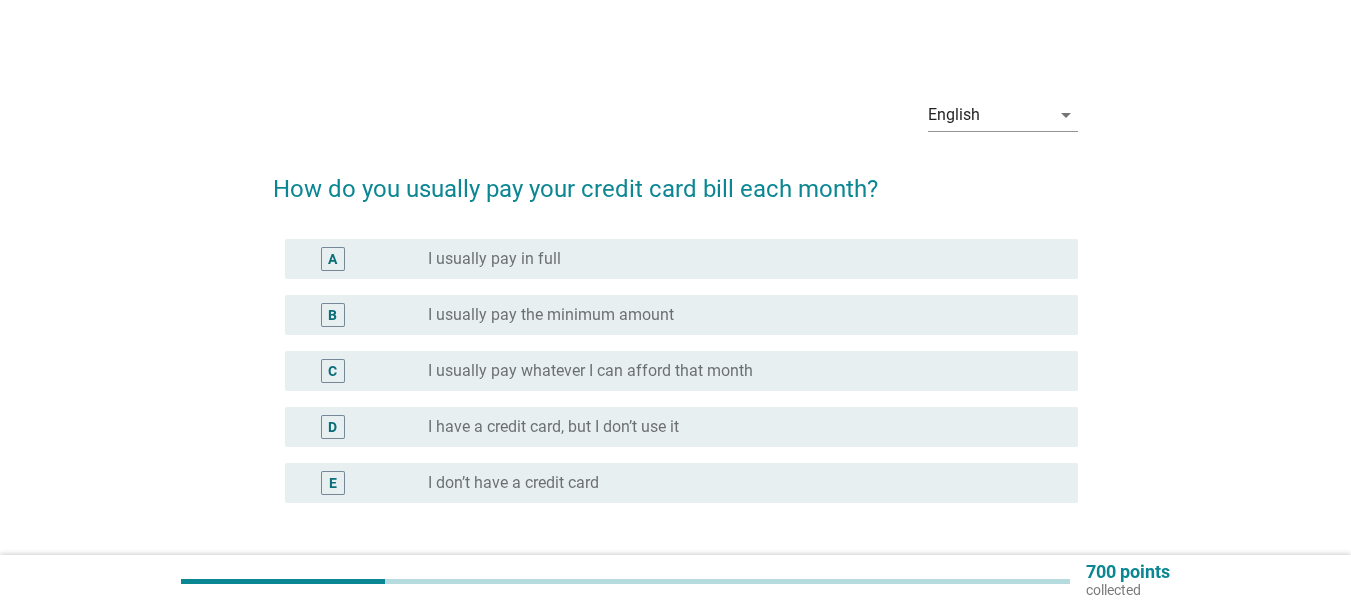 scroll, scrollTop: 137, scrollLeft: 0, axis: vertical 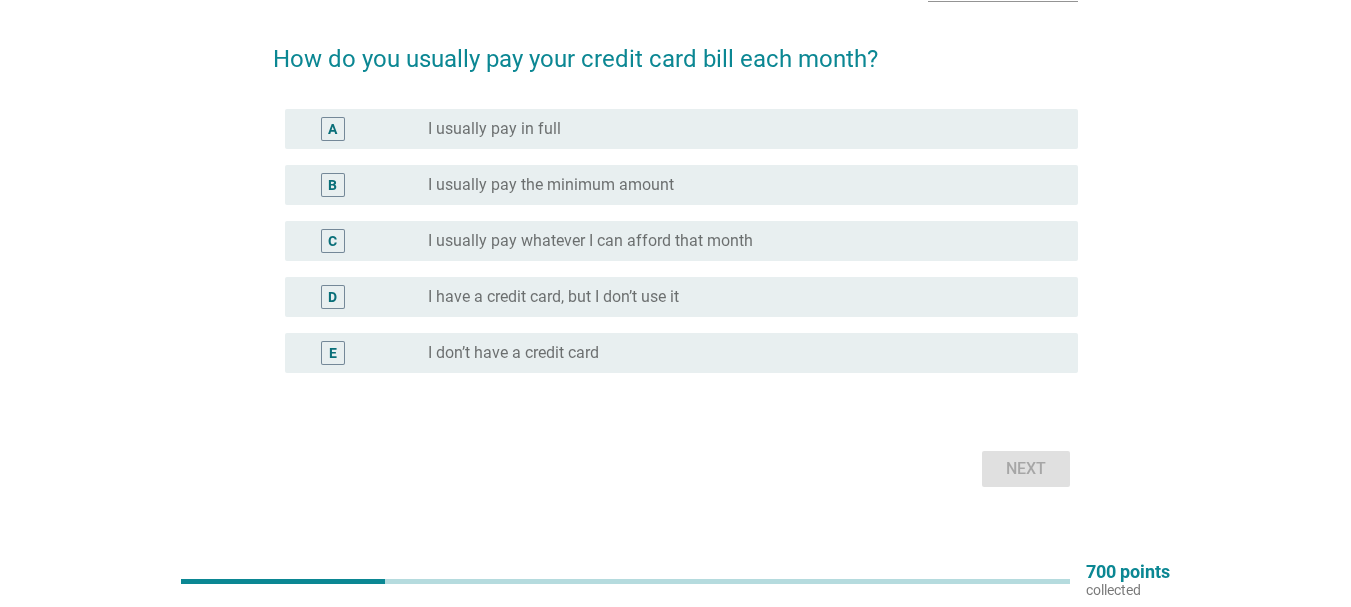 drag, startPoint x: 778, startPoint y: 186, endPoint x: 866, endPoint y: 147, distance: 96.25487 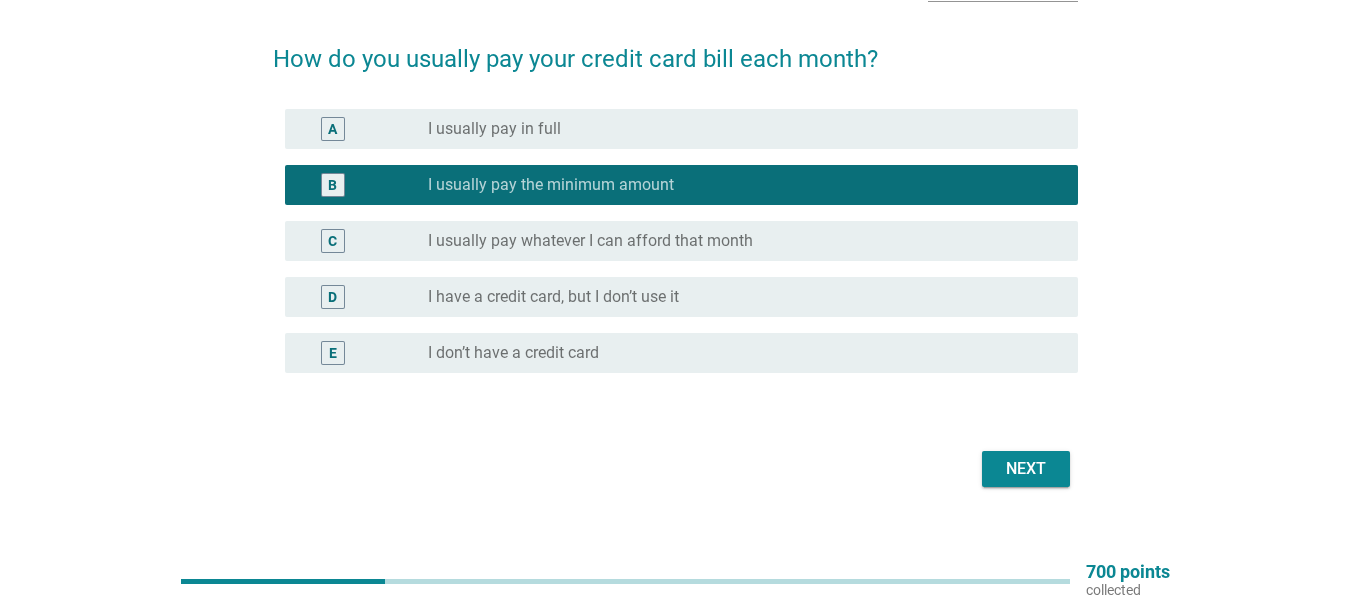 click on "C     radio_button_unchecked I usually pay whatever I can afford that month" at bounding box center (675, 241) 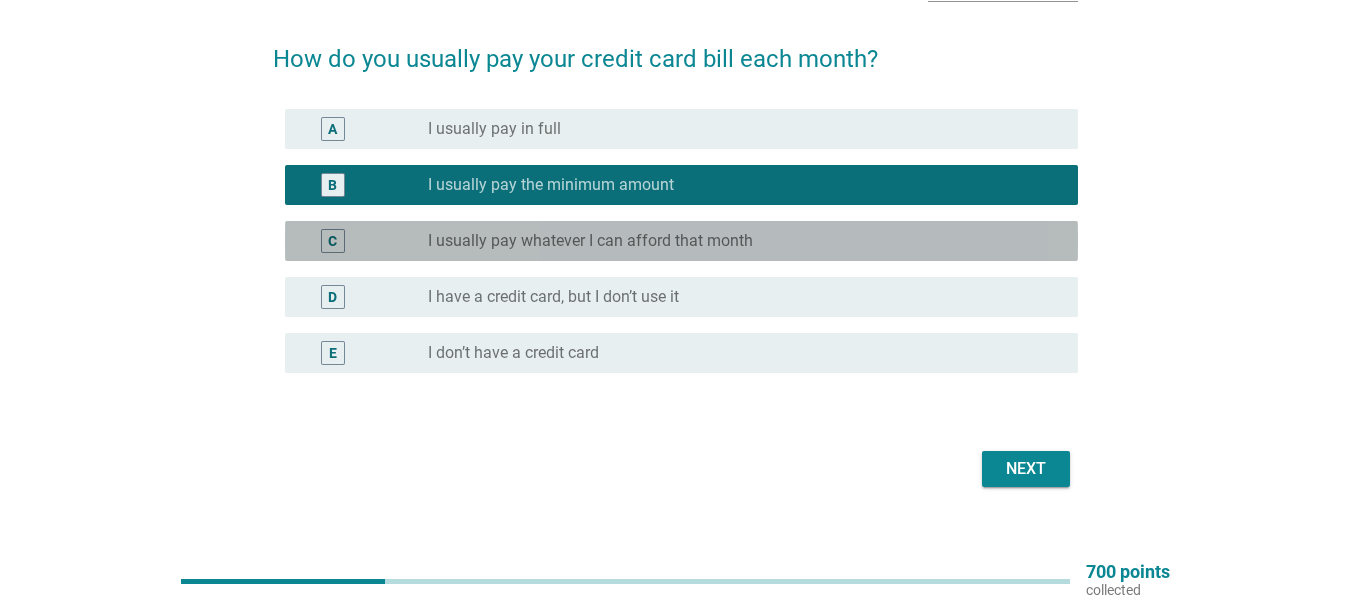 drag, startPoint x: 803, startPoint y: 237, endPoint x: 804, endPoint y: 219, distance: 18.027756 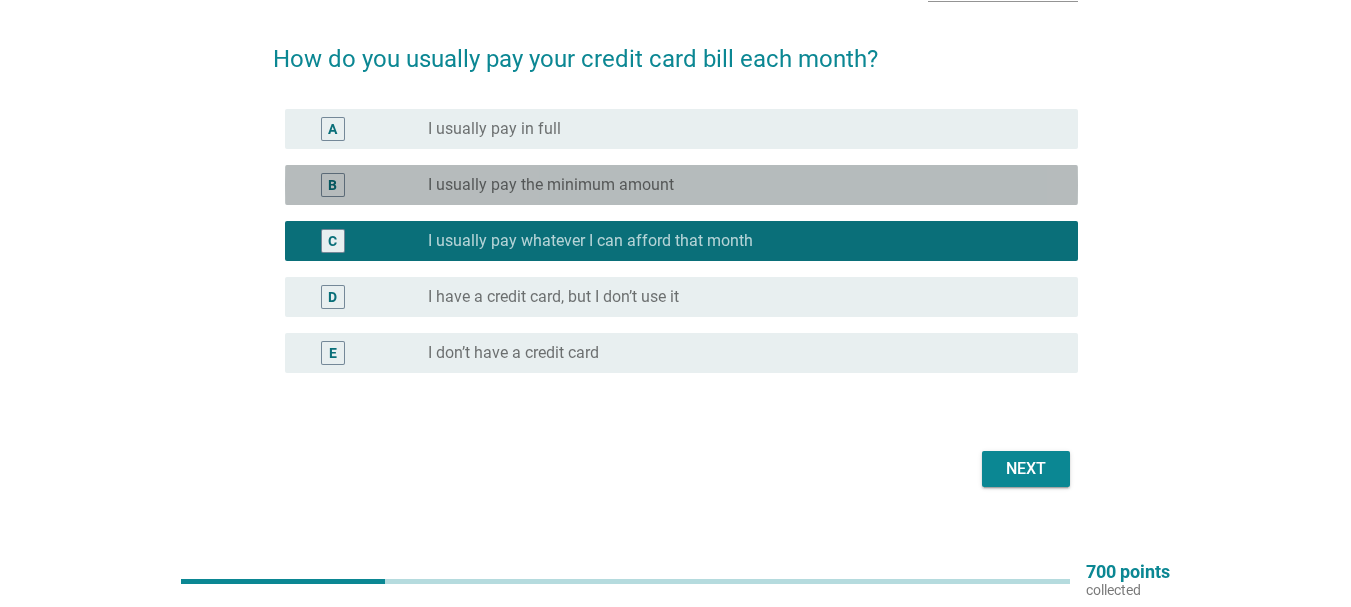 click on "B     radio_button_unchecked I usually pay the minimum amount" at bounding box center (681, 185) 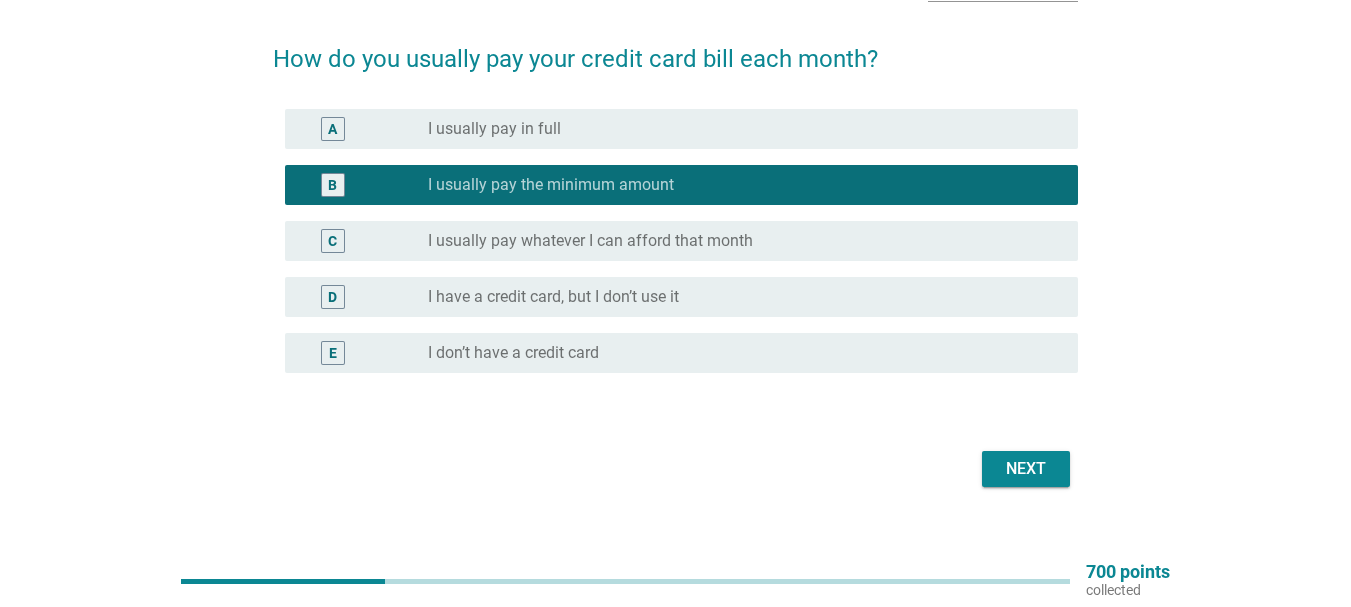 click on "Next" at bounding box center [1026, 469] 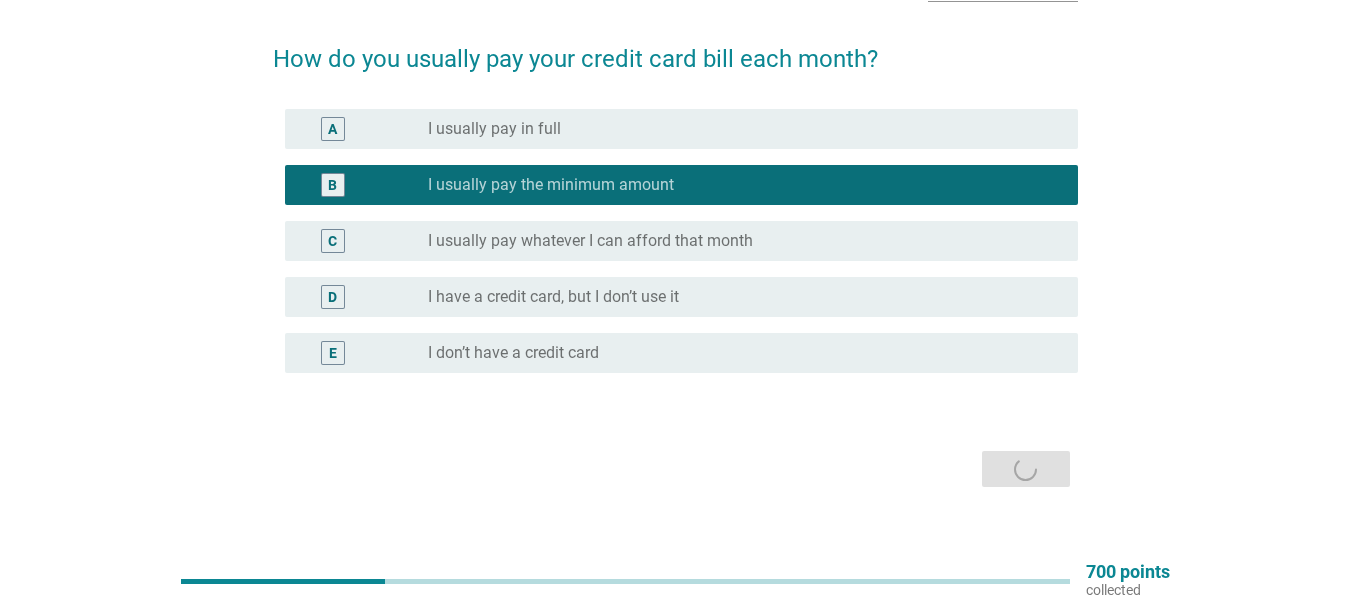 scroll, scrollTop: 0, scrollLeft: 0, axis: both 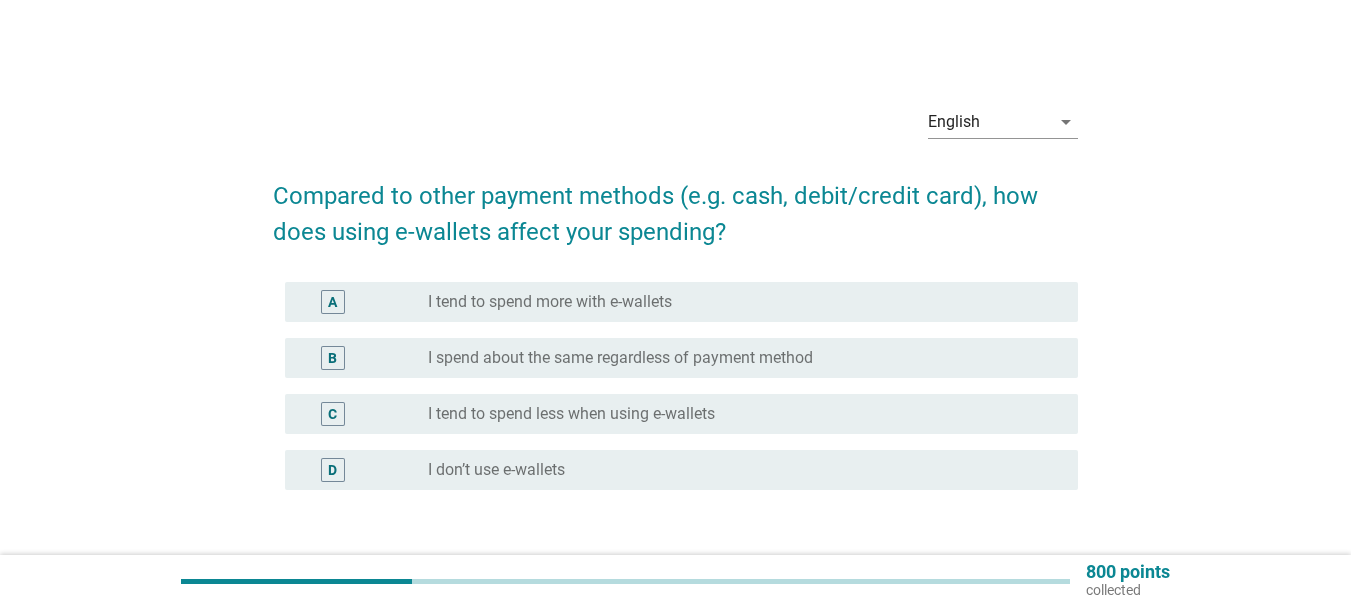 drag, startPoint x: 649, startPoint y: 358, endPoint x: 815, endPoint y: 394, distance: 169.85876 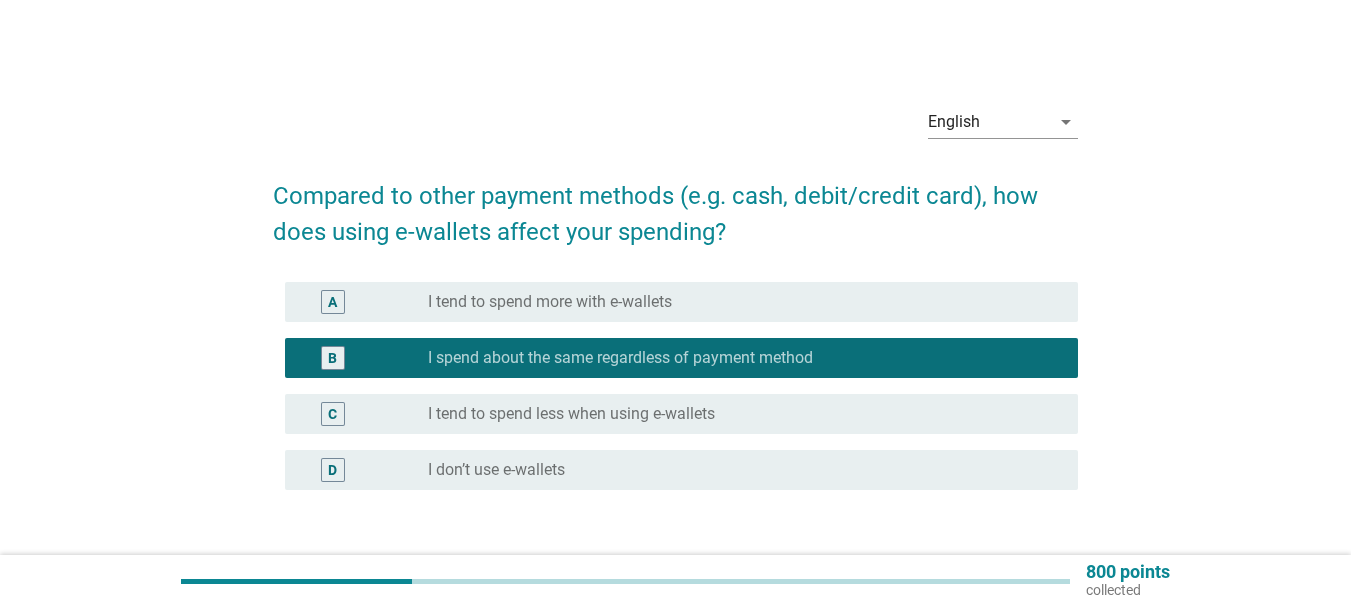scroll, scrollTop: 145, scrollLeft: 0, axis: vertical 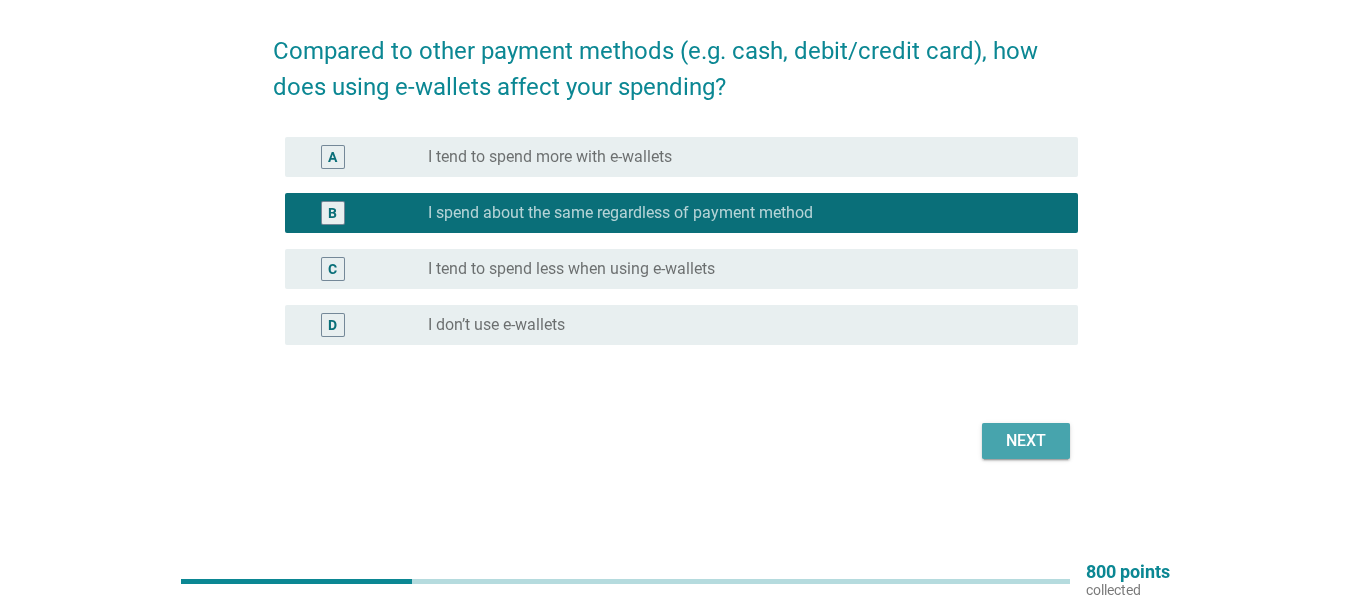 click on "Next" at bounding box center (1026, 441) 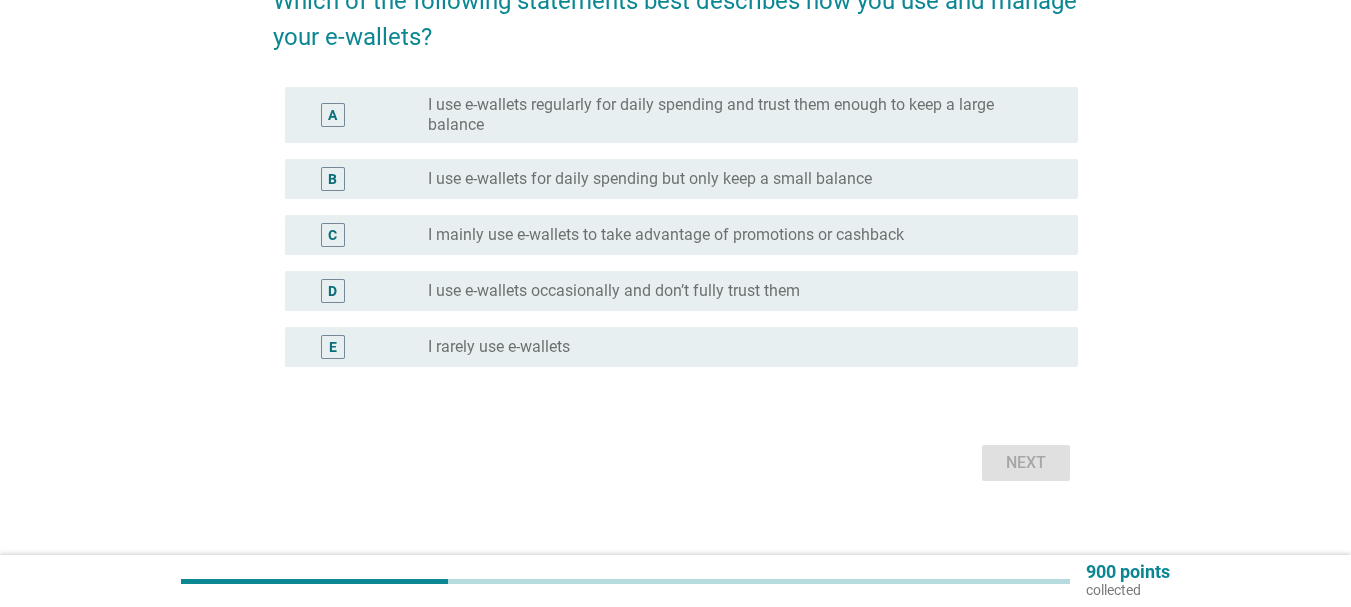scroll, scrollTop: 207, scrollLeft: 0, axis: vertical 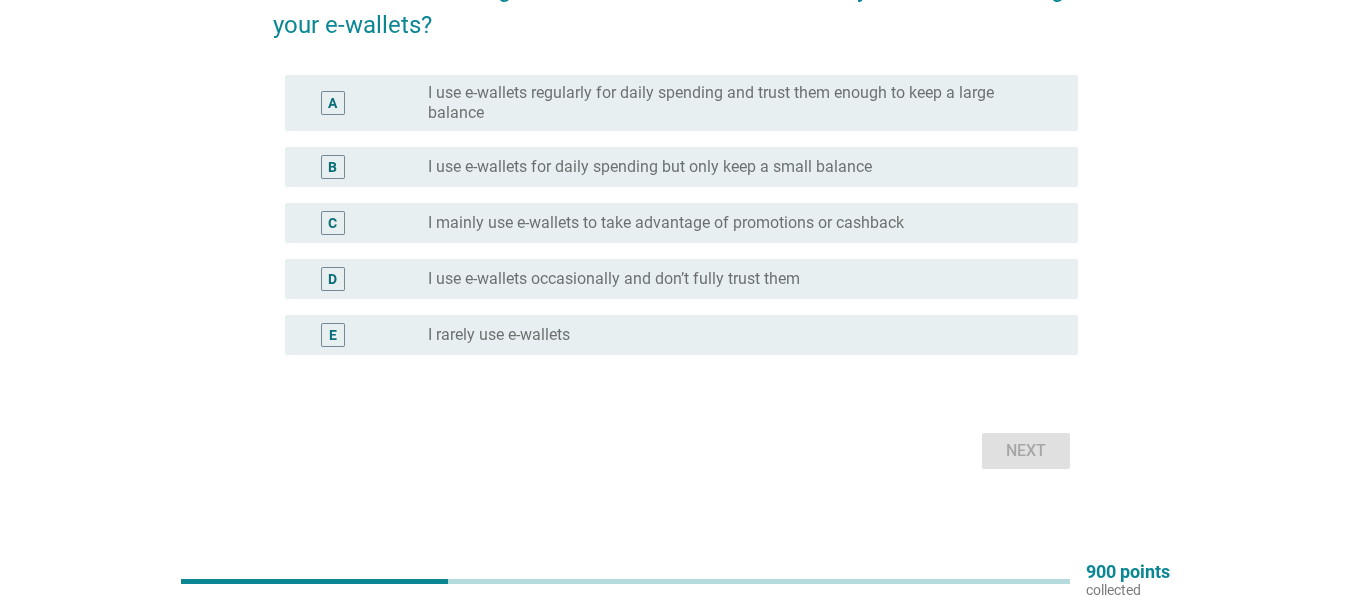 click on "B     radio_button_unchecked I use e-wallets for daily spending but only keep a small balance" at bounding box center [681, 167] 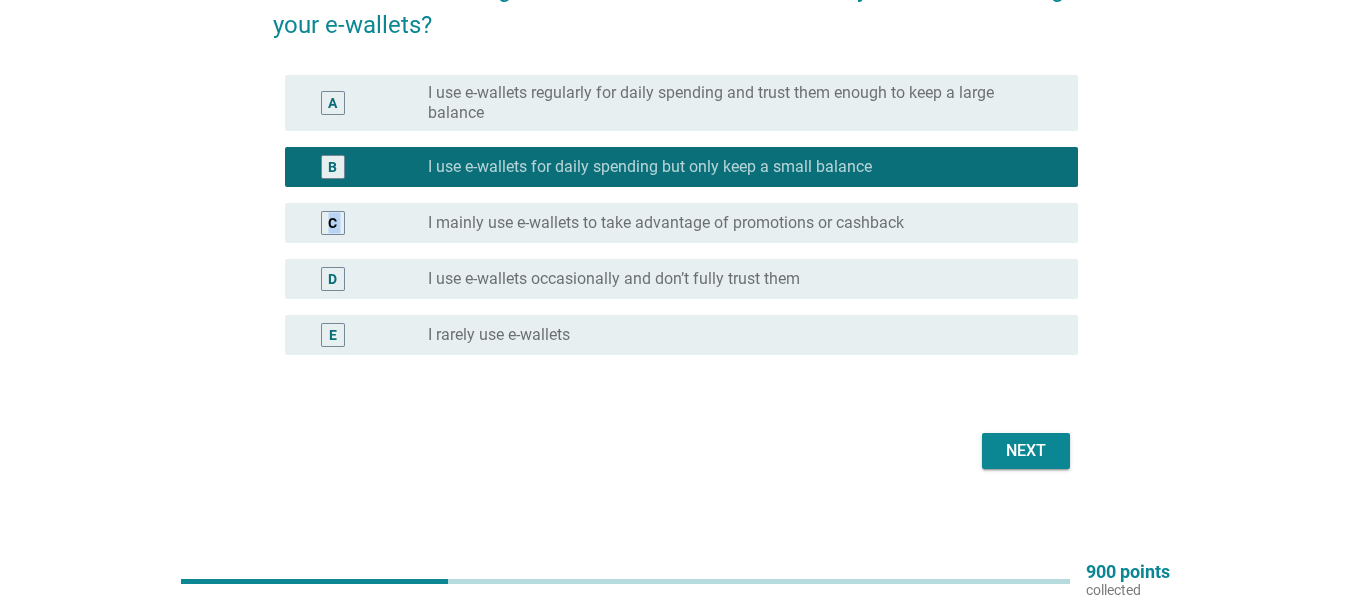 click on "A     radio_button_unchecked I use e-wallets regularly for daily spending and trust them enough to keep a large balance   B     radio_button_checked I use e-wallets for daily spending but only keep a small balance   C     radio_button_unchecked I mainly use e-wallets to take advantage of promotions or cashback   D     radio_button_unchecked I use e-wallets occasionally and don’t fully trust them   E     radio_button_unchecked I rarely use e-wallets" at bounding box center (675, 215) 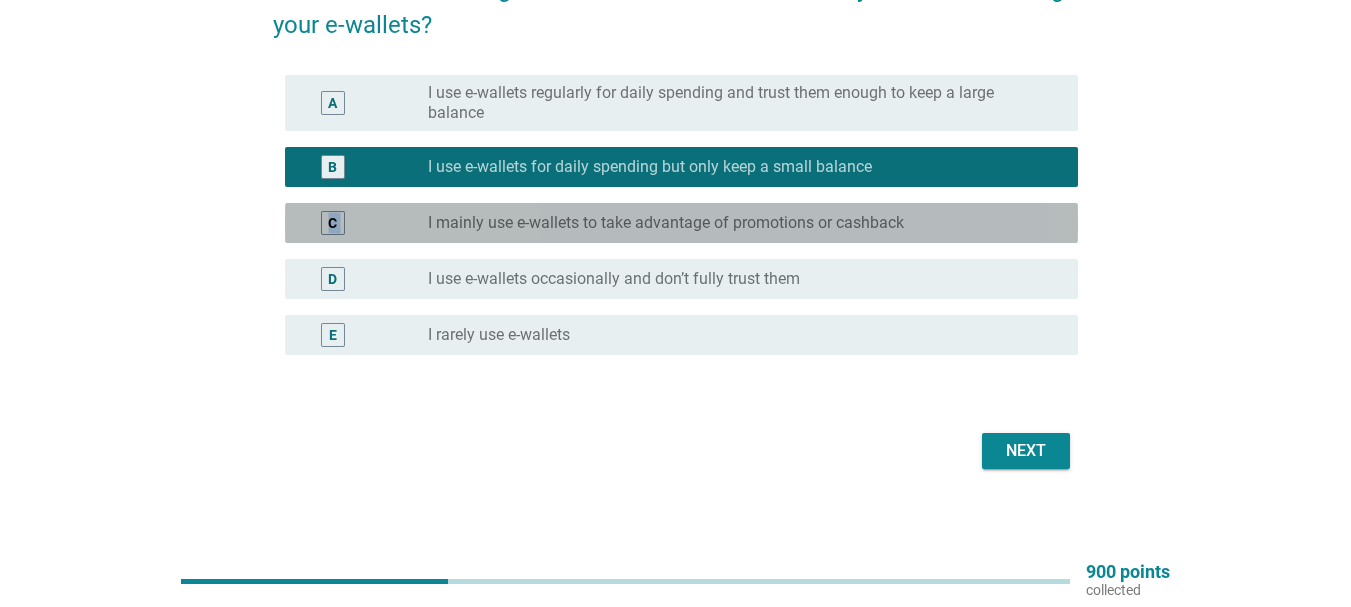 click on "radio_button_unchecked I mainly use e-wallets to take advantage of promotions or cashback" at bounding box center (745, 223) 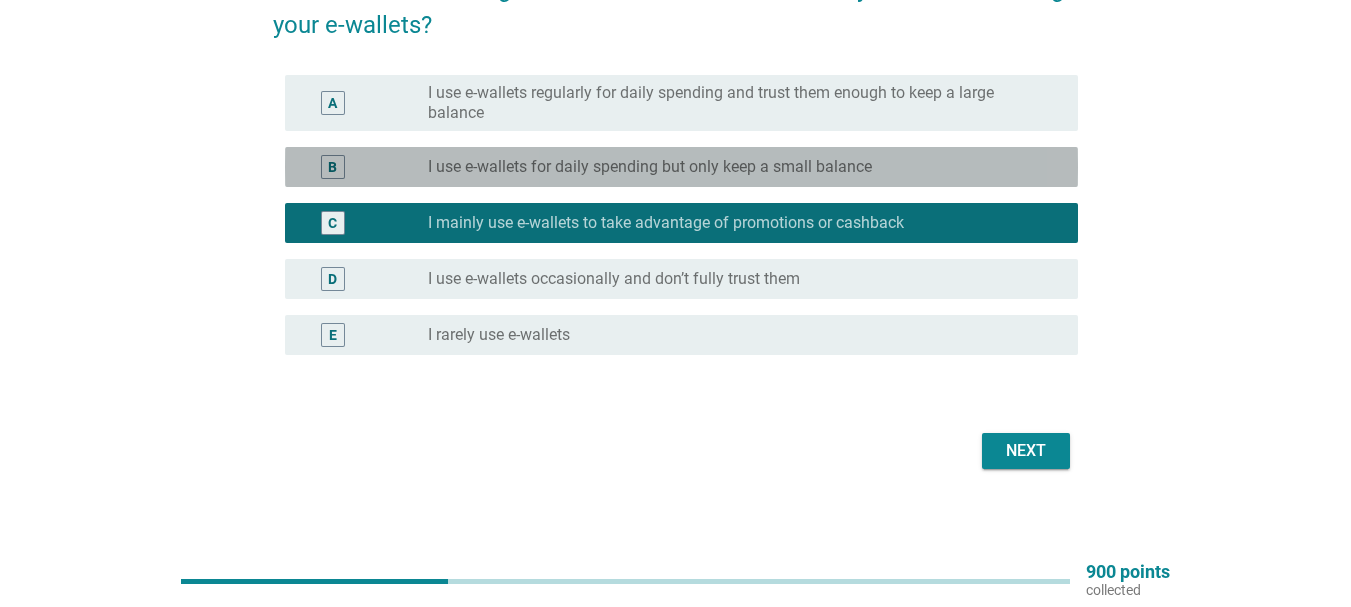 click on "B     radio_button_unchecked I use e-wallets for daily spending but only keep a small balance" at bounding box center (681, 167) 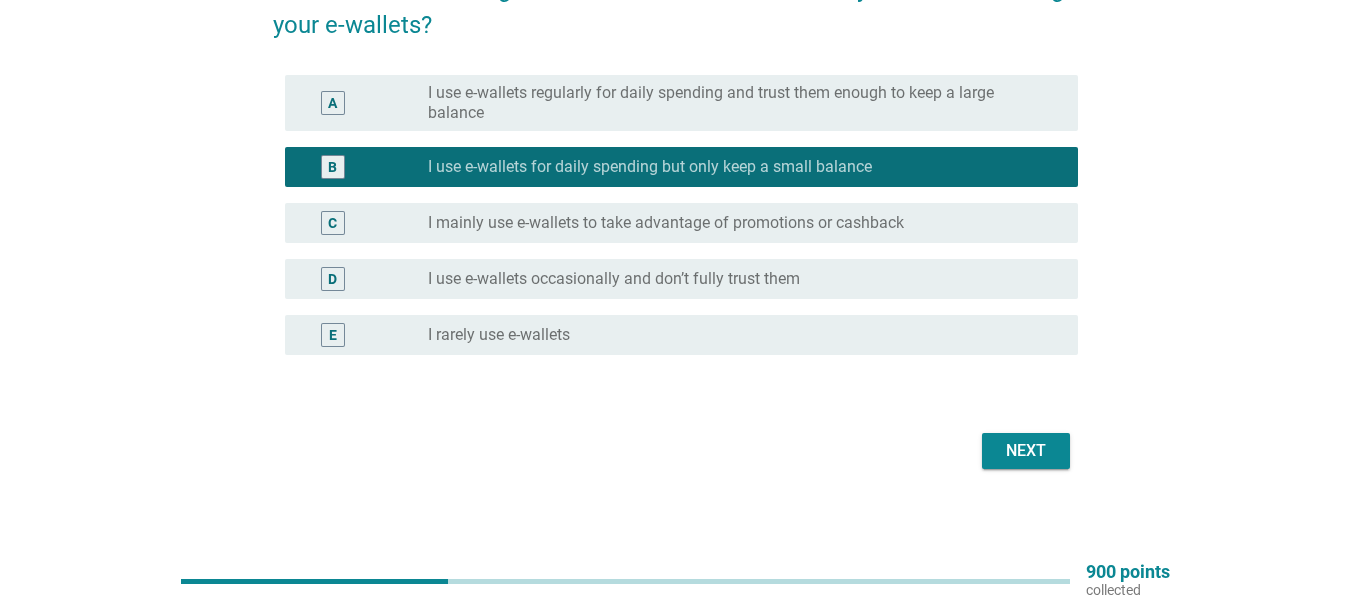drag, startPoint x: 1015, startPoint y: 426, endPoint x: 1015, endPoint y: 437, distance: 11 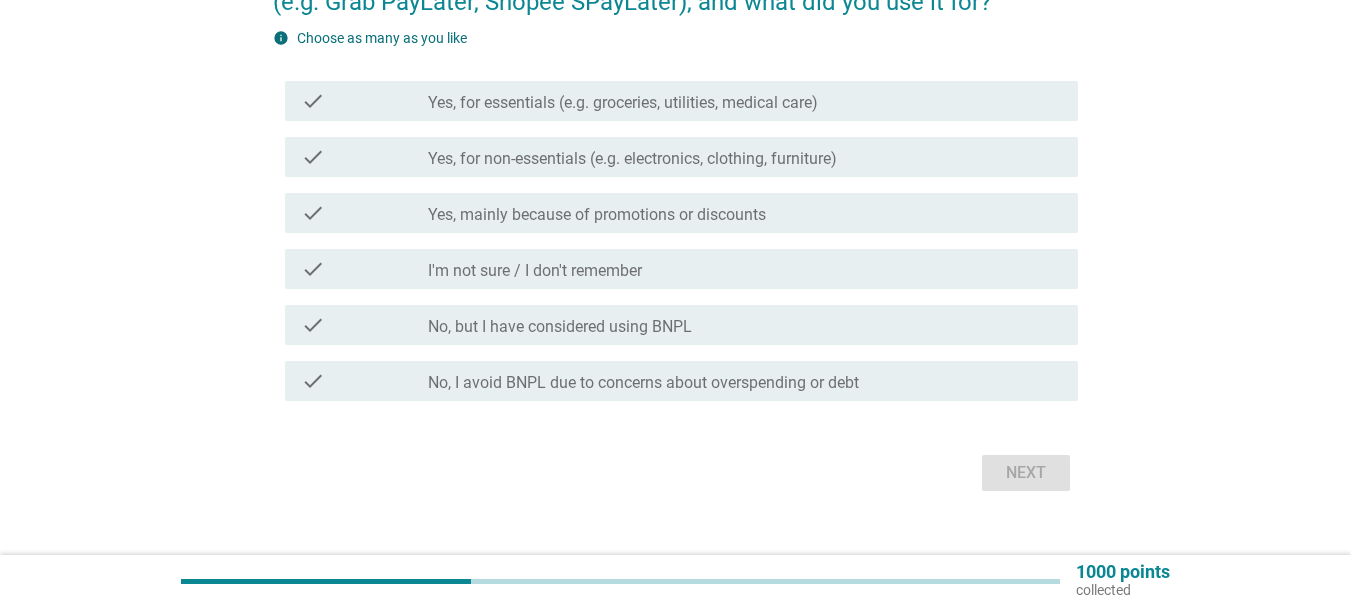 scroll, scrollTop: 262, scrollLeft: 0, axis: vertical 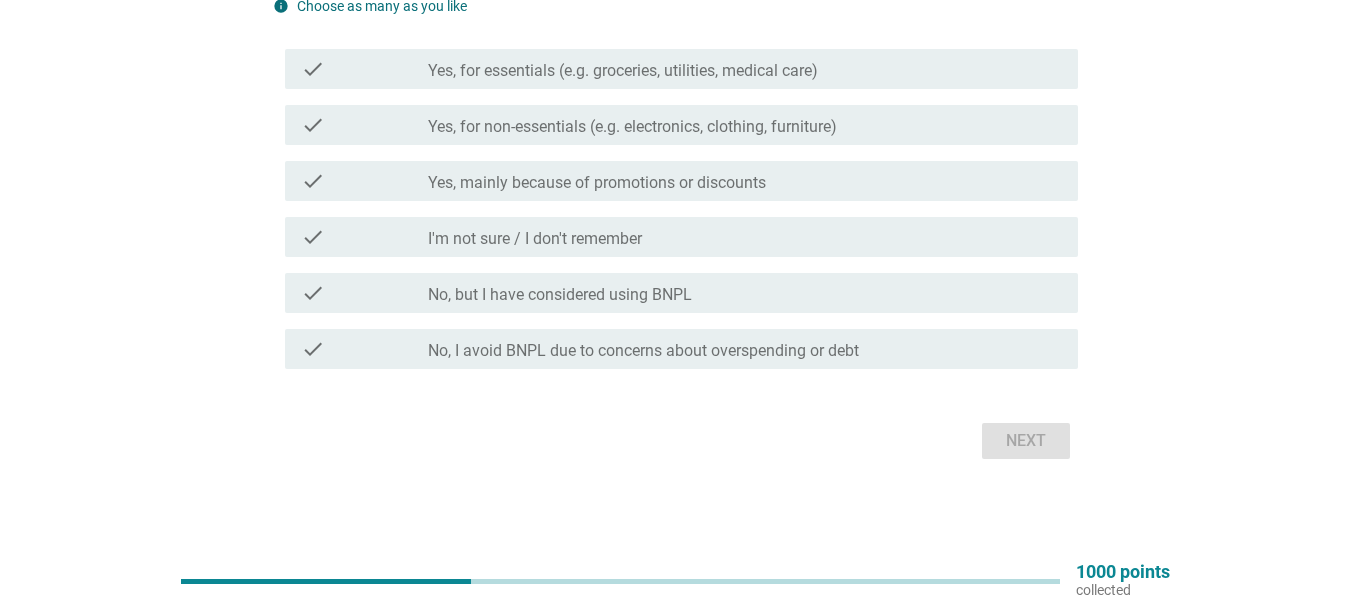 click on "Yes, mainly because of promotions or discounts" at bounding box center (597, 183) 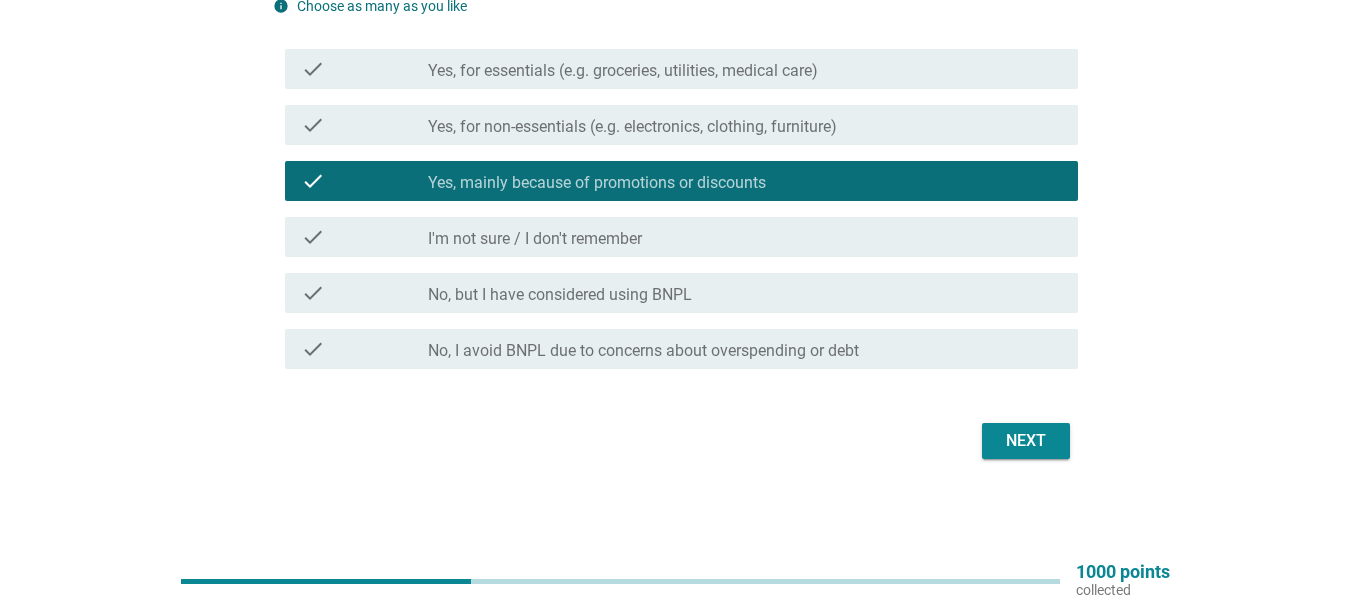 click on "Yes, for non-essentials (e.g. electronics, clothing, furniture)" at bounding box center (632, 127) 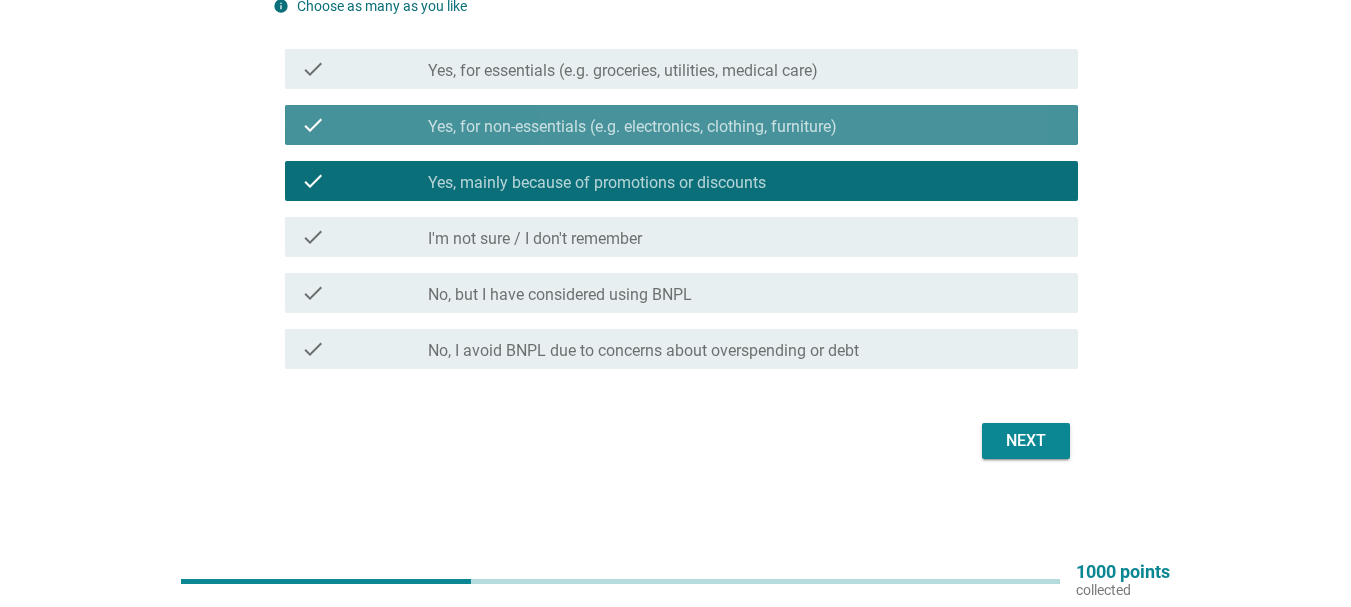 click on "Yes, for non-essentials (e.g. electronics, clothing, furniture)" at bounding box center [632, 127] 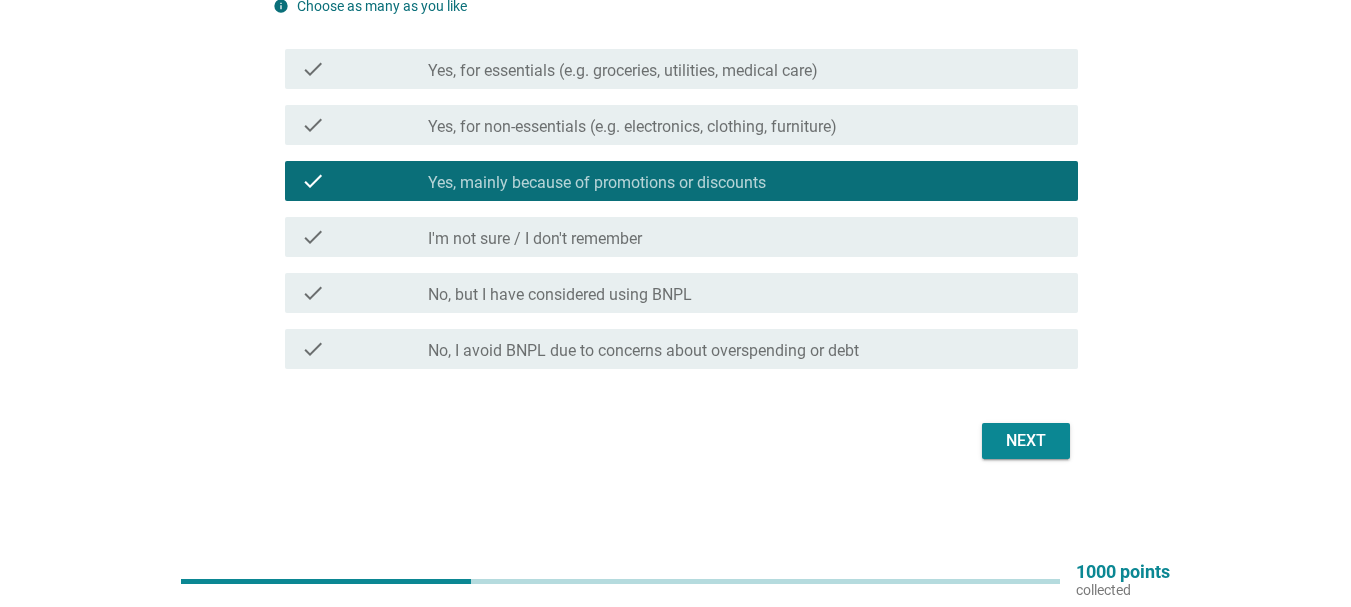 click on "check     check_box_outline_blank Yes, for essentials (e.g. groceries, utilities, medical care)" at bounding box center (675, 69) 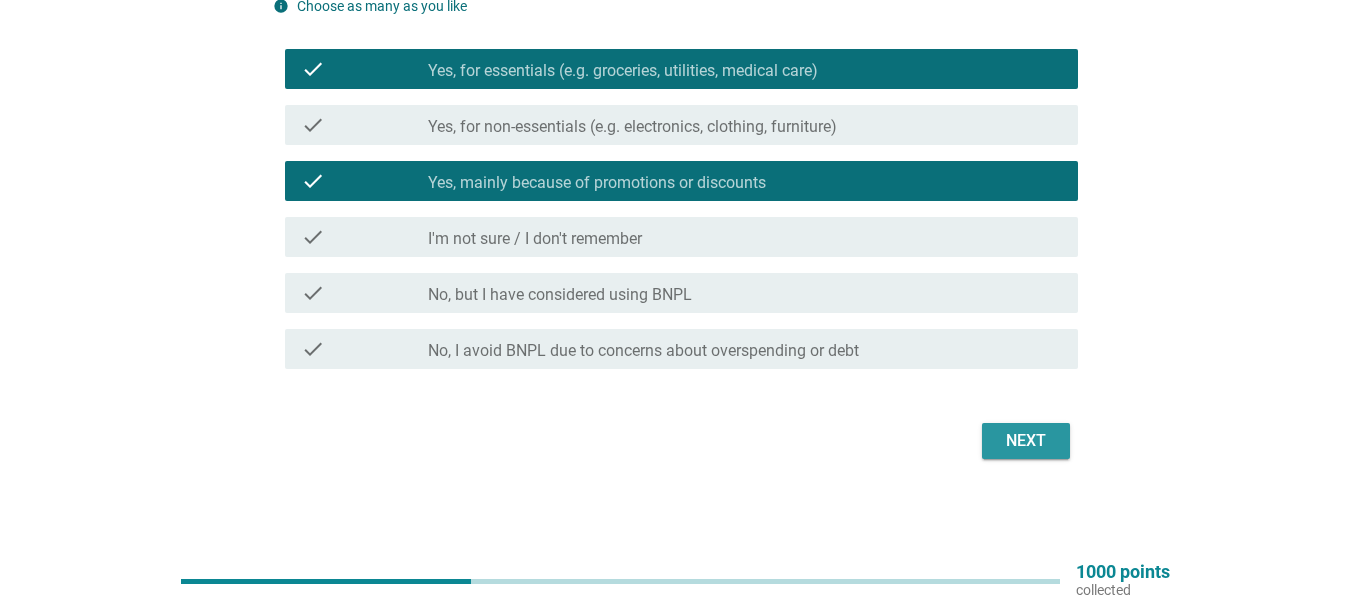 click on "Next" at bounding box center [1026, 441] 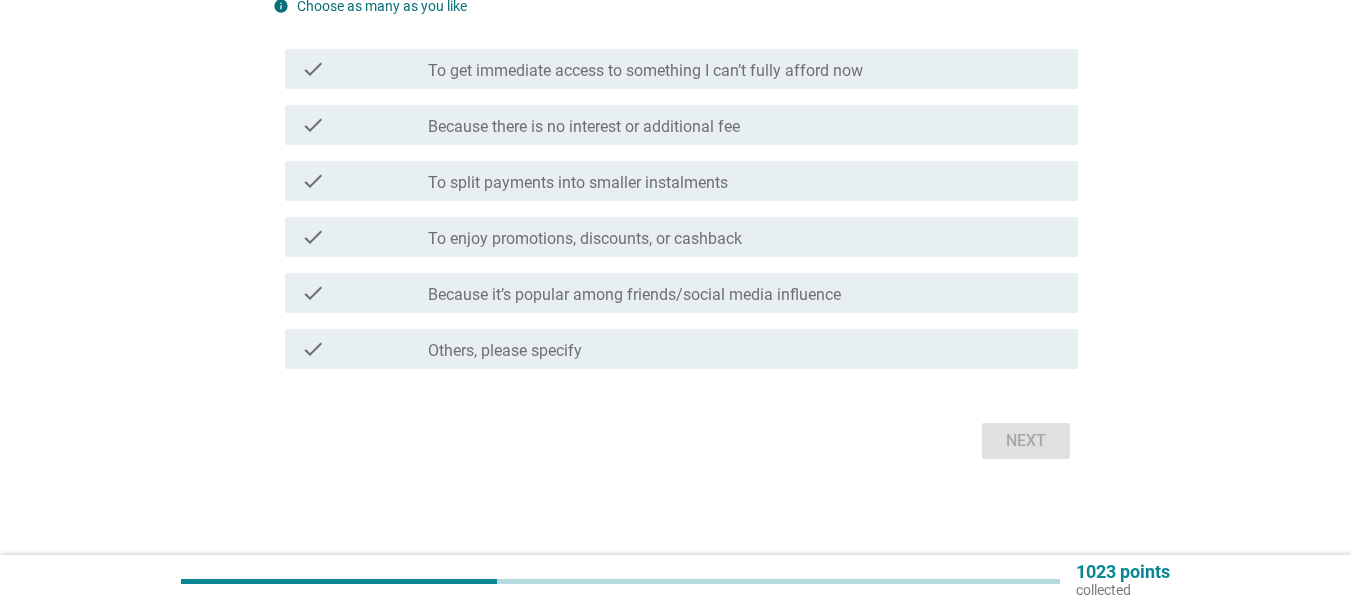 scroll, scrollTop: 0, scrollLeft: 0, axis: both 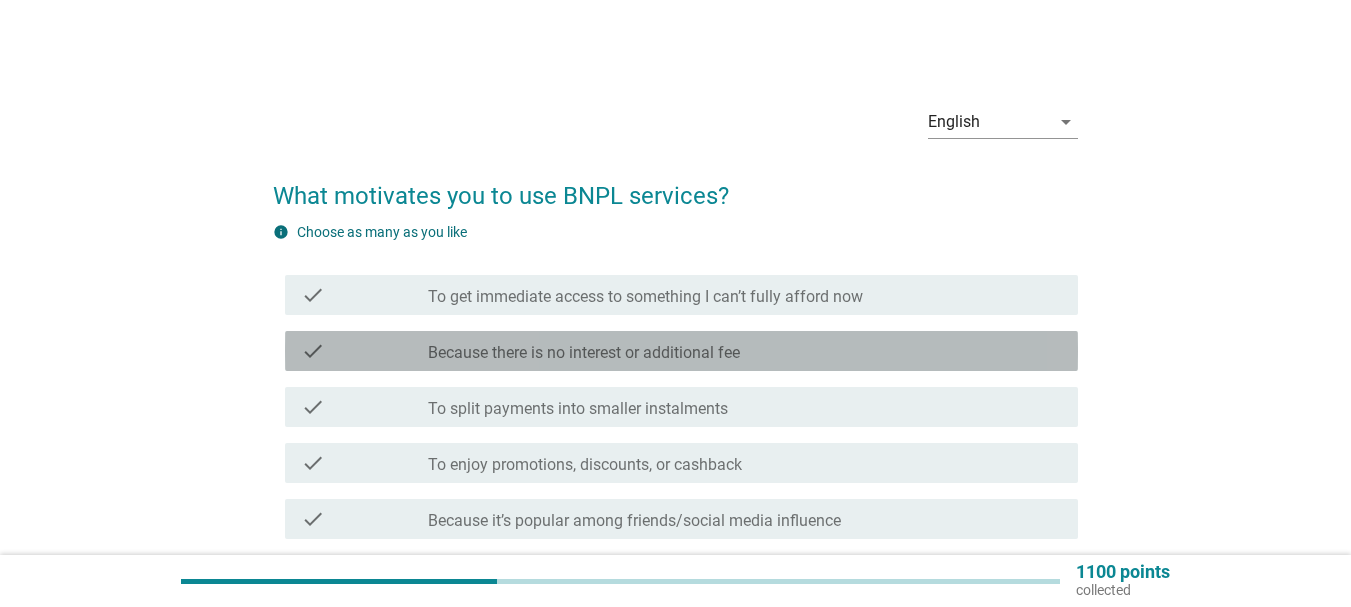click on "Because there is no interest or additional fee" at bounding box center [584, 353] 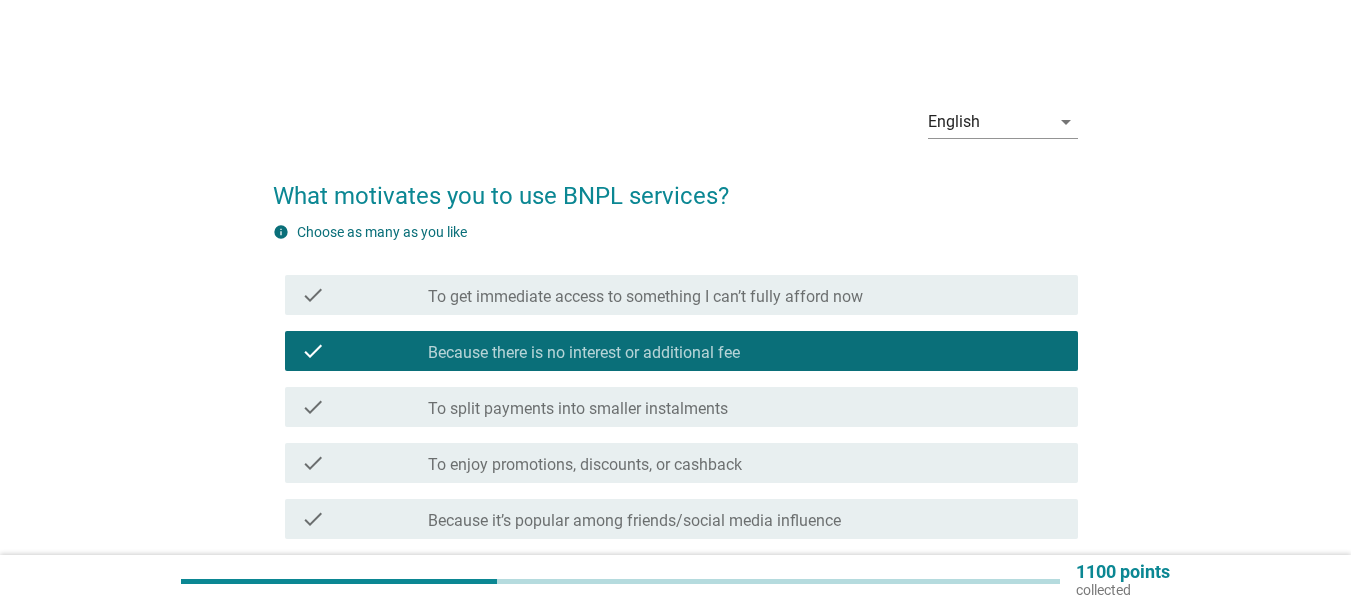 click on "check     check_box_outline_blank To split payments into smaller instalments" at bounding box center (681, 407) 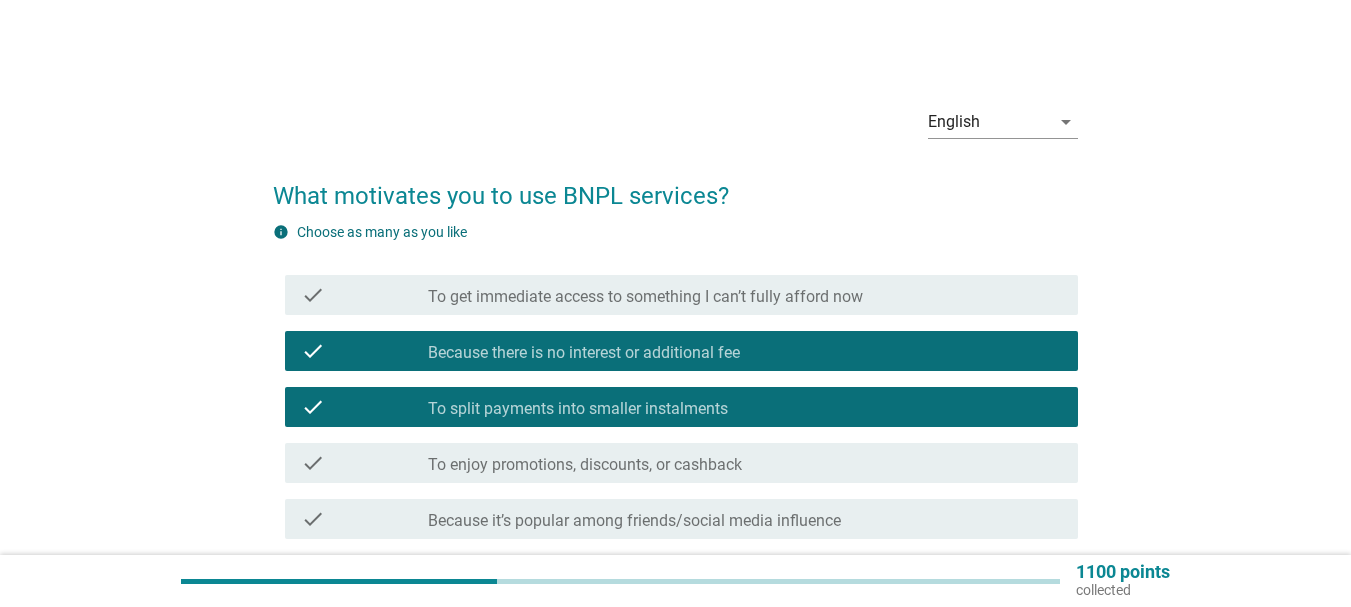 click on "To split payments into smaller instalments" at bounding box center (578, 409) 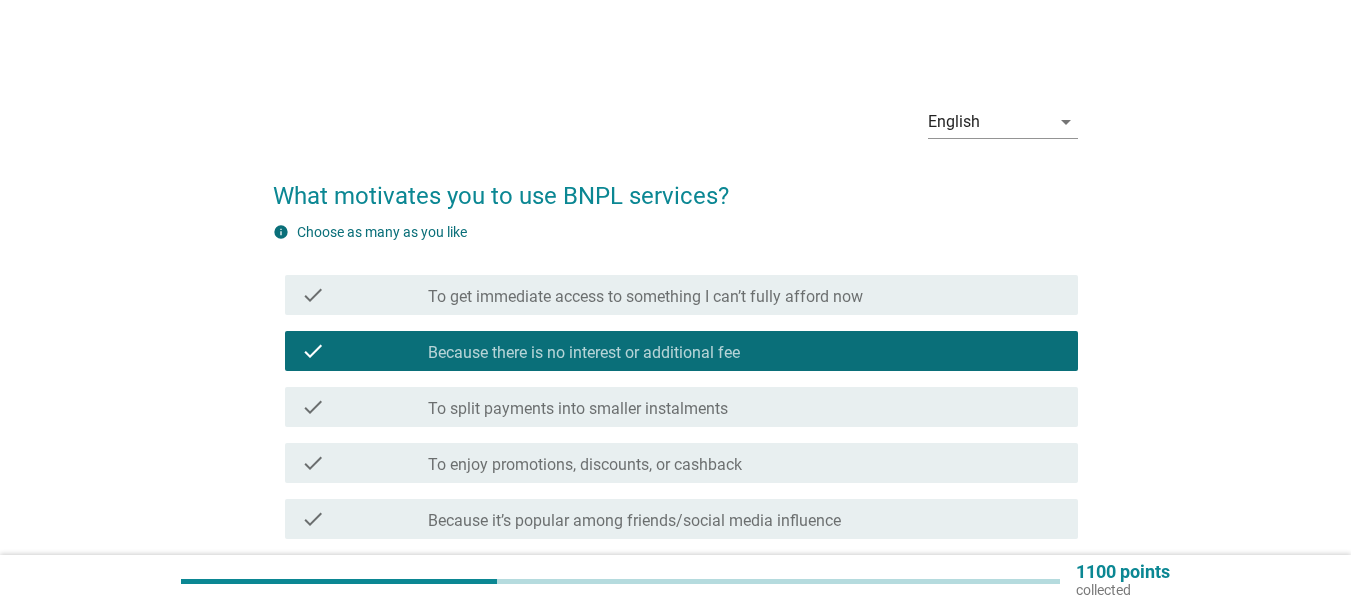 click on "To enjoy promotions, discounts, or cashback" at bounding box center [585, 465] 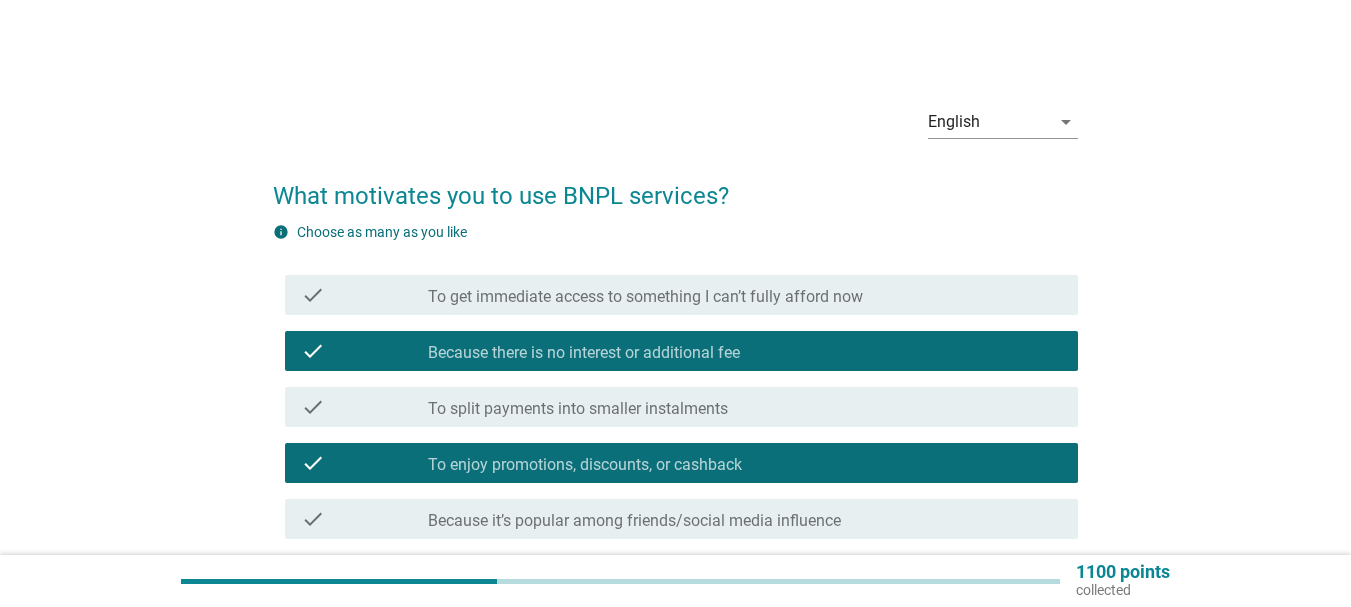 scroll, scrollTop: 226, scrollLeft: 0, axis: vertical 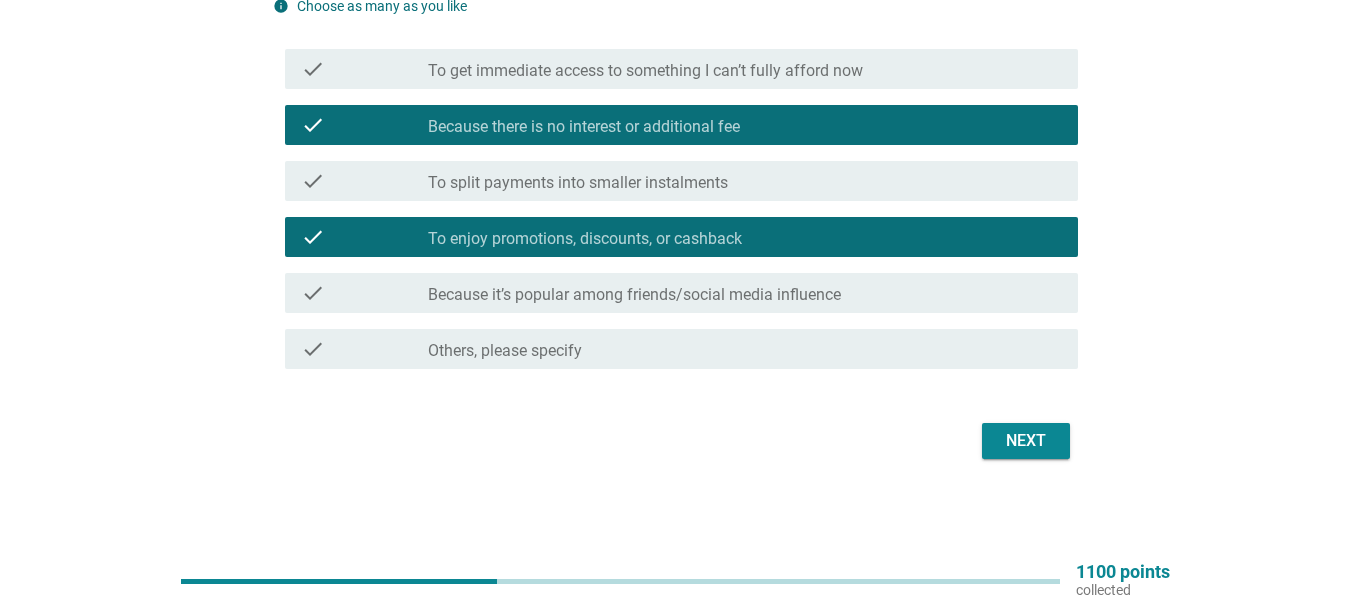click on "What motivates you to use BNPL services?     info   Choose as many as you like   check     check_box_outline_blank To get immediate access to something I can’t fully afford now   check     check_box Because there is no interest or additional fee   check     check_box To split payments into smaller instalments   check     check_box To enjoy promotions, discounts, or cashback   check     check_box_outline_blank Because it’s popular among friends/social media influence   check     check_box_outline_blank Others, please specify       Next" at bounding box center (675, 198) 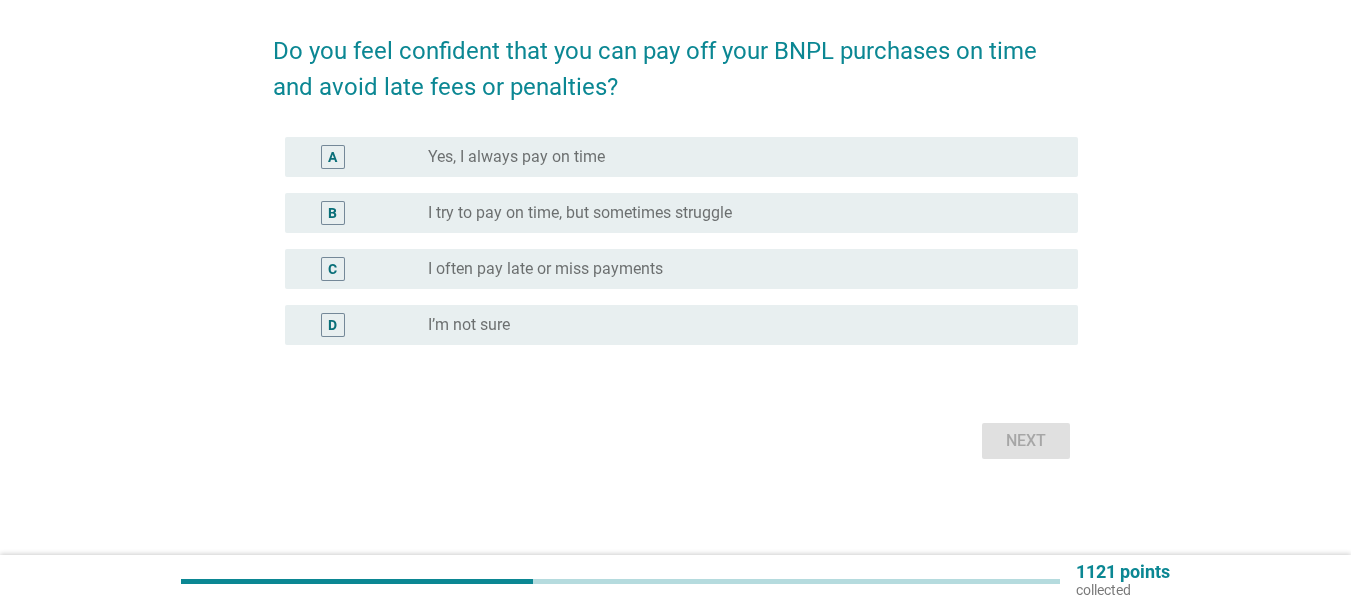 scroll, scrollTop: 0, scrollLeft: 0, axis: both 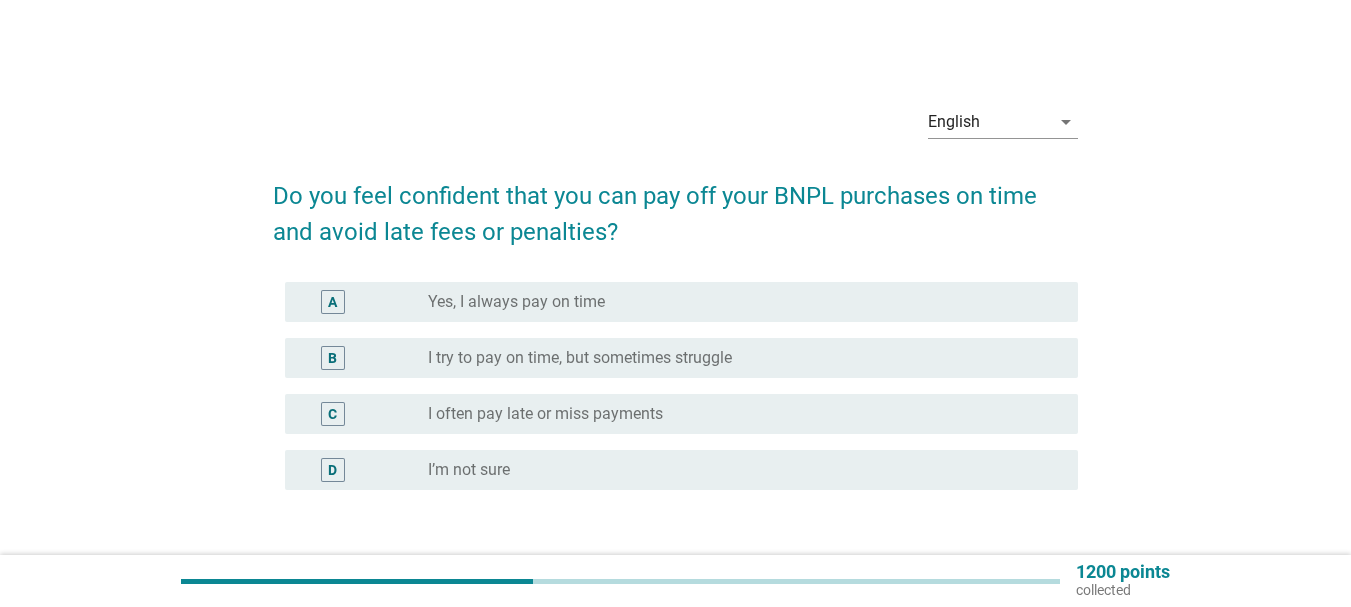 click on "radio_button_unchecked Yes, I always pay on time" at bounding box center (737, 302) 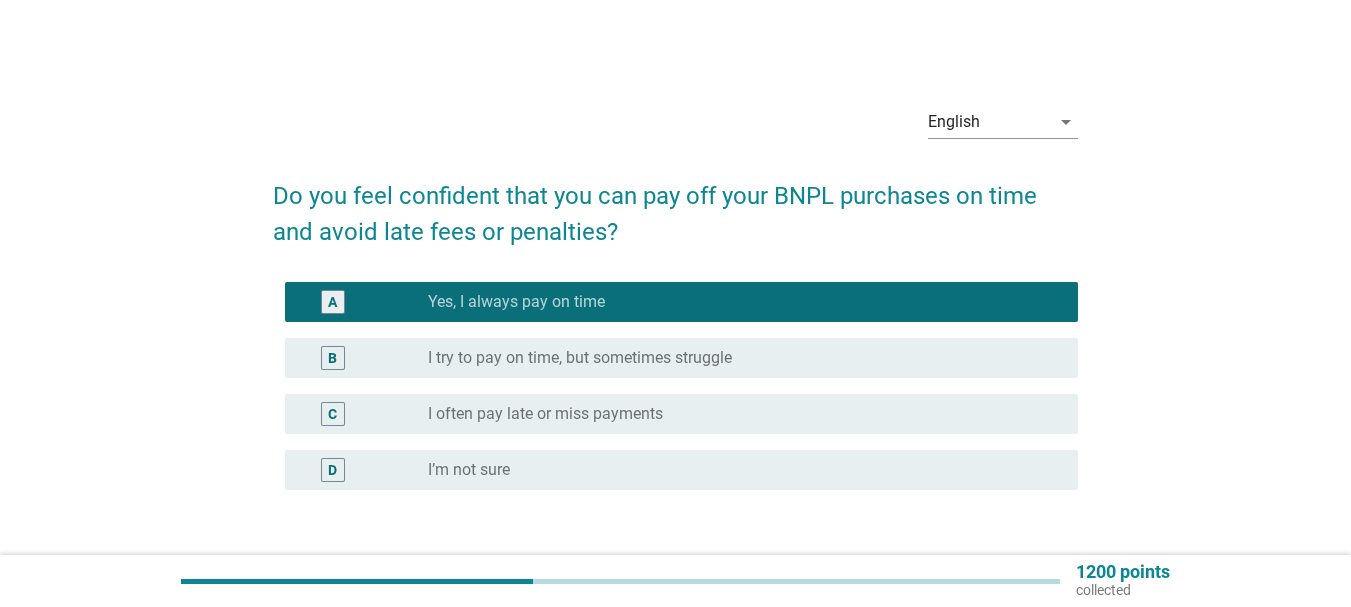 scroll, scrollTop: 145, scrollLeft: 0, axis: vertical 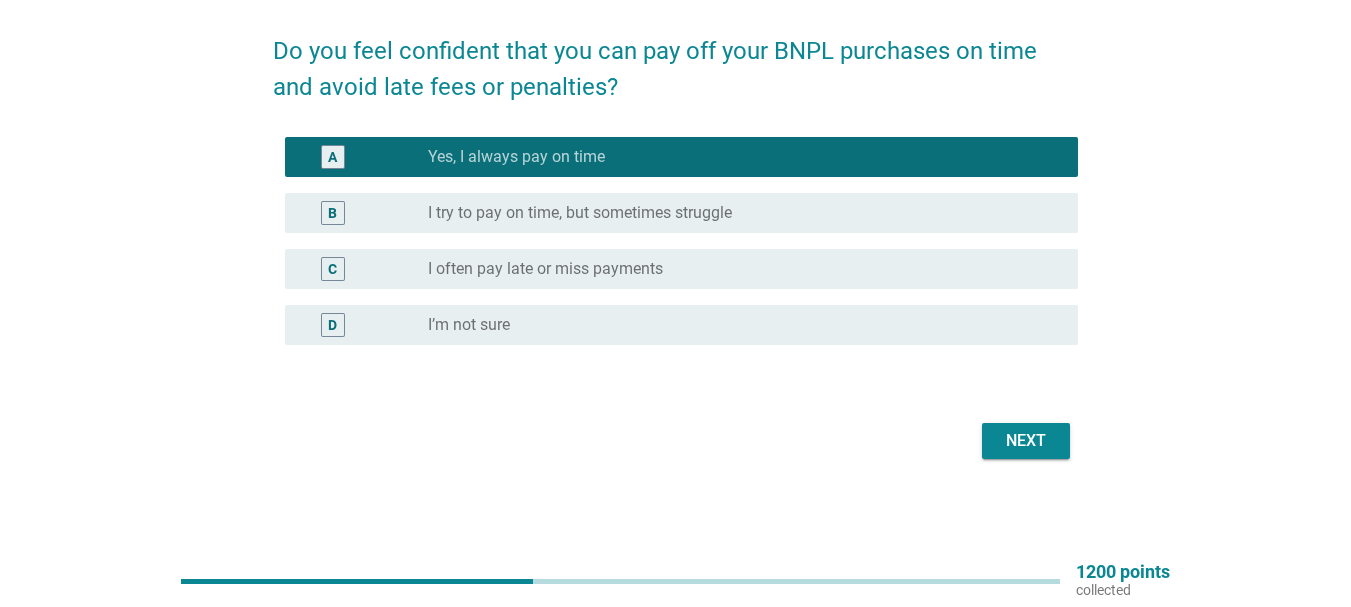 drag, startPoint x: 1061, startPoint y: 438, endPoint x: 1103, endPoint y: 472, distance: 54.037025 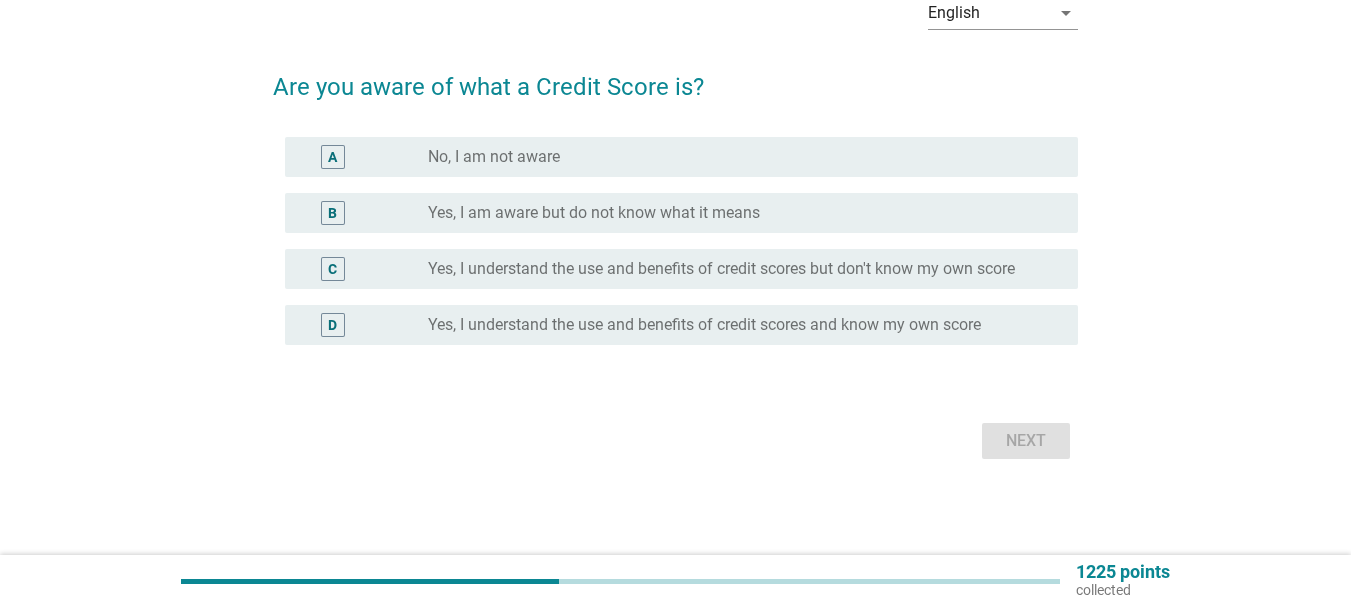 scroll, scrollTop: 0, scrollLeft: 0, axis: both 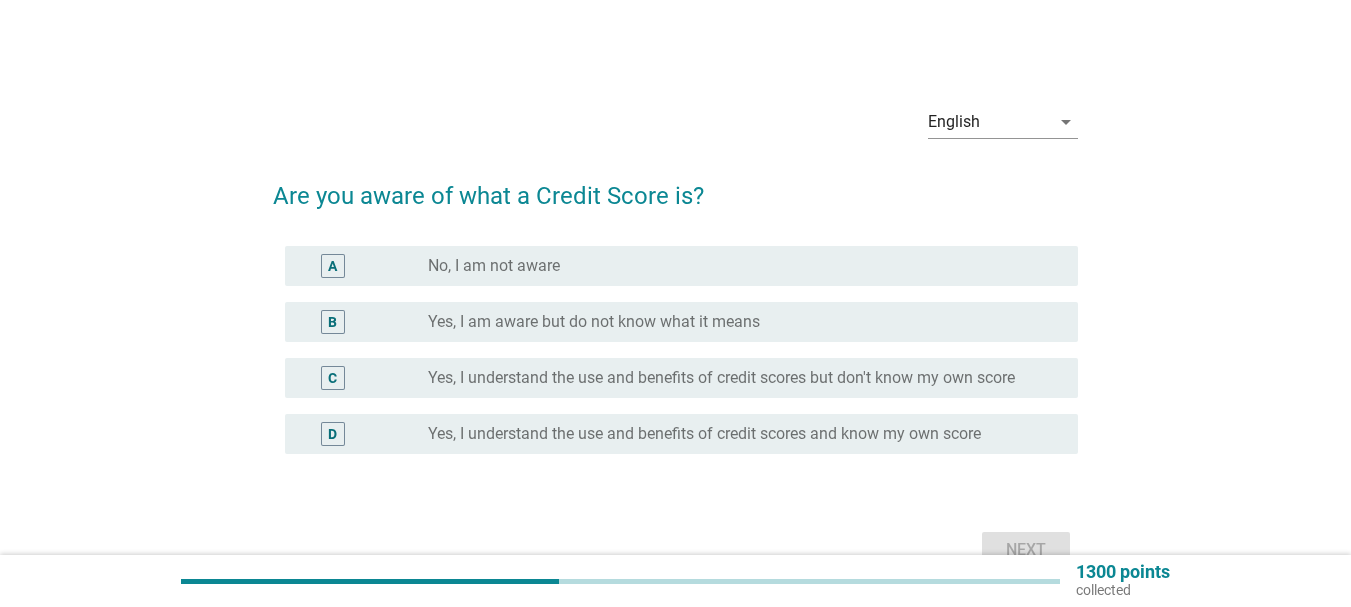 click on "A     radio_button_unchecked No, I am not aware" at bounding box center [681, 266] 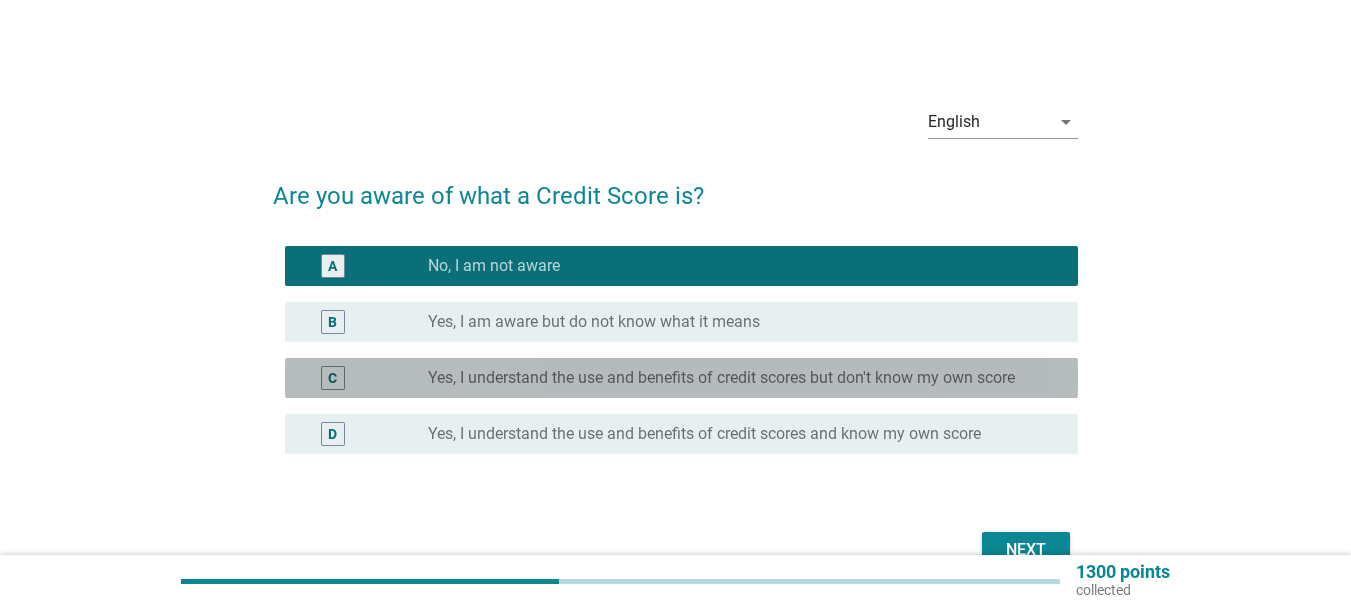 drag, startPoint x: 695, startPoint y: 389, endPoint x: 821, endPoint y: 424, distance: 130.7708 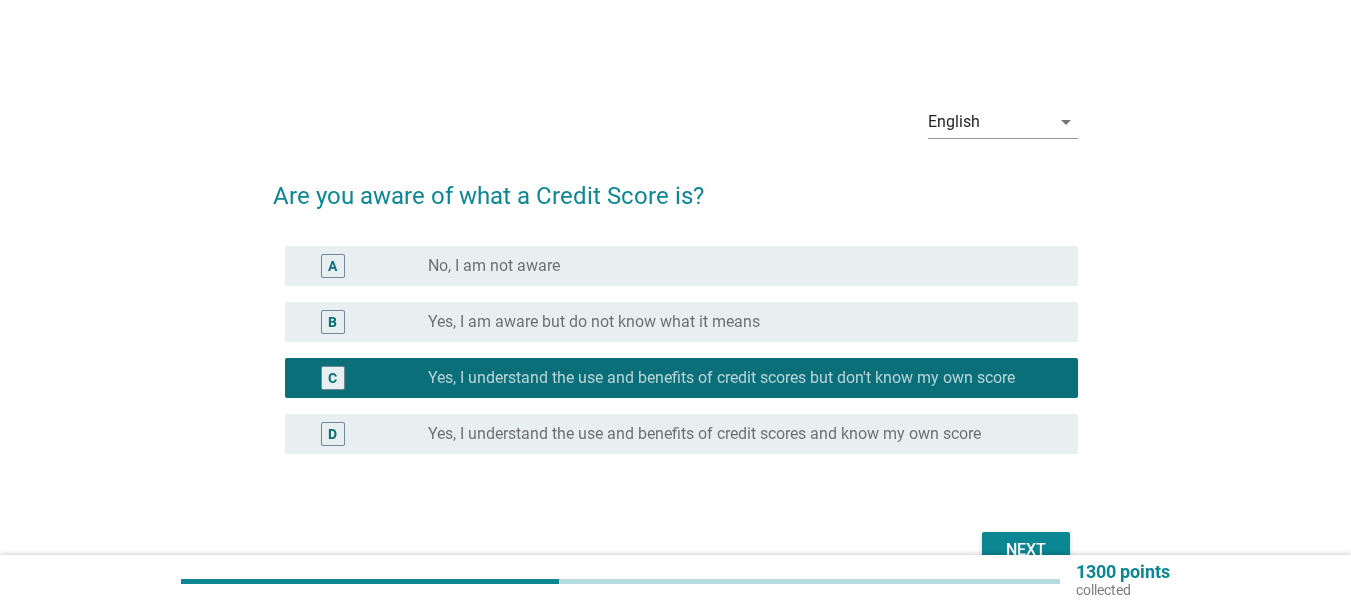 click on "Next" at bounding box center (1026, 550) 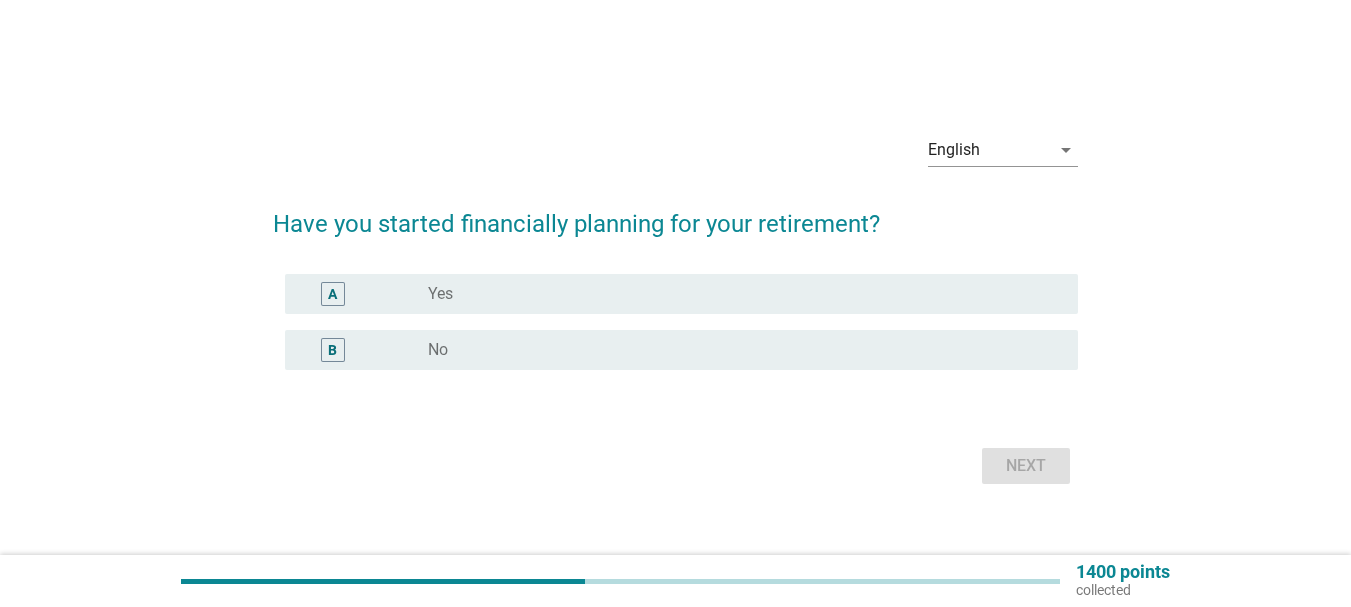 scroll, scrollTop: 52, scrollLeft: 0, axis: vertical 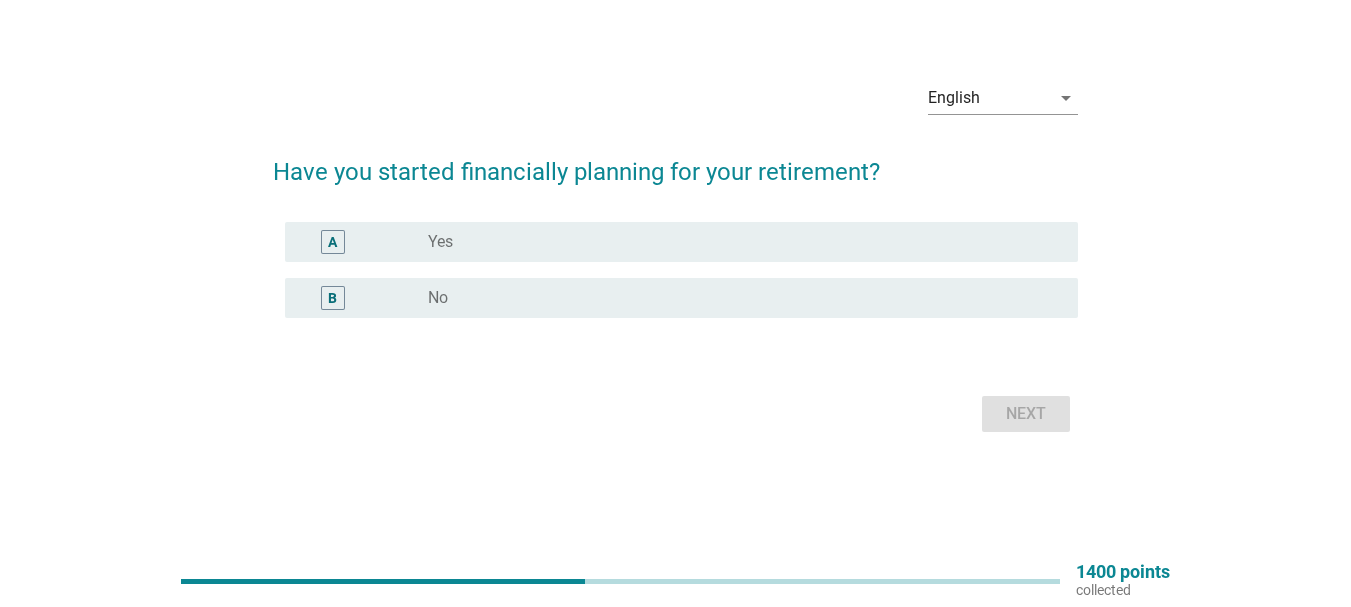 drag, startPoint x: 613, startPoint y: 236, endPoint x: 659, endPoint y: 274, distance: 59.665737 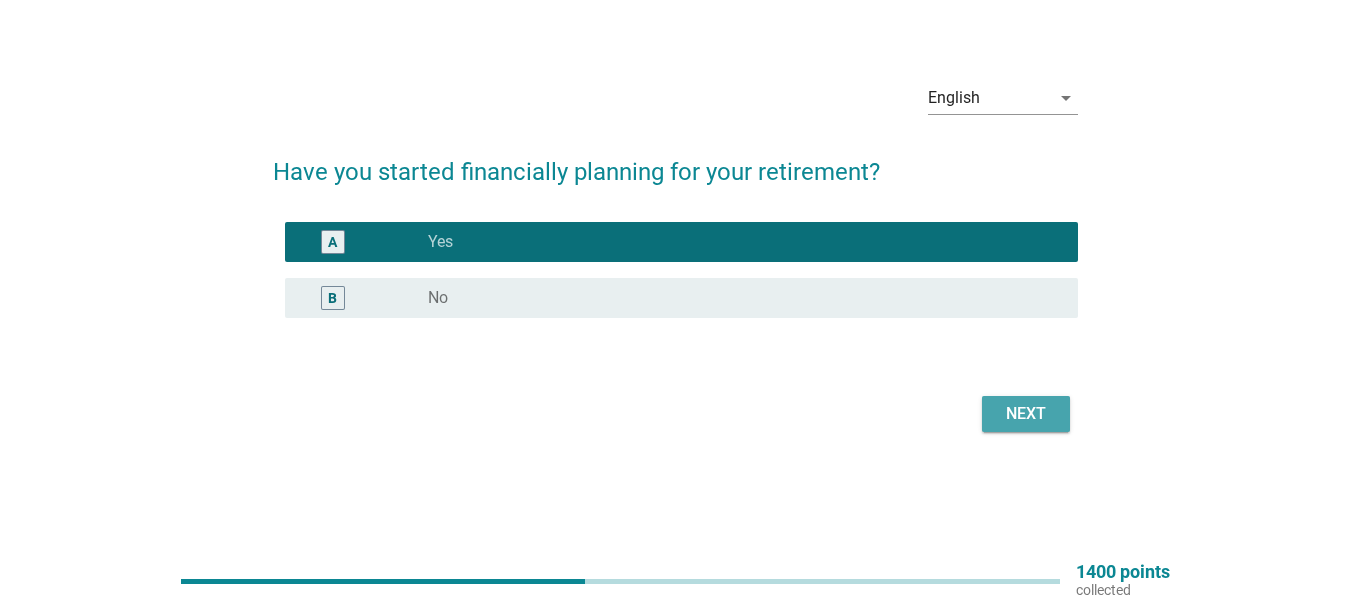 click on "Next" at bounding box center [1026, 414] 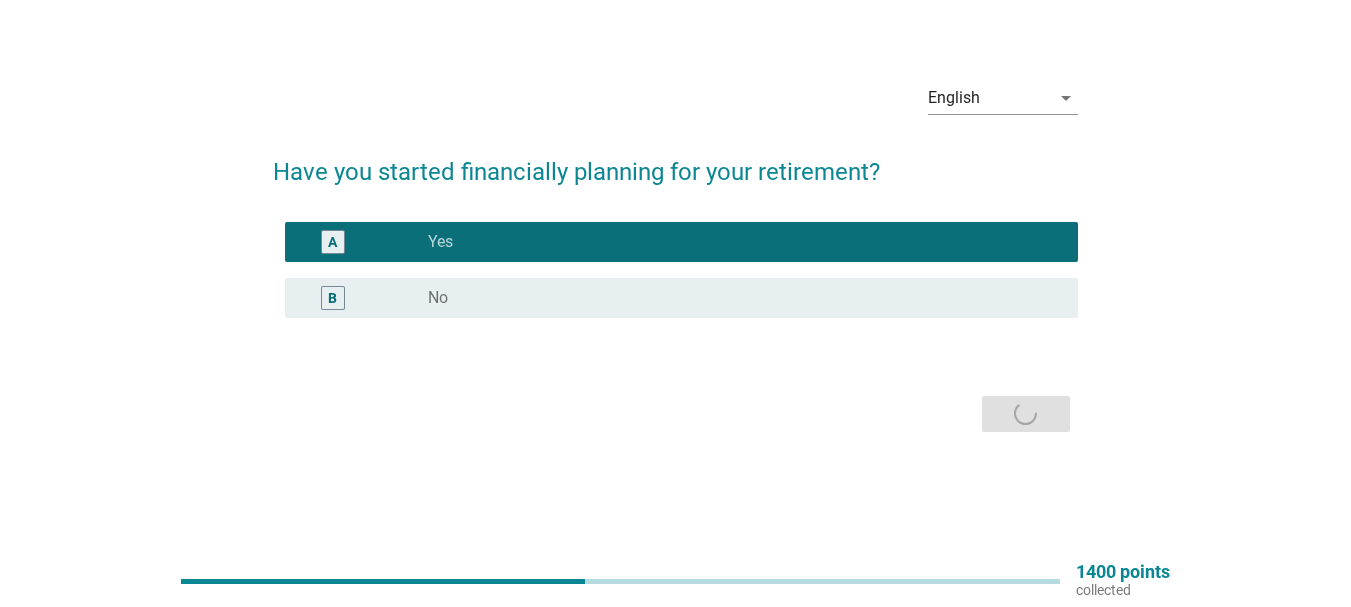 scroll, scrollTop: 0, scrollLeft: 0, axis: both 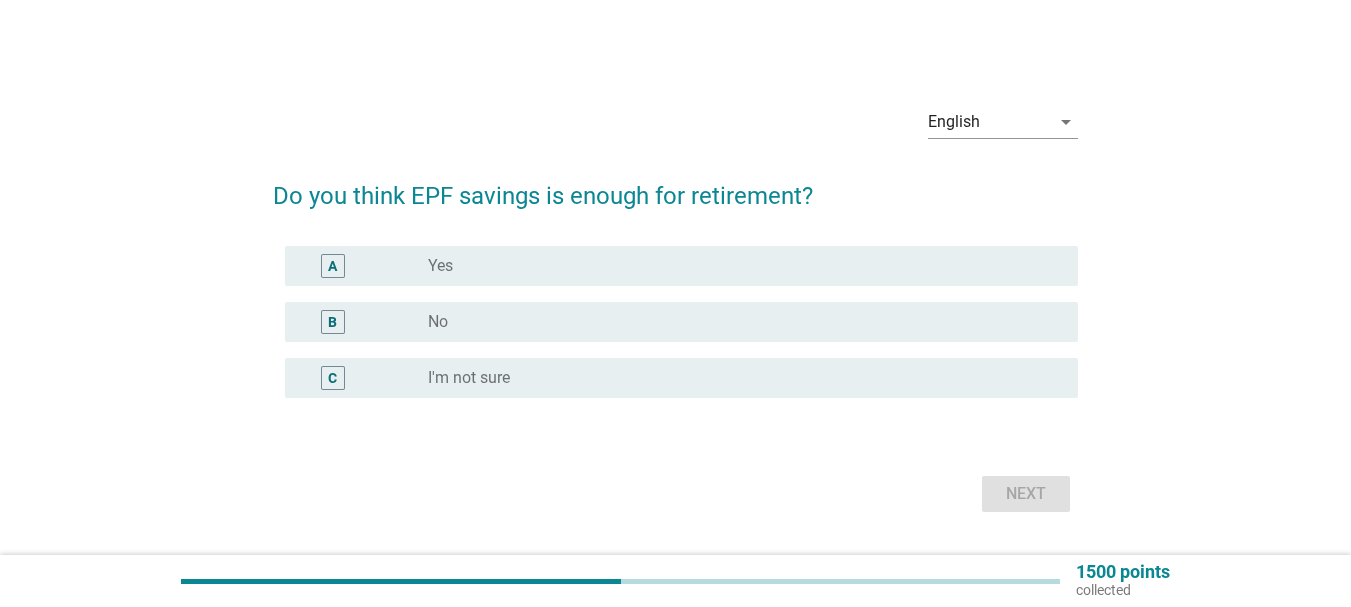 click on "radio_button_unchecked Yes" at bounding box center (745, 266) 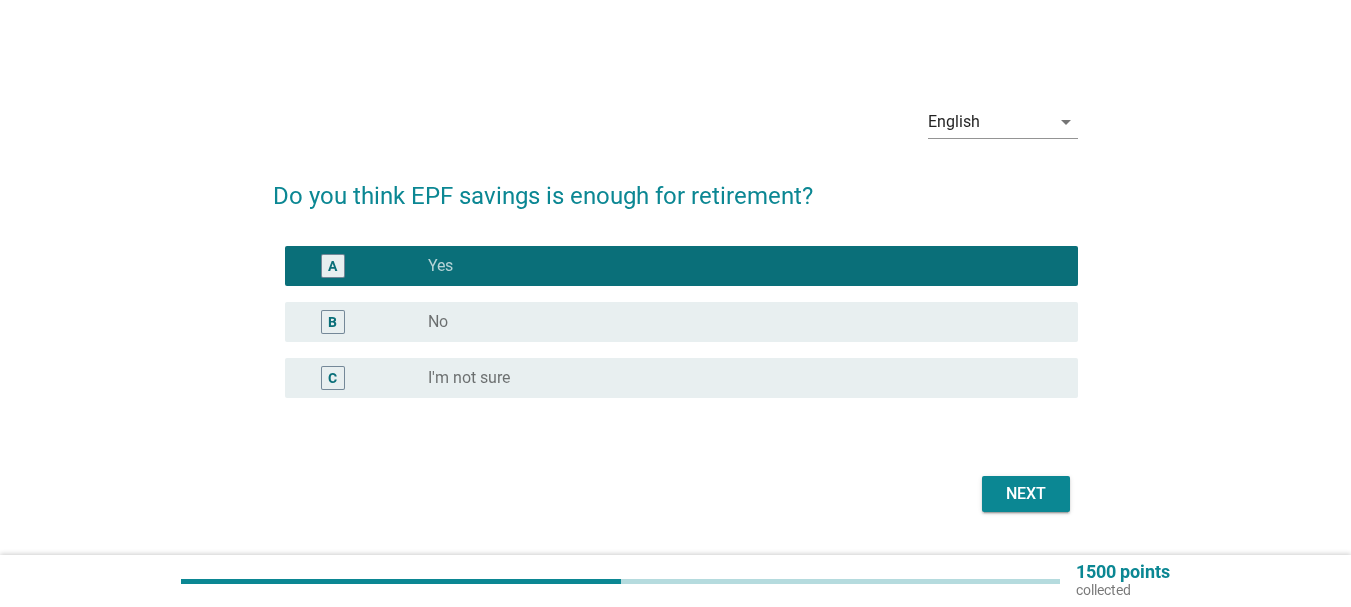click on "Next" at bounding box center [1026, 494] 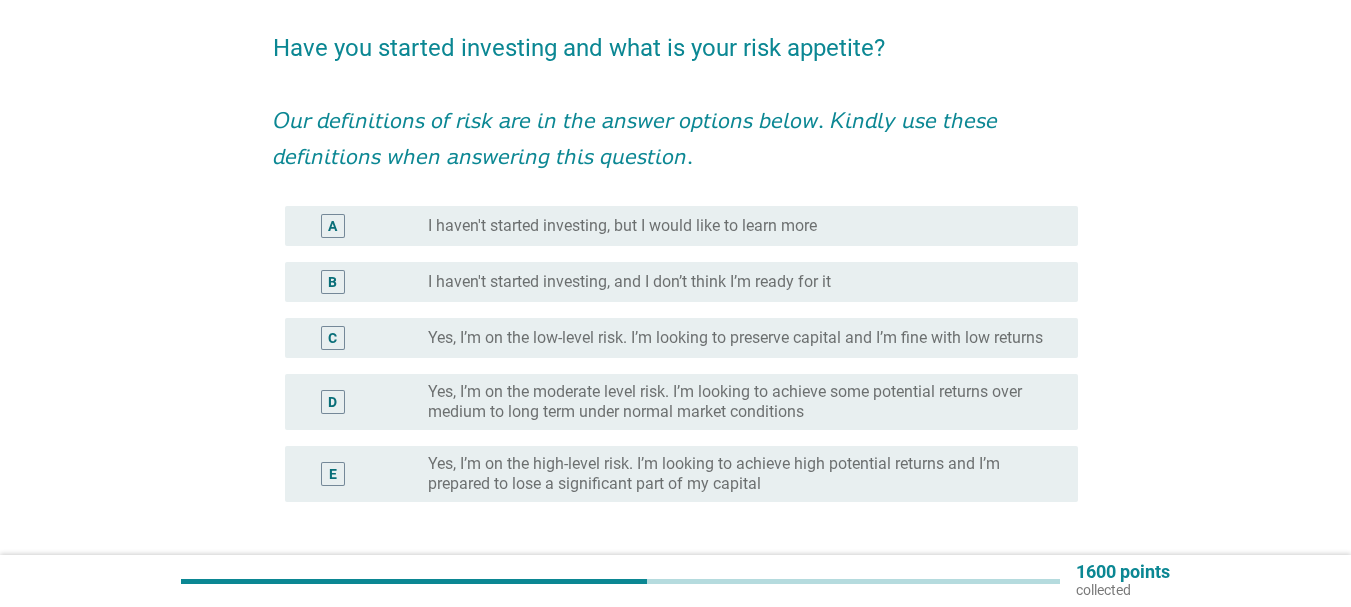 scroll, scrollTop: 154, scrollLeft: 0, axis: vertical 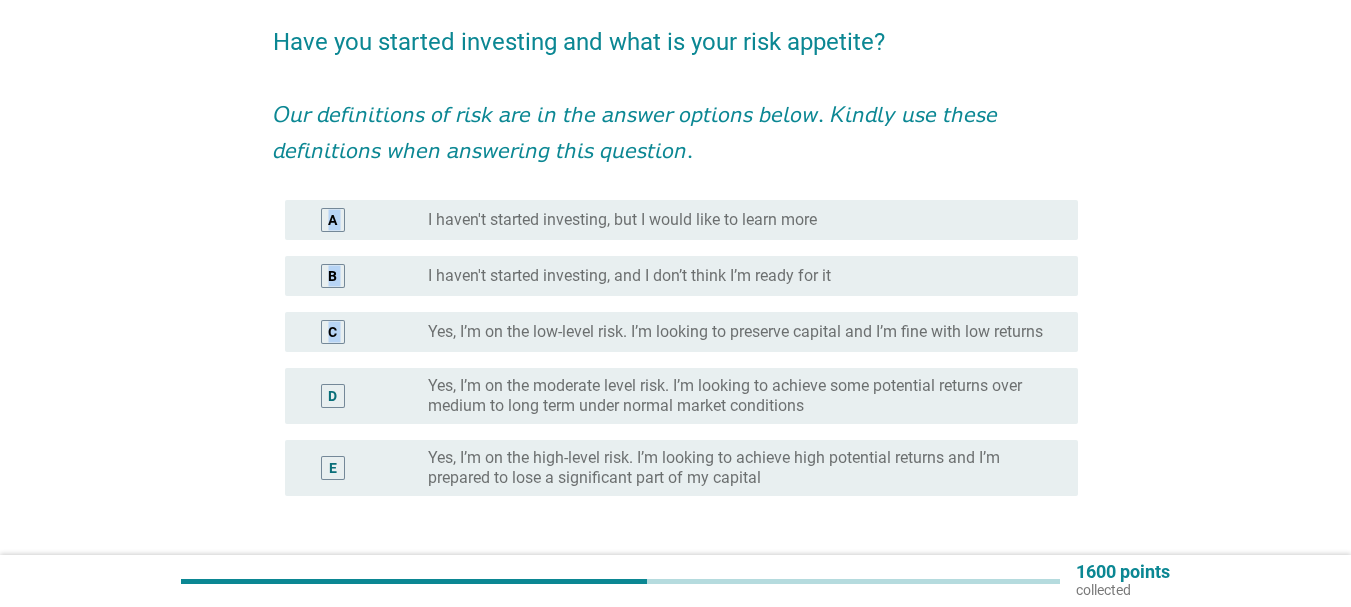 drag, startPoint x: 611, startPoint y: 247, endPoint x: 616, endPoint y: 339, distance: 92.13577 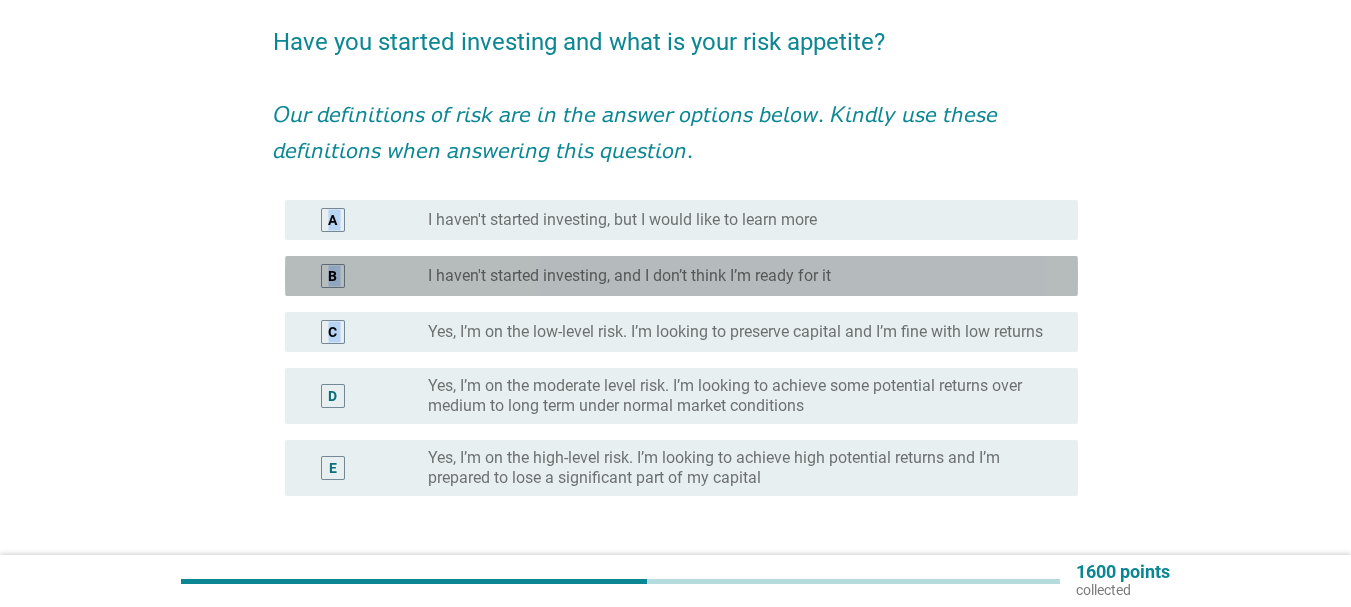 click on "I haven't started investing, and I don’t think I’m ready for it" at bounding box center (629, 276) 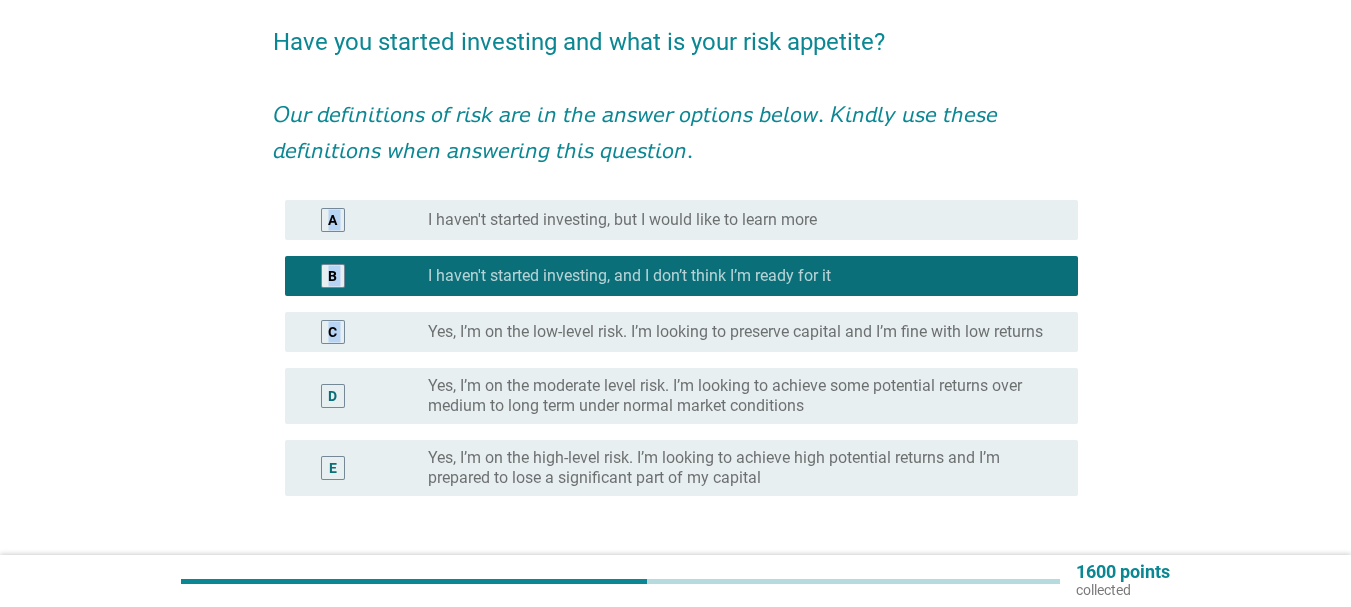 click on "Yes, I’m on the low-level risk. I’m looking to preserve capital and I’m fine with low returns" at bounding box center [735, 332] 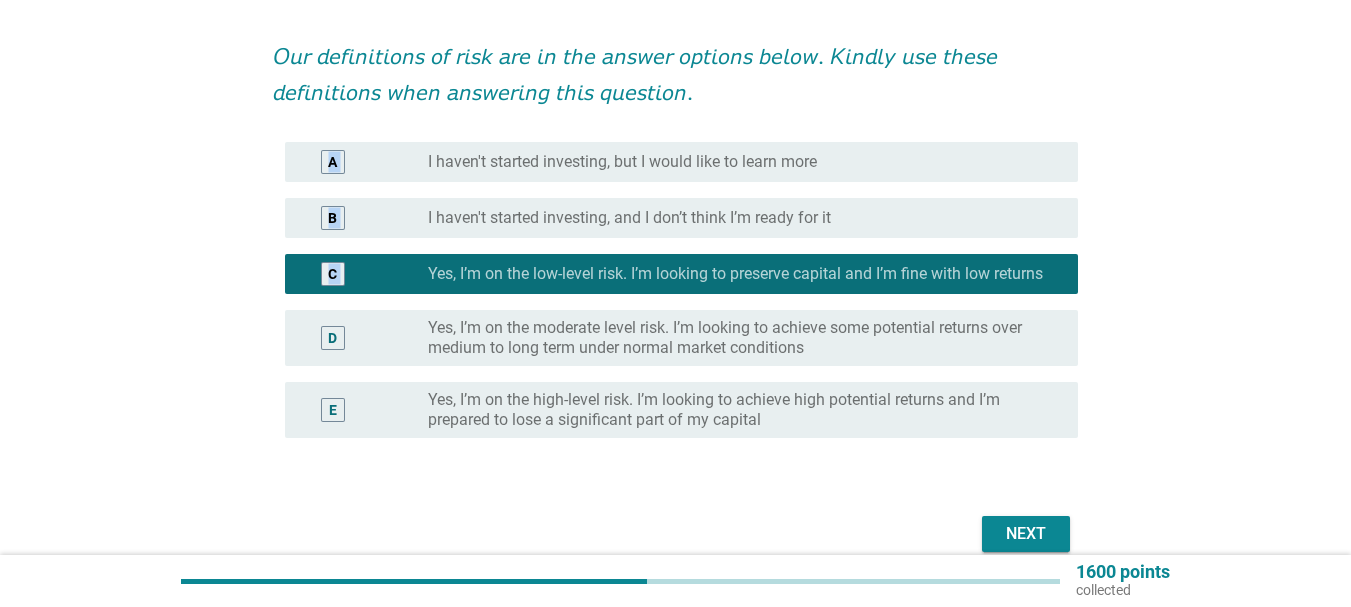 scroll, scrollTop: 201, scrollLeft: 0, axis: vertical 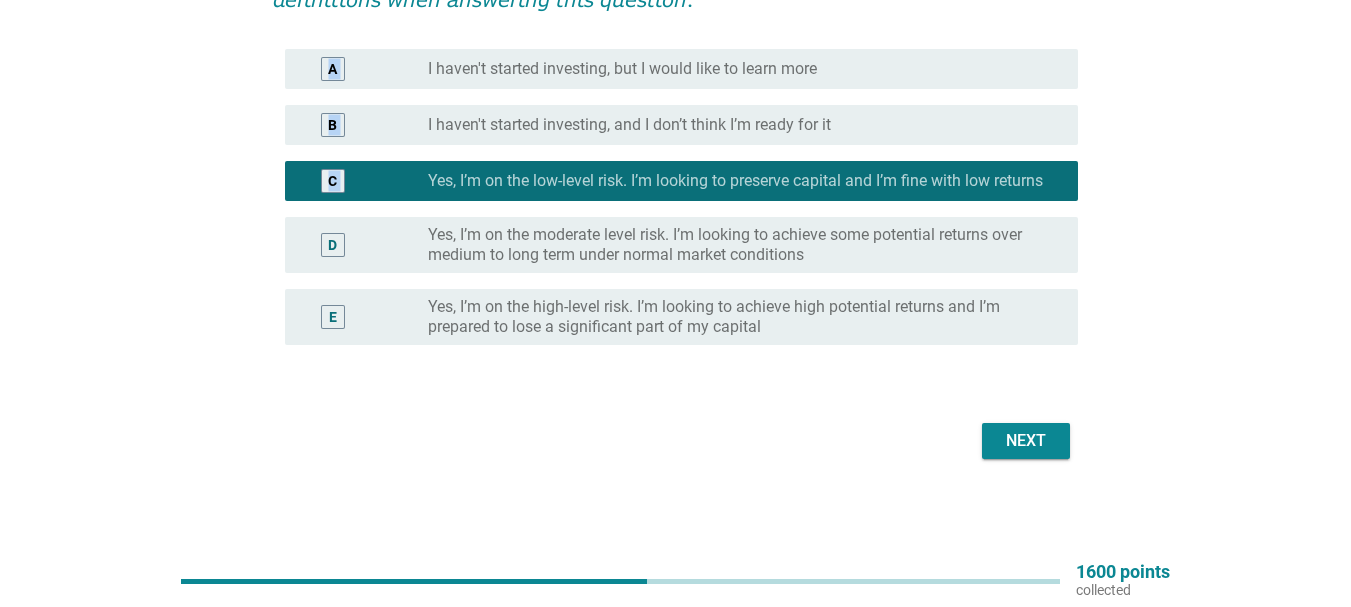 click on "Yes, I’m on the moderate level risk. I’m looking to achieve some potential returns over medium to long term under normal market conditions" at bounding box center (737, 245) 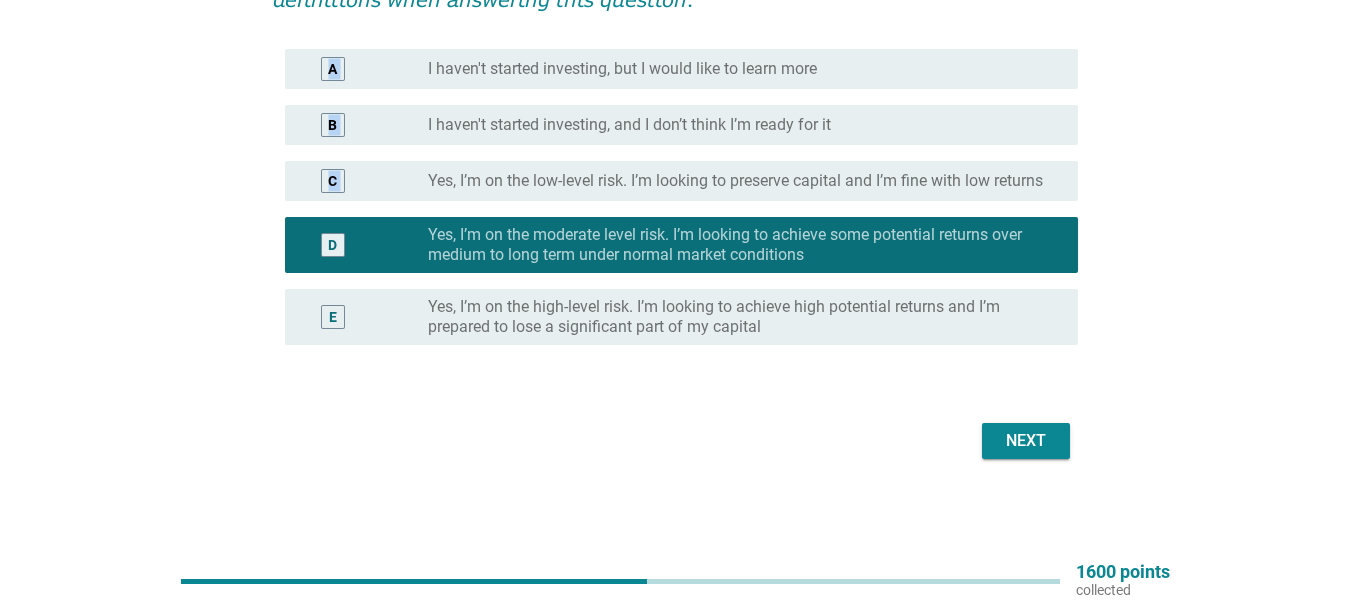 click on "C     radio_button_unchecked Yes, I’m on the low-level risk. I’m looking to preserve capital and I’m fine with low returns" at bounding box center [681, 181] 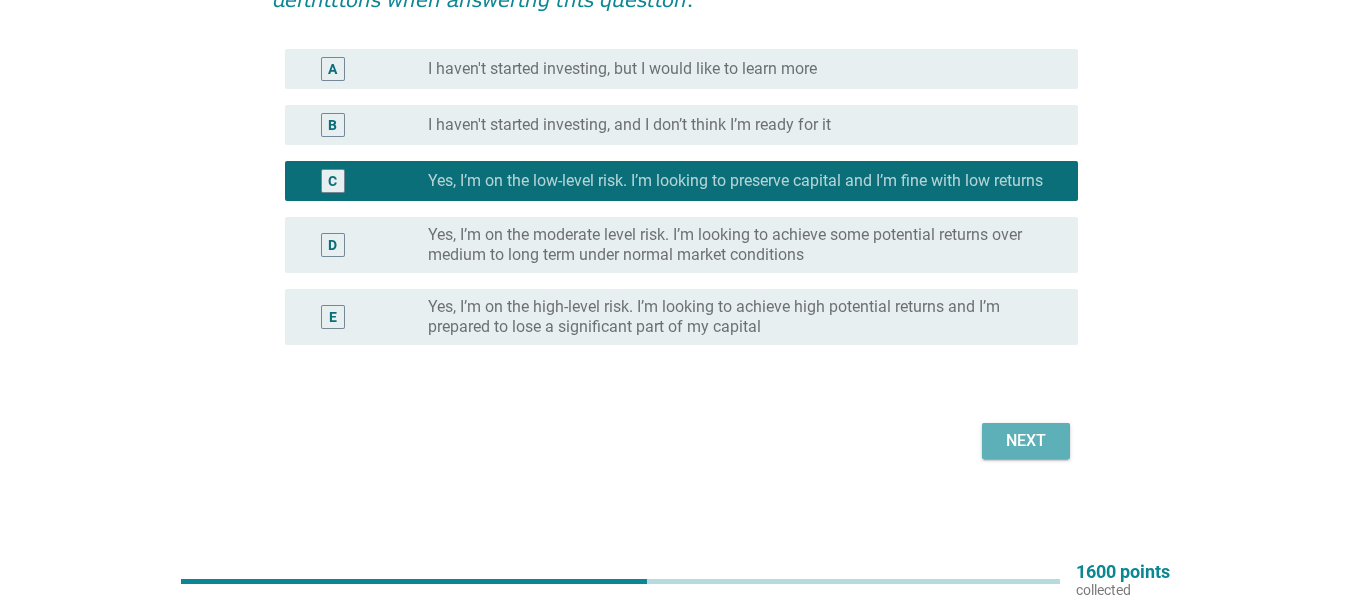 drag, startPoint x: 1041, startPoint y: 447, endPoint x: 885, endPoint y: 389, distance: 166.43317 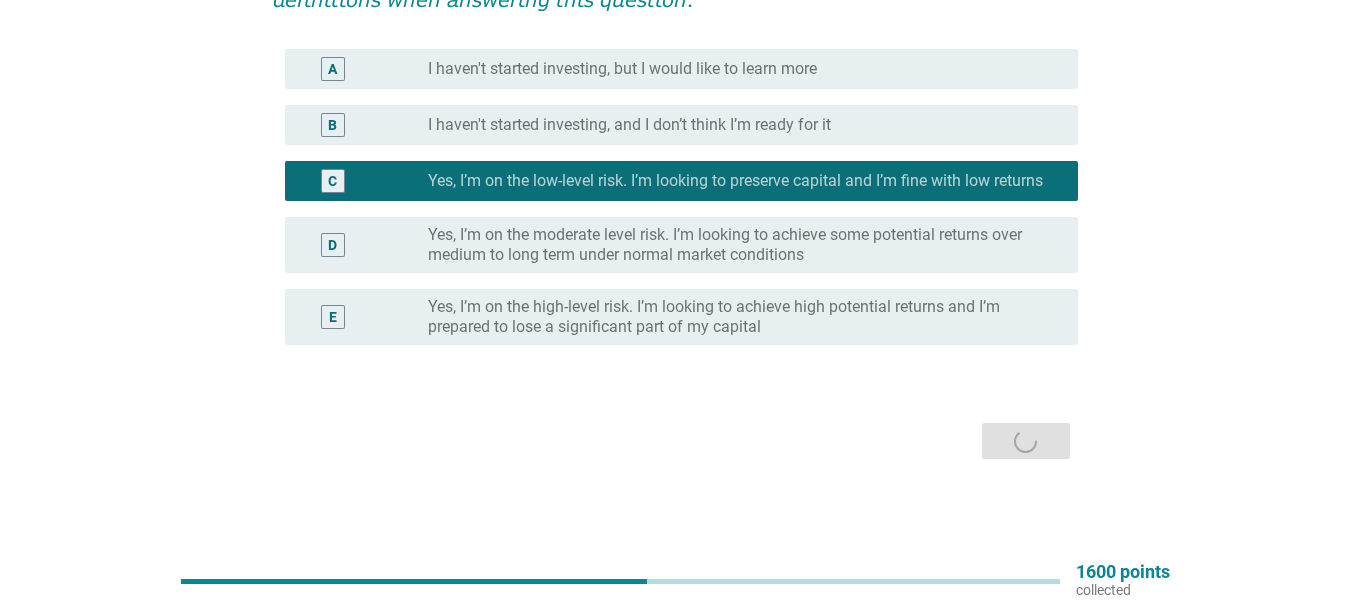 scroll, scrollTop: 0, scrollLeft: 0, axis: both 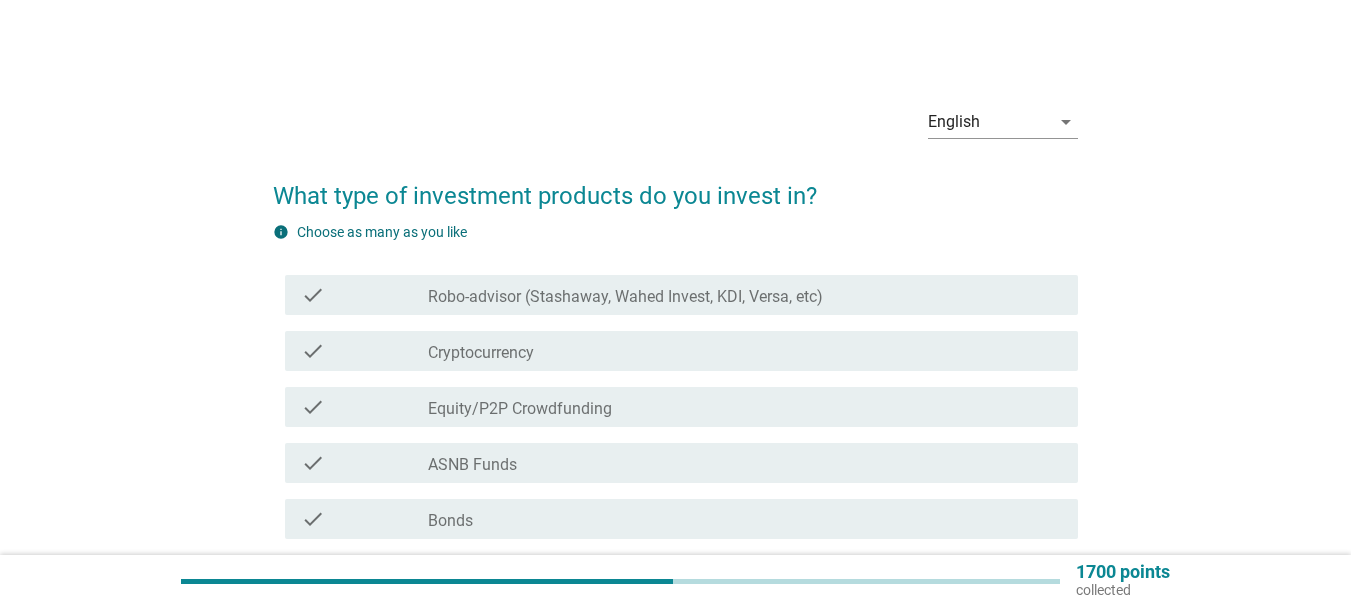 click on "check_box_outline_blank Robo-advisor (Stashaway, Wahed Invest, KDI, Versa, etc)" at bounding box center (745, 295) 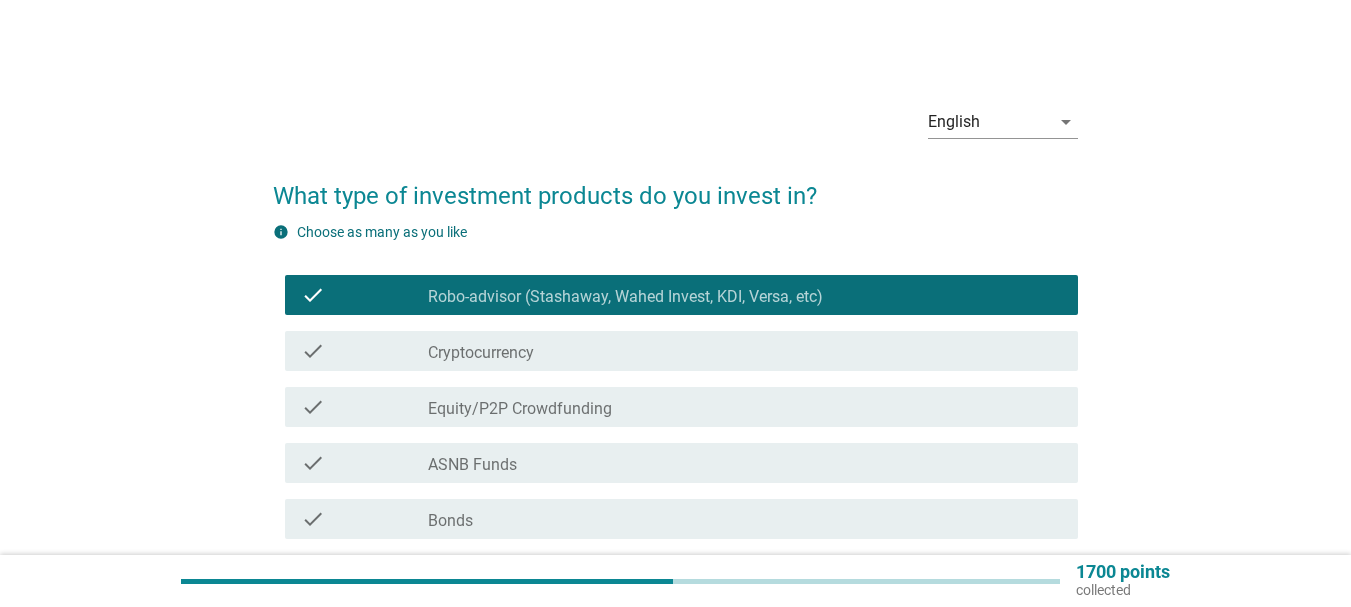 click on "check_box_outline_blank Cryptocurrency" at bounding box center (745, 351) 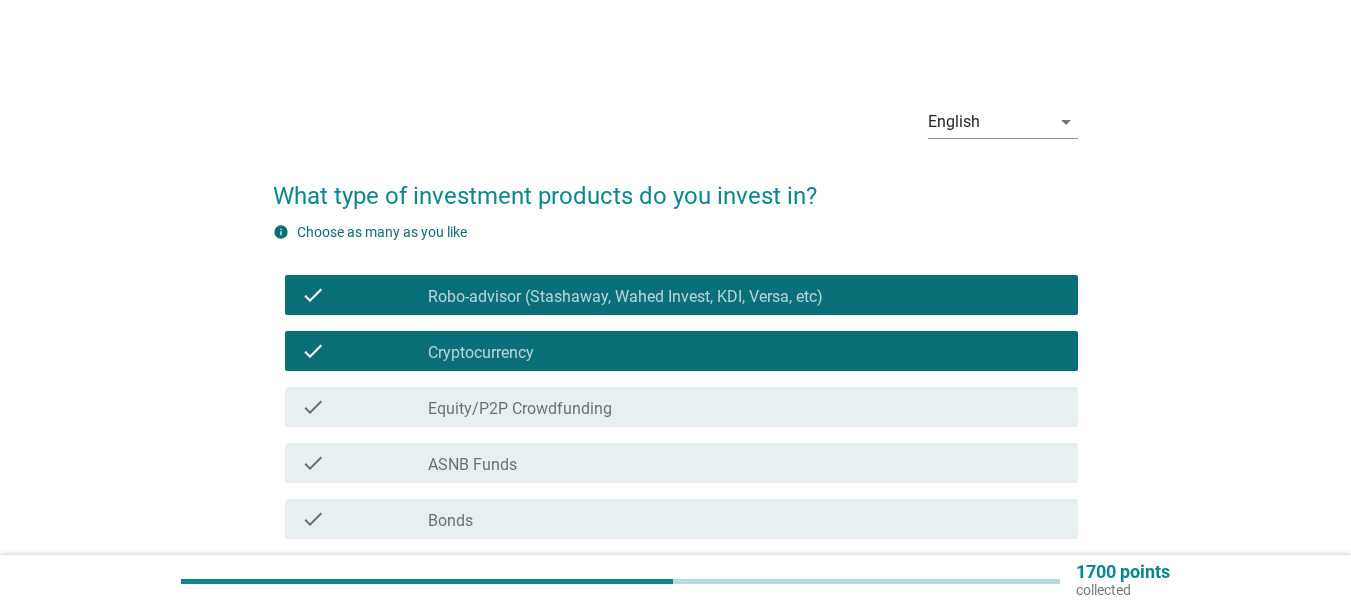 click on "check     check_box_outline_blank Equity/P2P Crowdfunding" at bounding box center (675, 407) 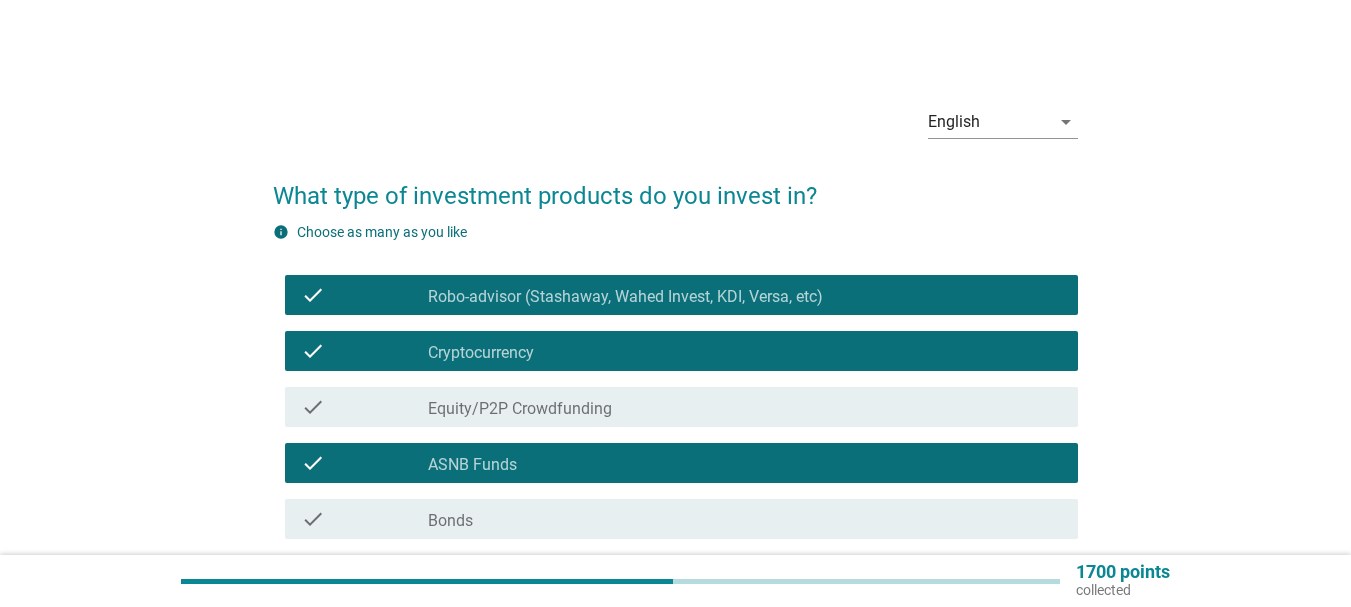 click on "check_box_outline_blank Bonds" at bounding box center [745, 519] 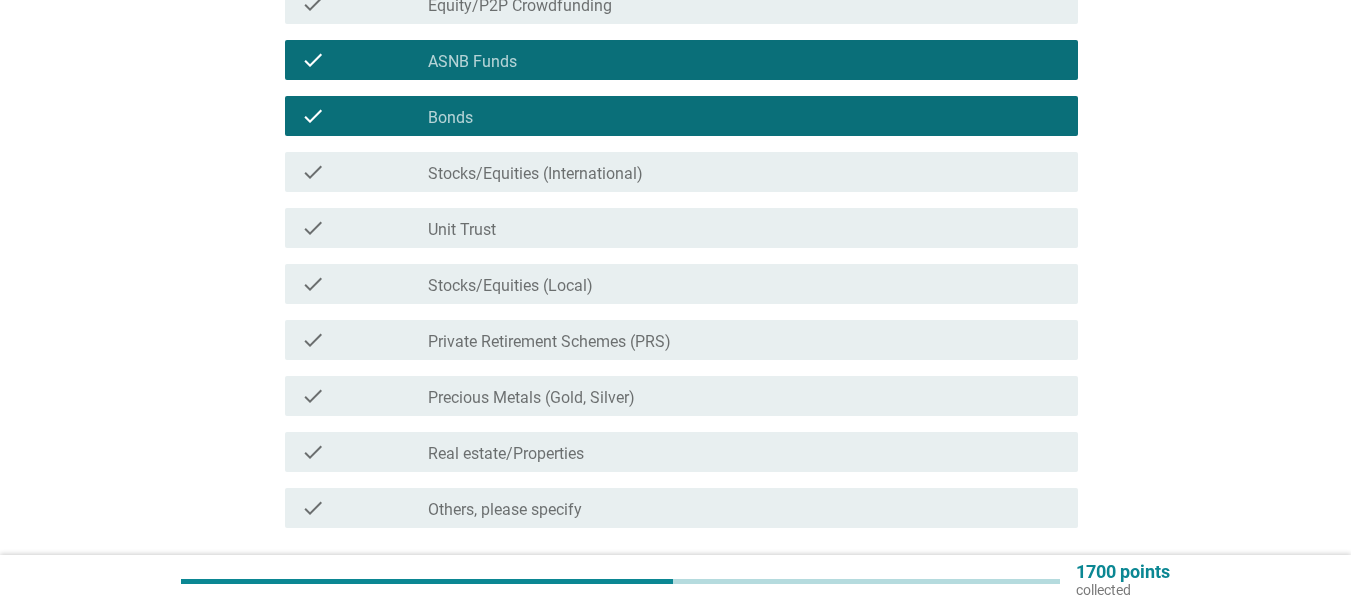 scroll, scrollTop: 427, scrollLeft: 0, axis: vertical 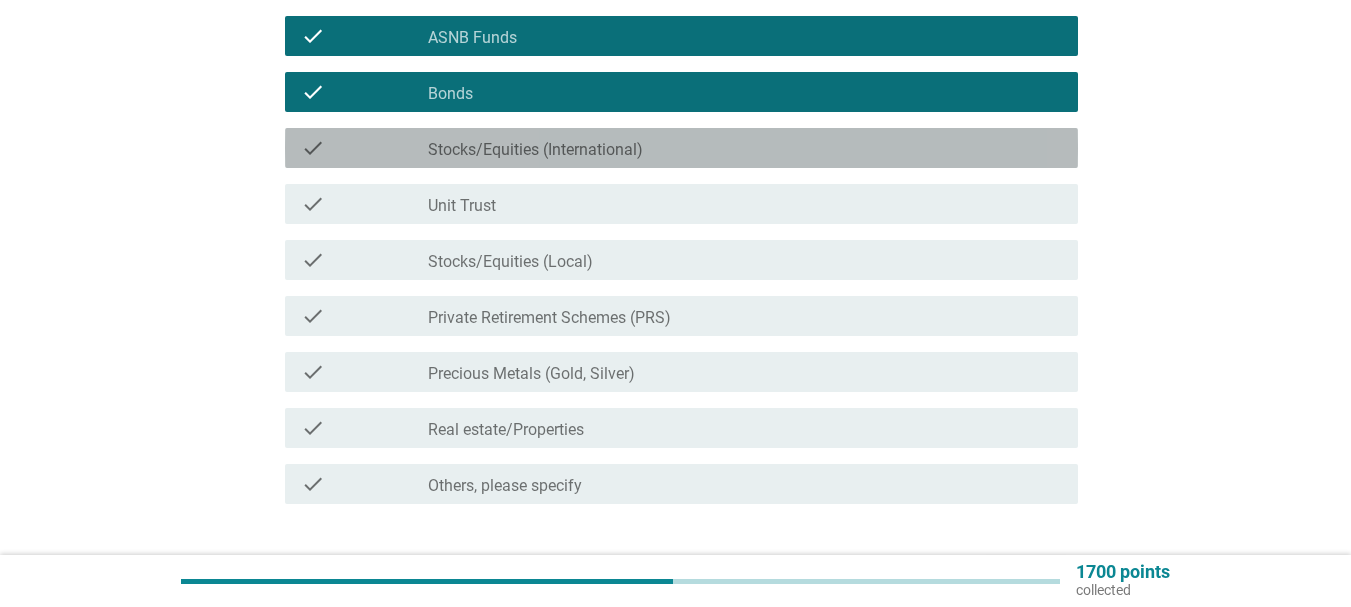 click on "check_box_outline_blank Stocks/Equities (International)" at bounding box center [745, 148] 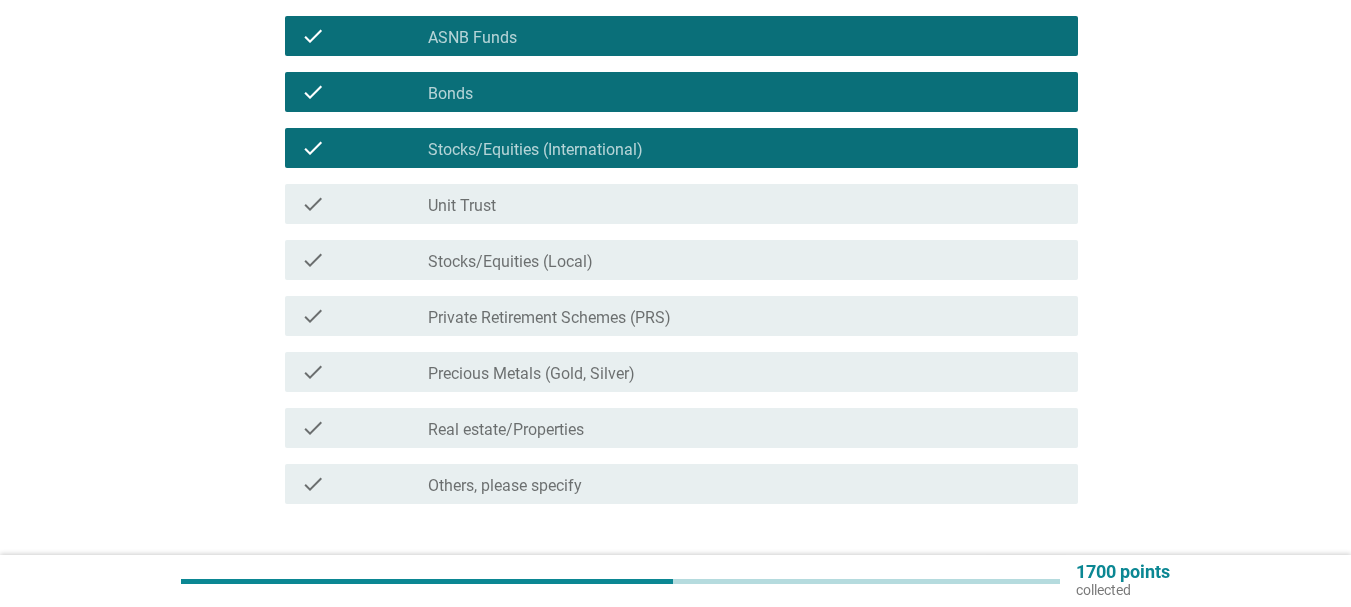 drag, startPoint x: 661, startPoint y: 263, endPoint x: 683, endPoint y: 328, distance: 68.622154 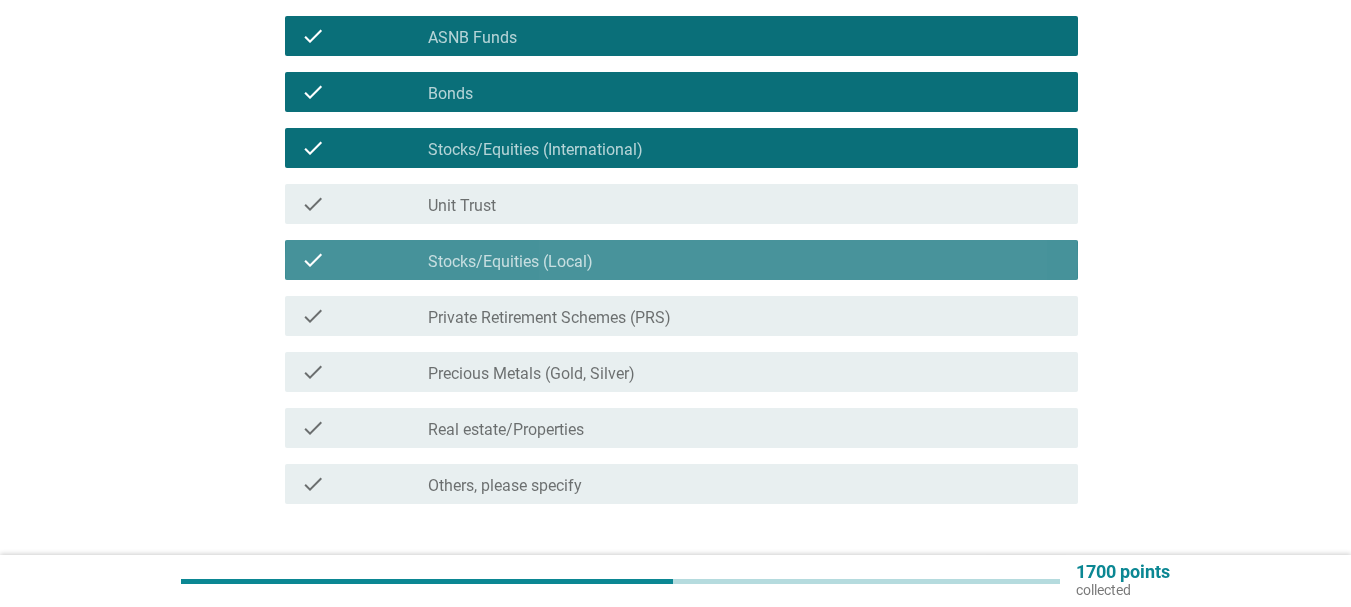 click on "check     check_box_outline_blank Private Retirement Schemes (PRS)" at bounding box center (681, 316) 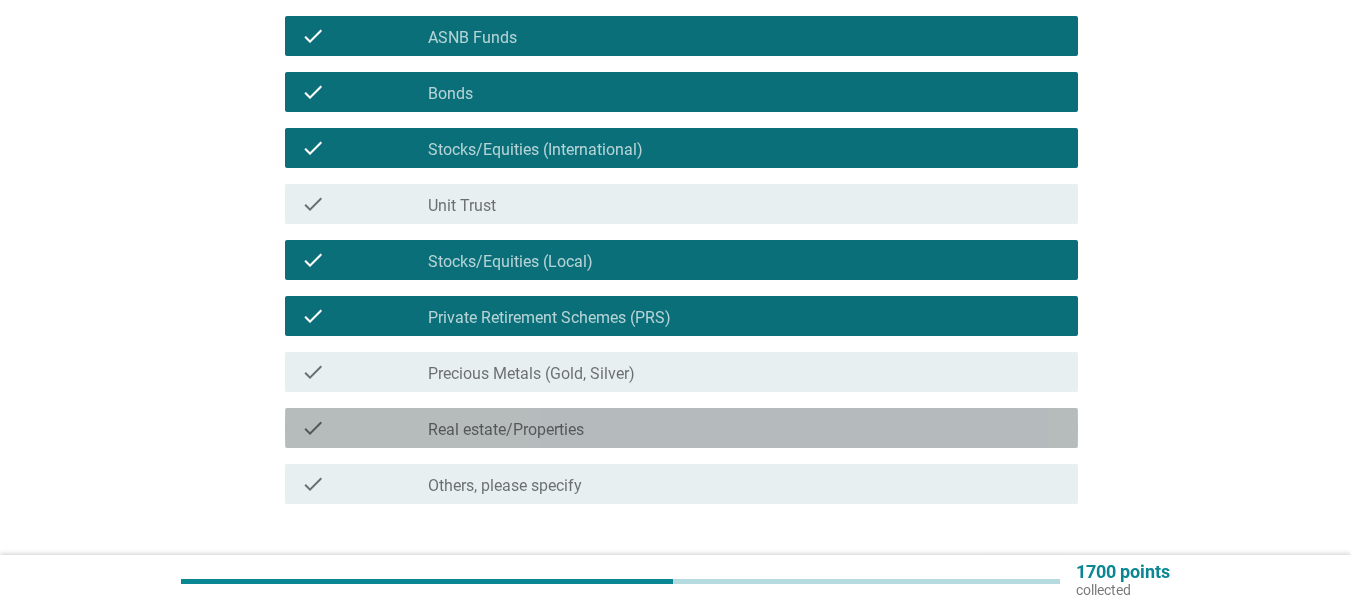drag, startPoint x: 690, startPoint y: 429, endPoint x: 707, endPoint y: 395, distance: 38.013157 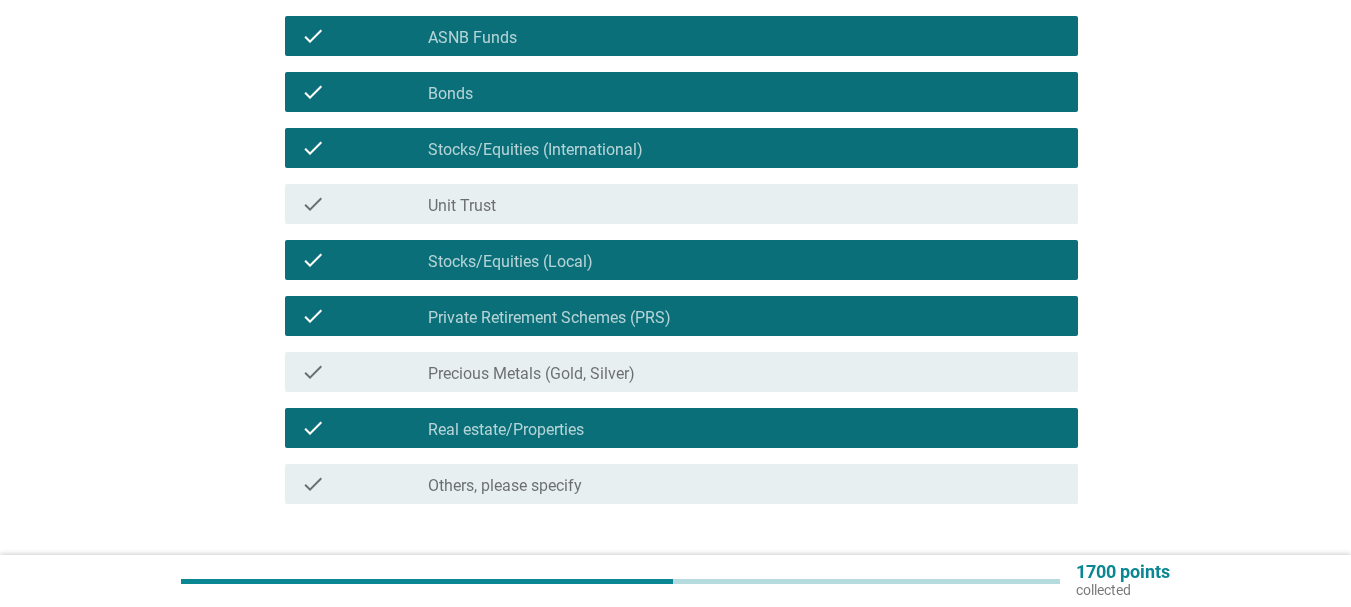 scroll, scrollTop: 523, scrollLeft: 0, axis: vertical 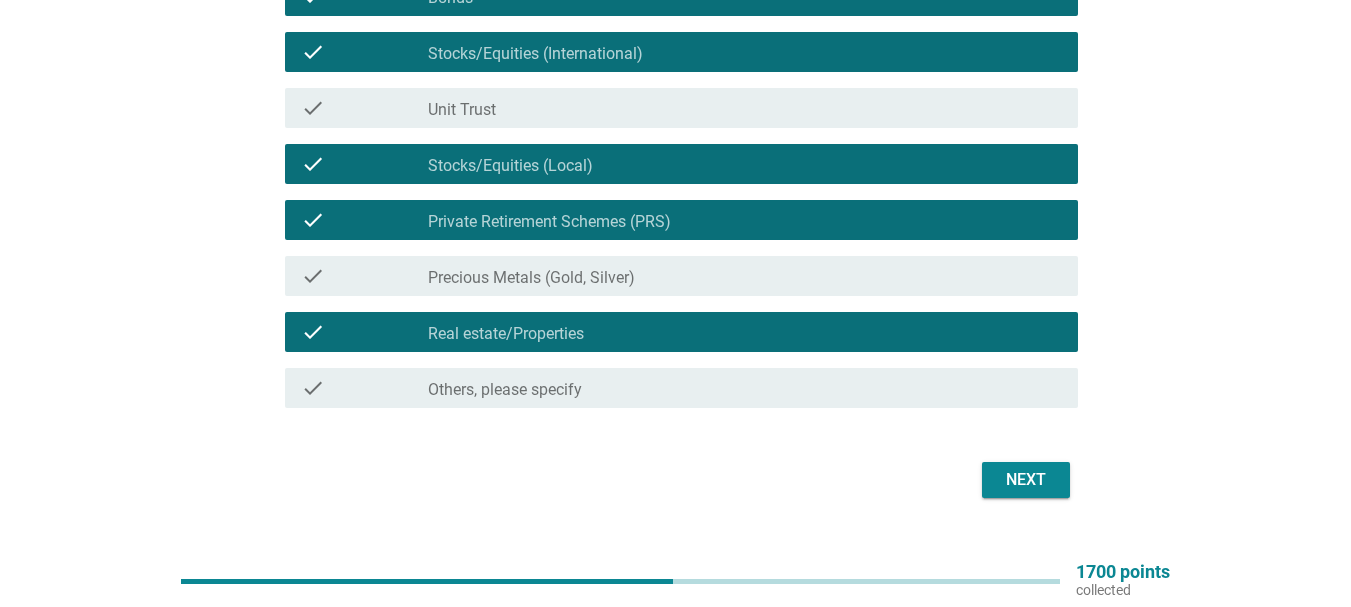 click on "Next" at bounding box center (1026, 480) 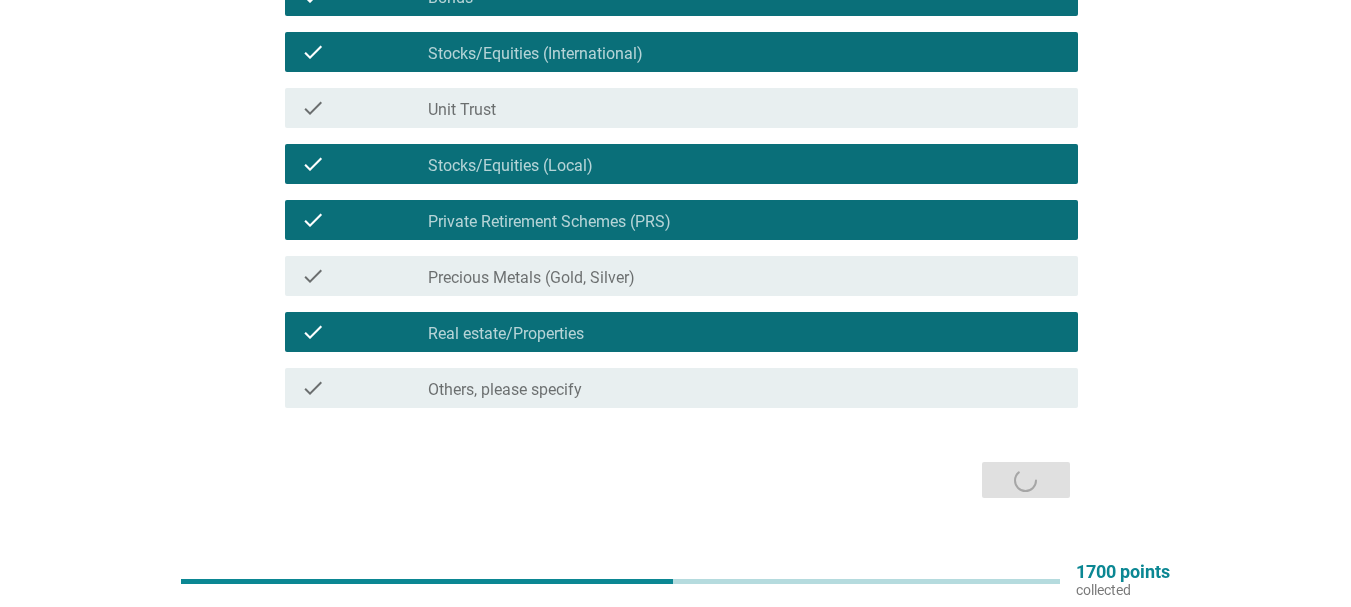 scroll, scrollTop: 0, scrollLeft: 0, axis: both 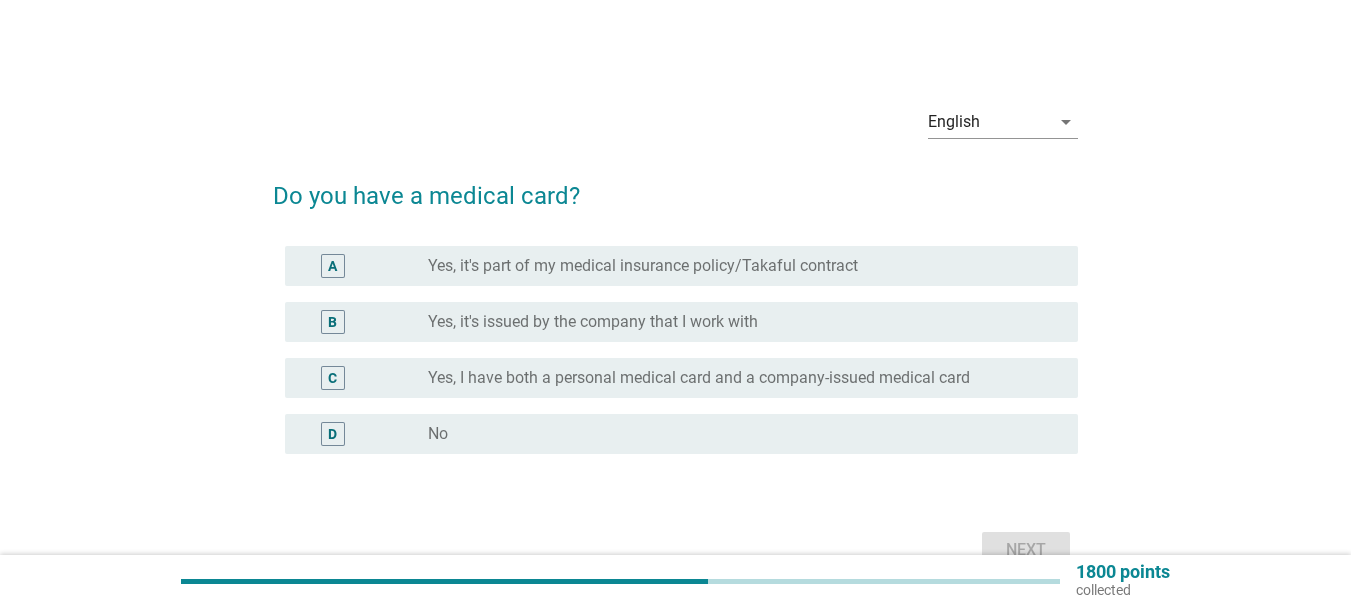 drag, startPoint x: 730, startPoint y: 266, endPoint x: 729, endPoint y: 283, distance: 17.029387 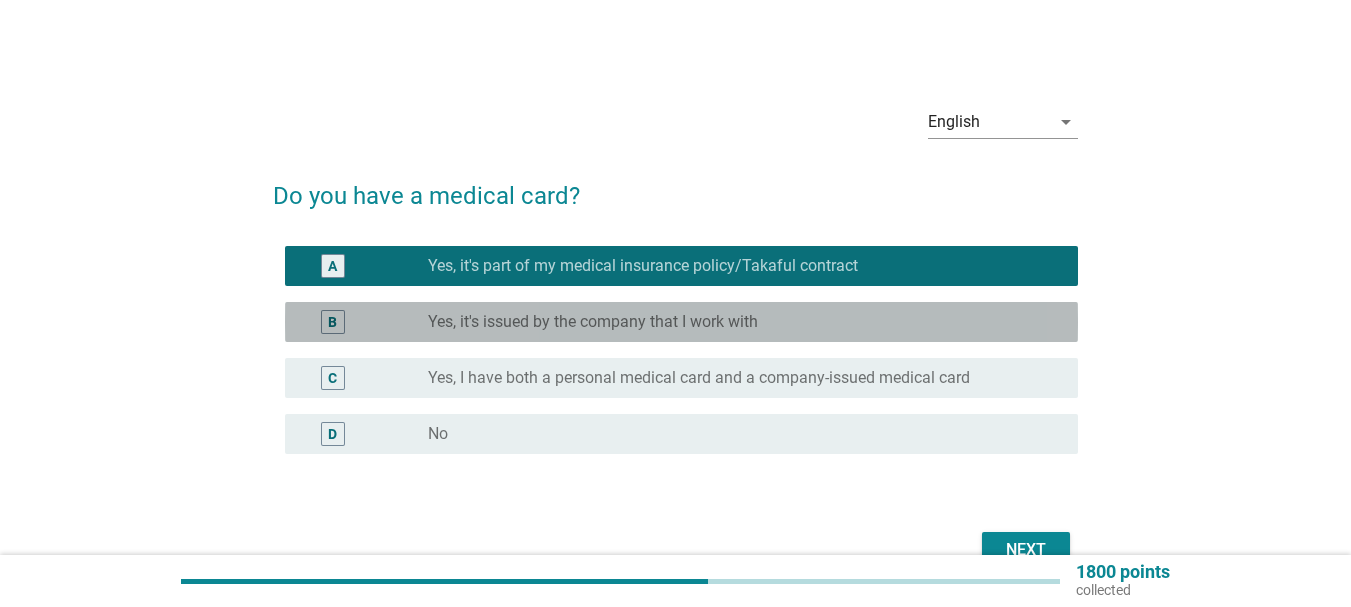 drag, startPoint x: 722, startPoint y: 316, endPoint x: 720, endPoint y: 341, distance: 25.079872 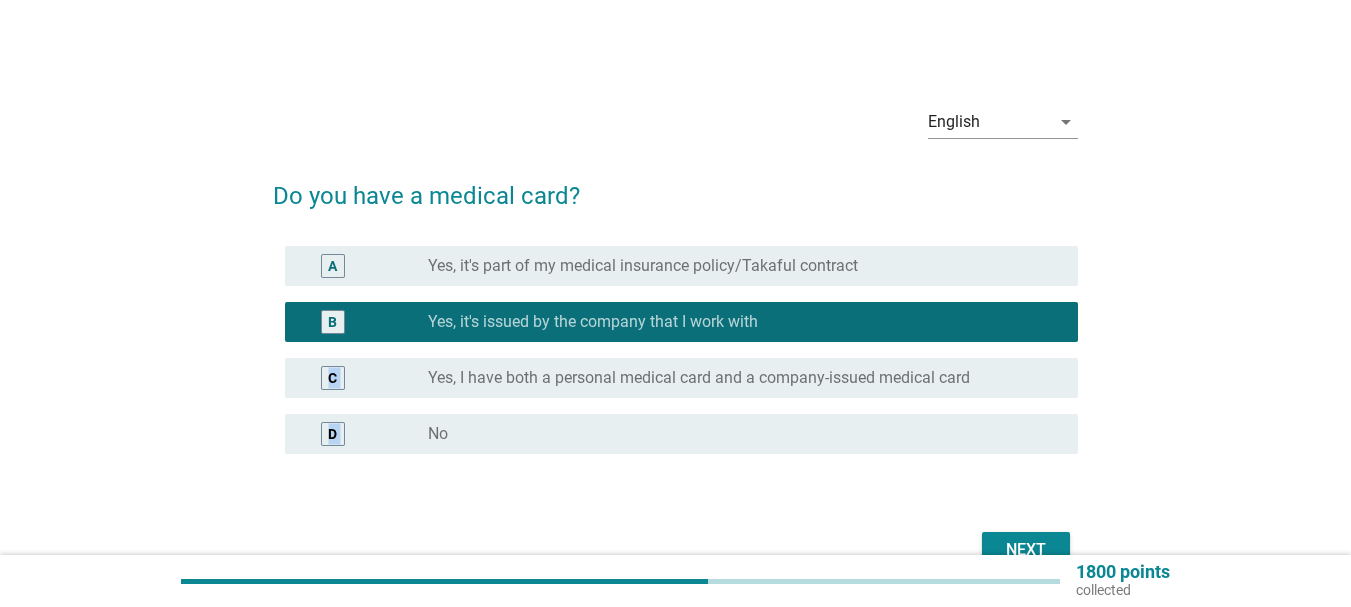 drag, startPoint x: 1323, startPoint y: 335, endPoint x: 1365, endPoint y: 429, distance: 102.9563 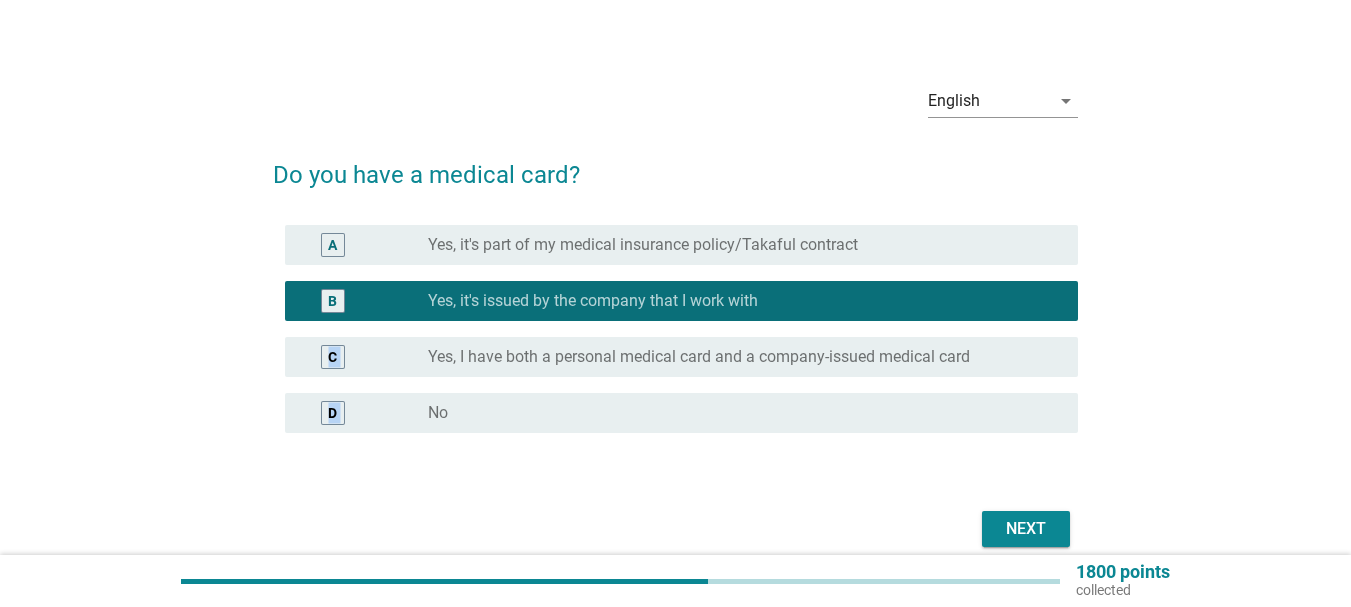 scroll, scrollTop: 109, scrollLeft: 0, axis: vertical 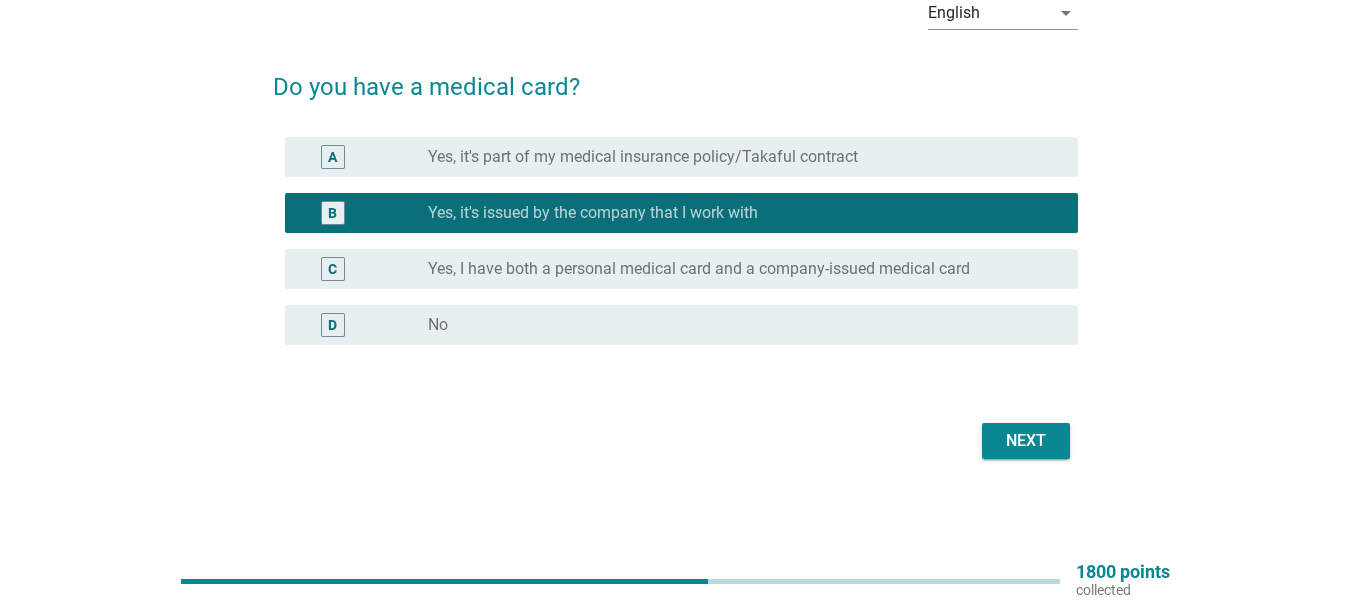click on "Do you have a medical card?     A     radio_button_unchecked Yes, it's part of my medical insurance policy/Takaful contract   B     radio_button_checked Yes, it's issued by the company that I work with   C     radio_button_unchecked Yes, I have both a personal medical card and a company-issued medical card   D     radio_button_unchecked No     Next" at bounding box center [675, 257] 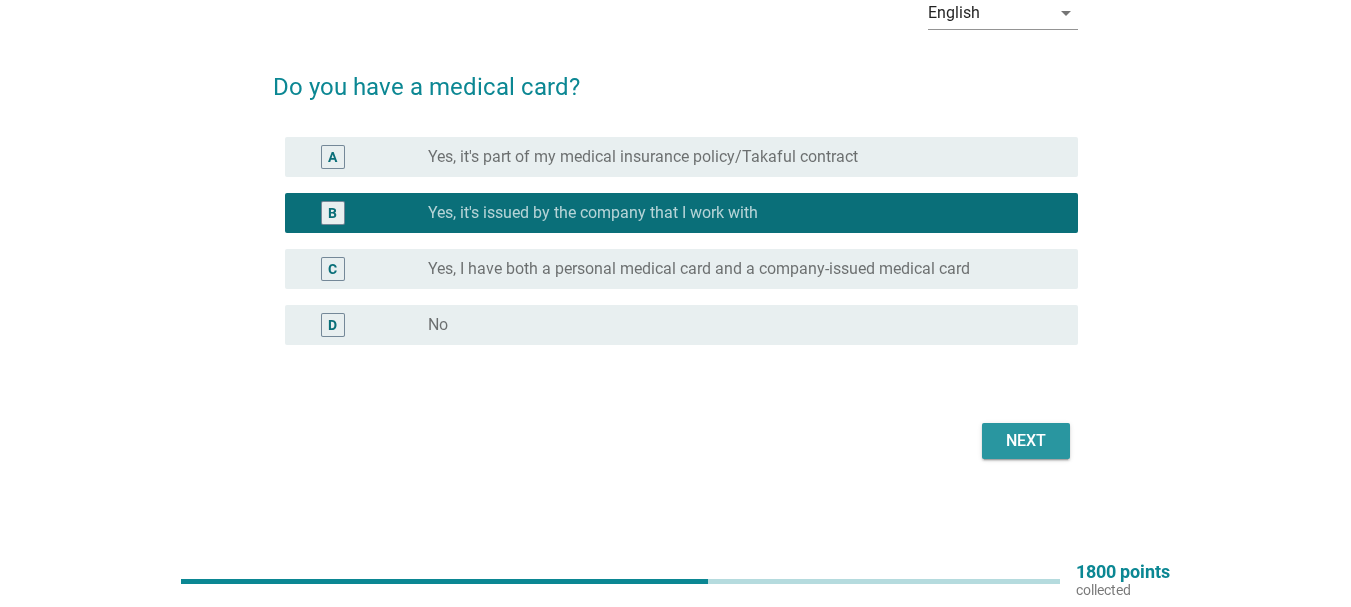click on "Next" at bounding box center (1026, 441) 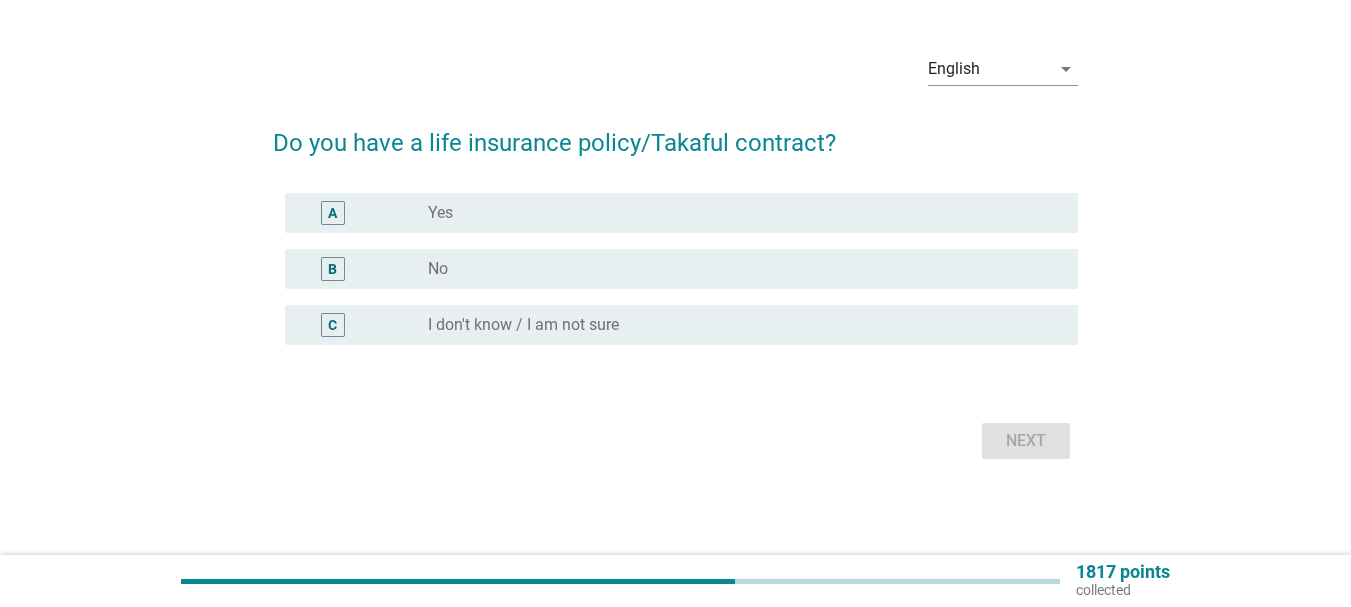 scroll, scrollTop: 0, scrollLeft: 0, axis: both 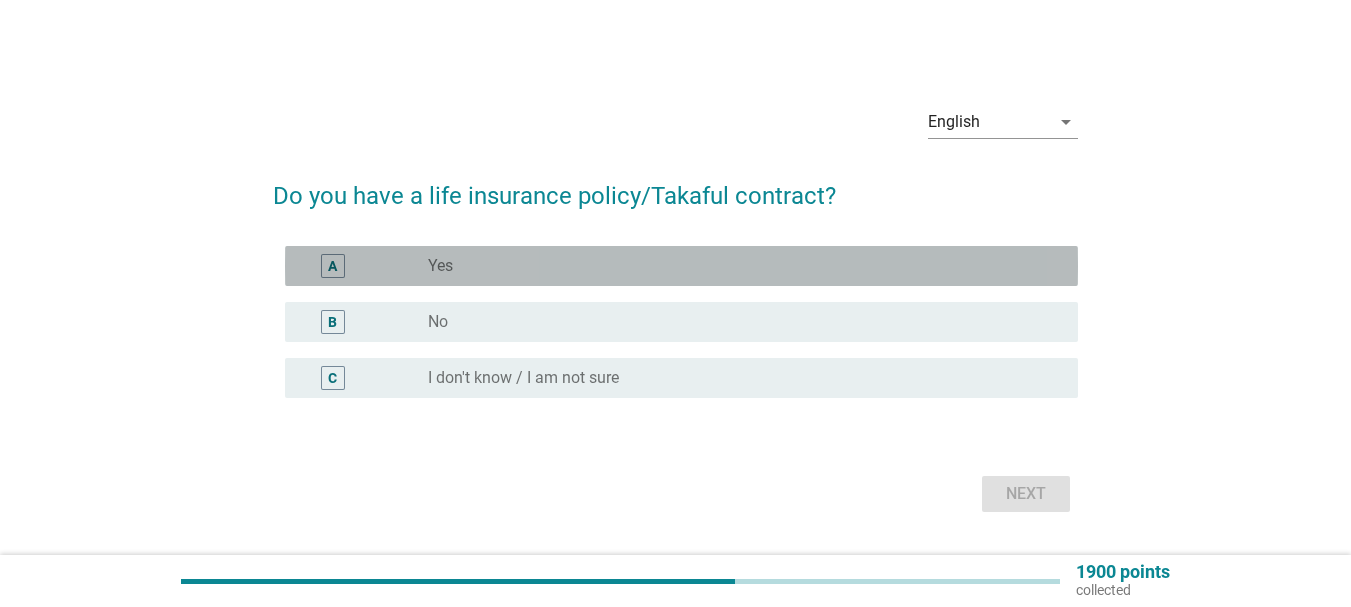 click on "A     radio_button_unchecked Yes" at bounding box center (681, 266) 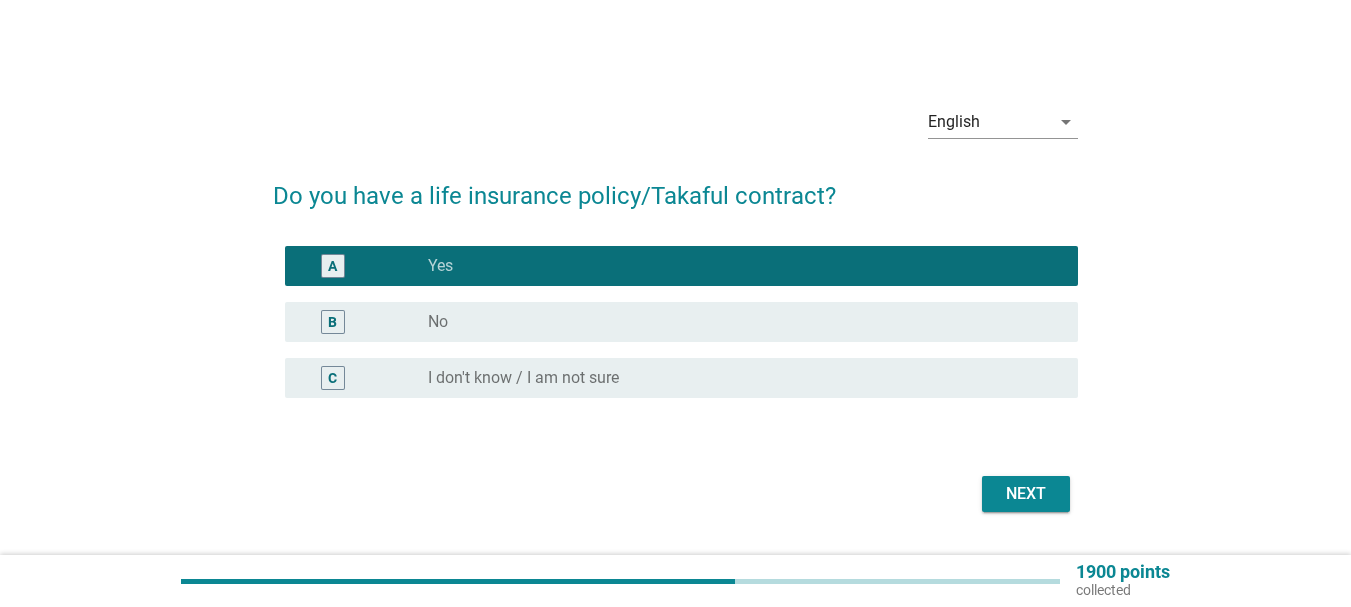 scroll, scrollTop: 53, scrollLeft: 0, axis: vertical 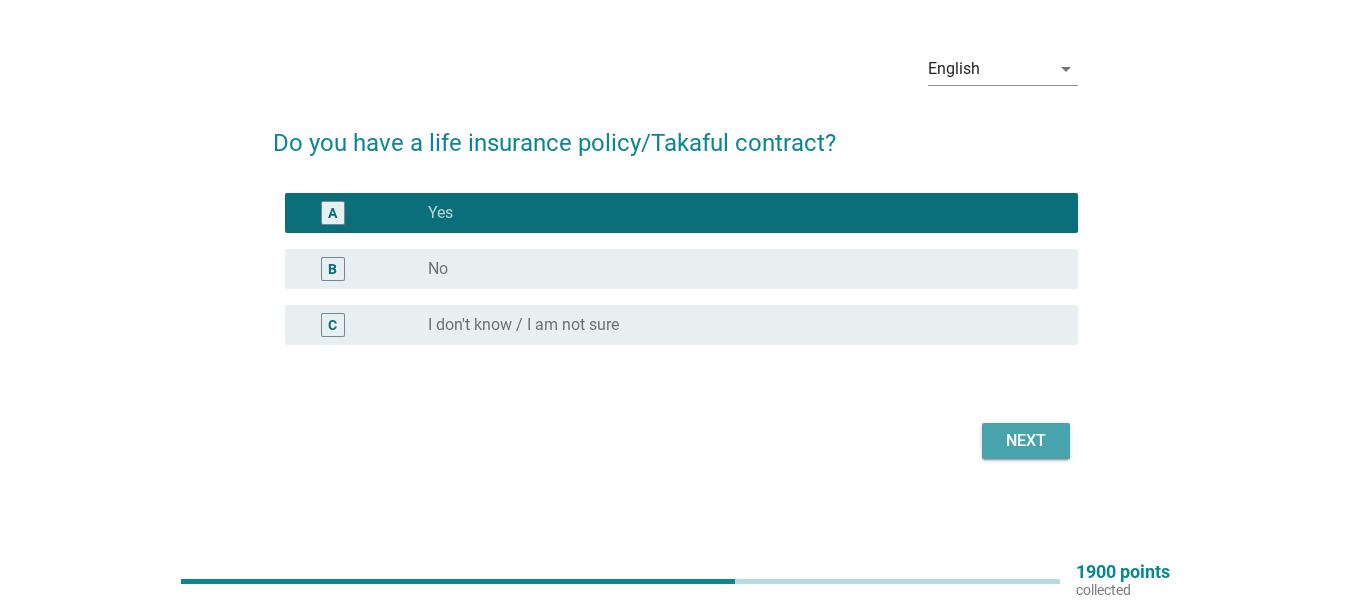 click on "Next" at bounding box center (1026, 441) 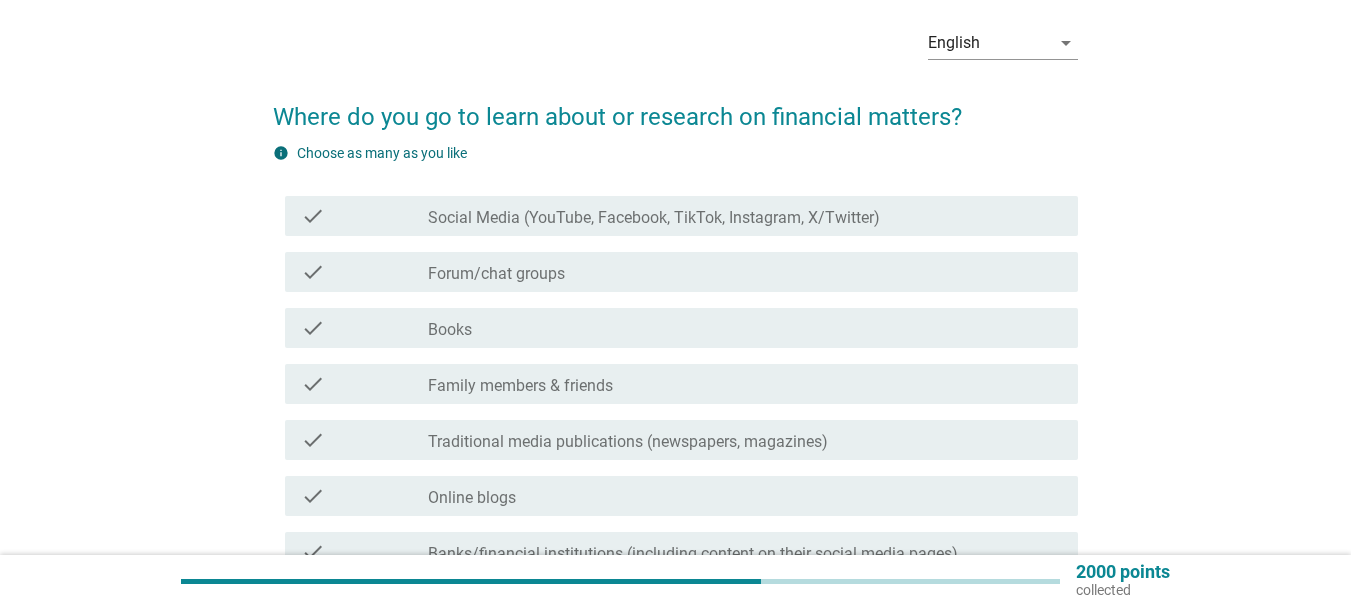 scroll, scrollTop: 196, scrollLeft: 0, axis: vertical 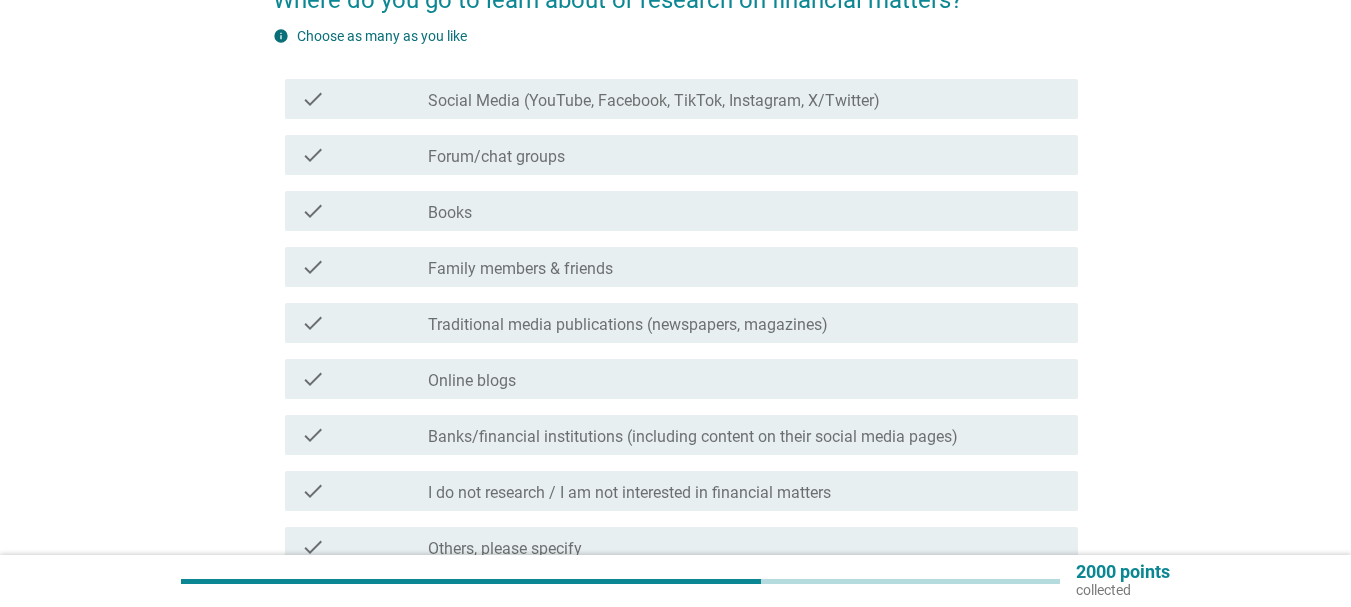 click on "check_box_outline_blank Social Media (YouTube, Facebook, TikTok, Instagram, X/Twitter)" at bounding box center (745, 99) 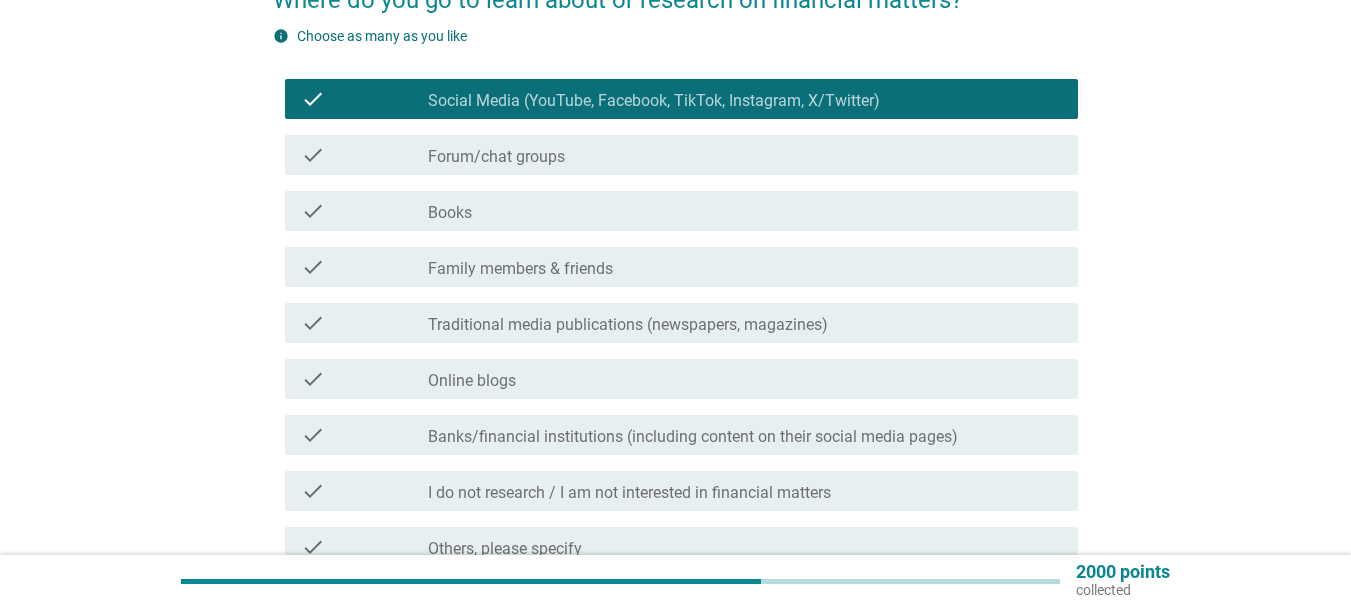 click on "check_box_outline_blank Books" at bounding box center (745, 211) 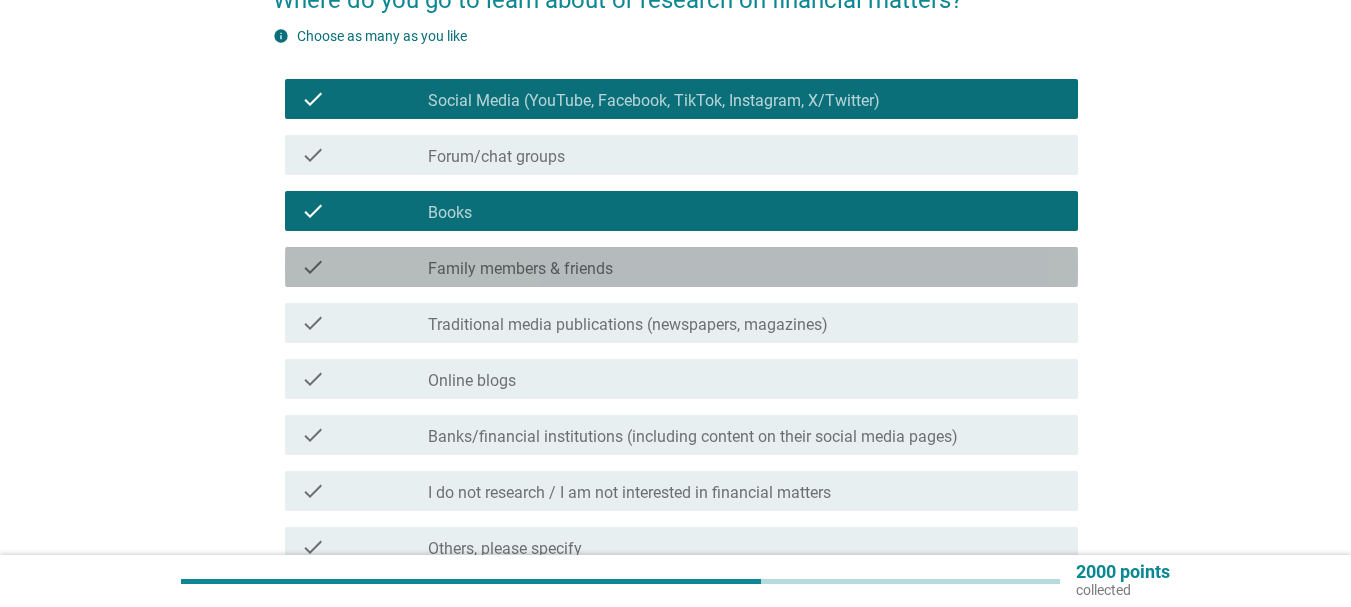 click on "check_box_outline_blank Family members & friends" at bounding box center [745, 267] 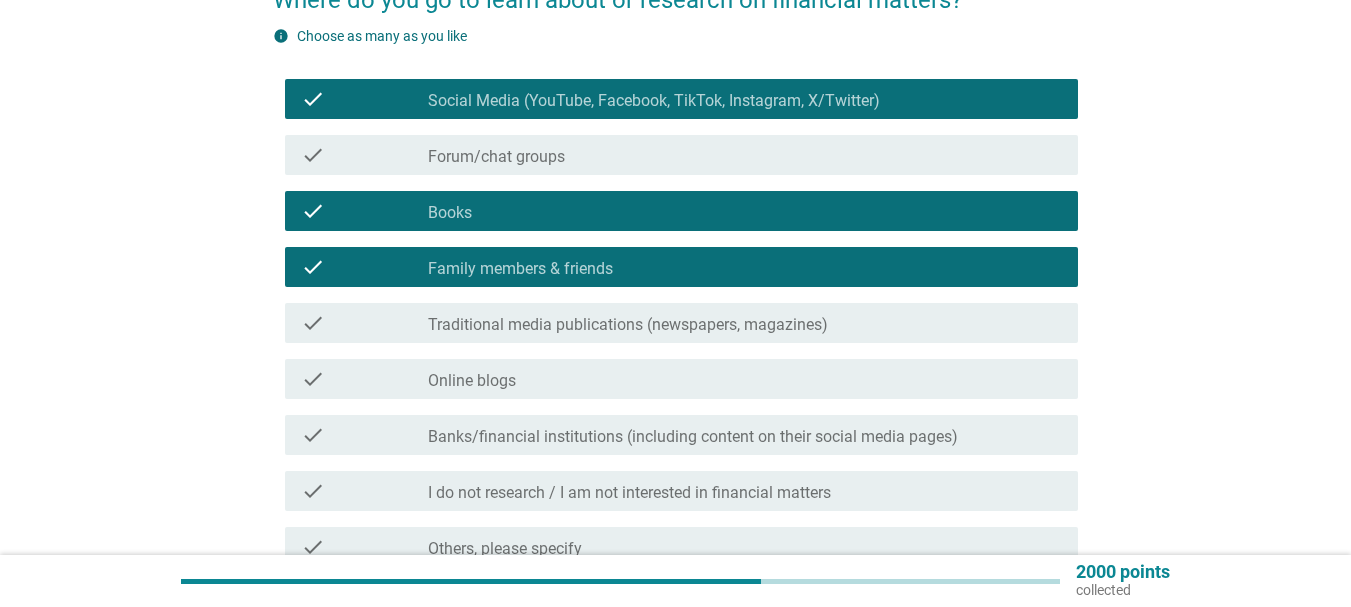 click on "check     check_box_outline_blank Online blogs" at bounding box center [681, 379] 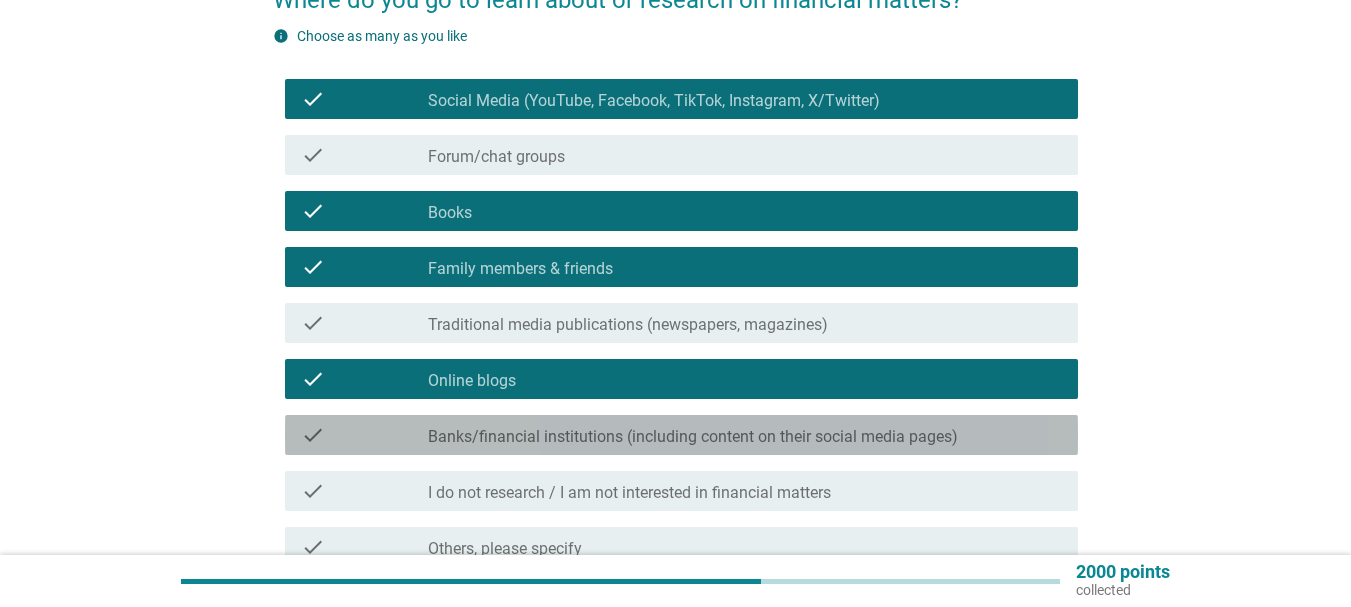 drag, startPoint x: 880, startPoint y: 431, endPoint x: 877, endPoint y: 407, distance: 24.186773 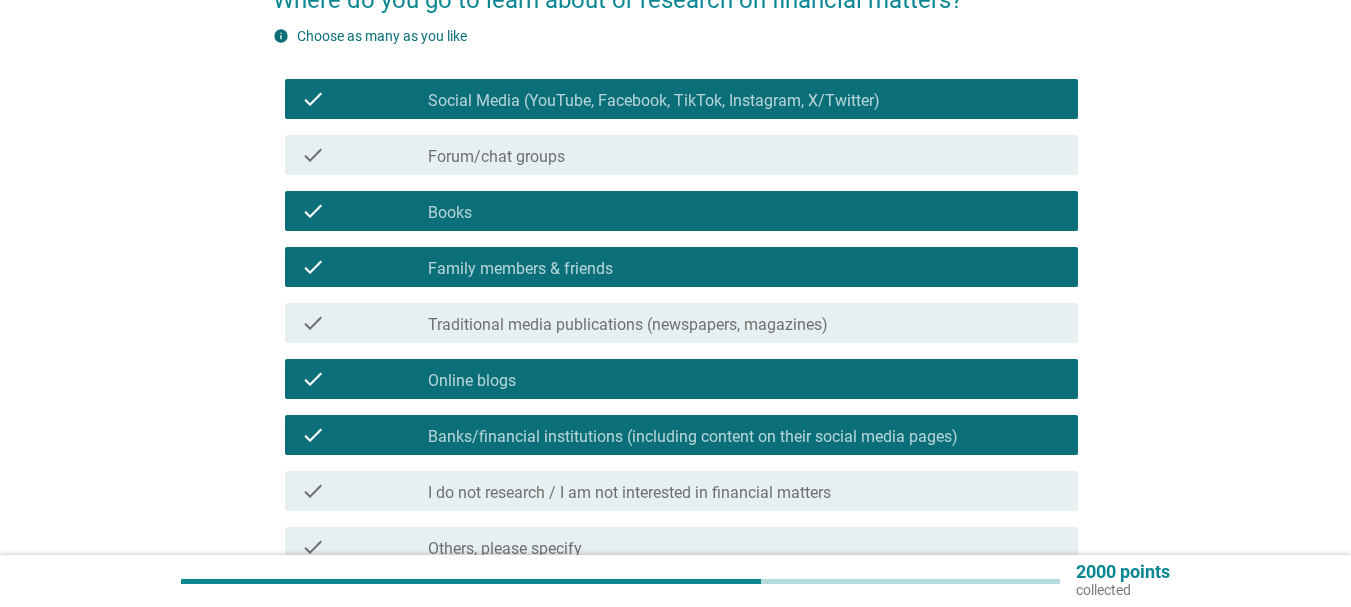 scroll, scrollTop: 394, scrollLeft: 0, axis: vertical 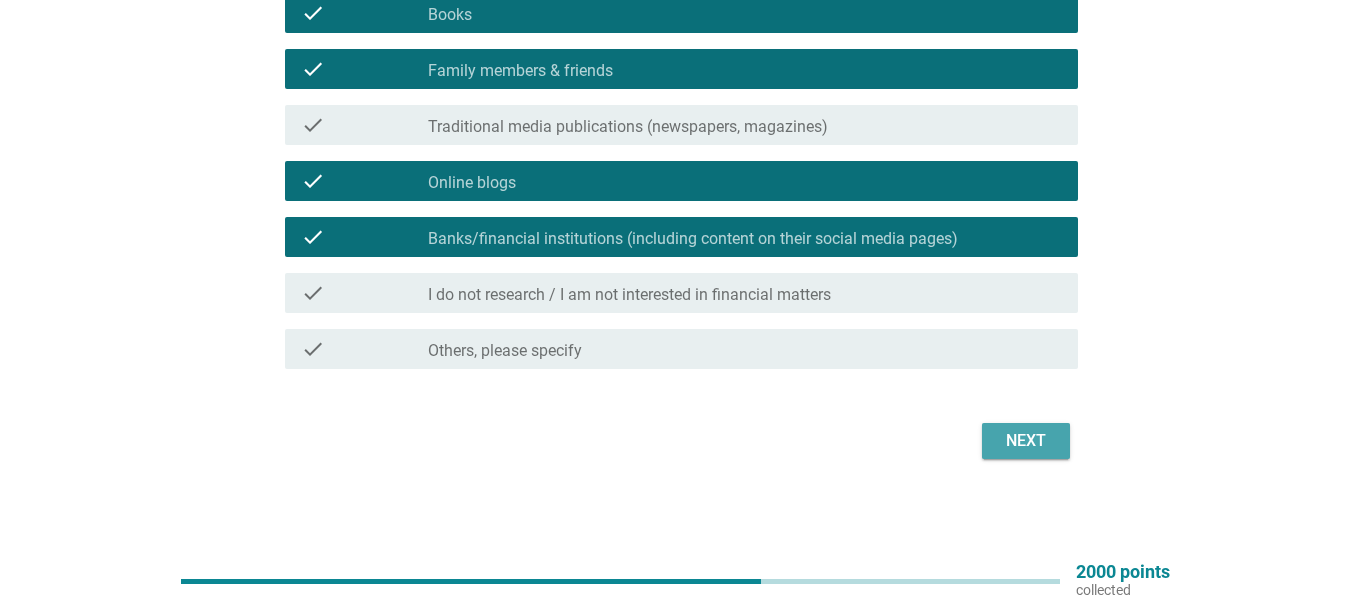 click on "Next" at bounding box center (1026, 441) 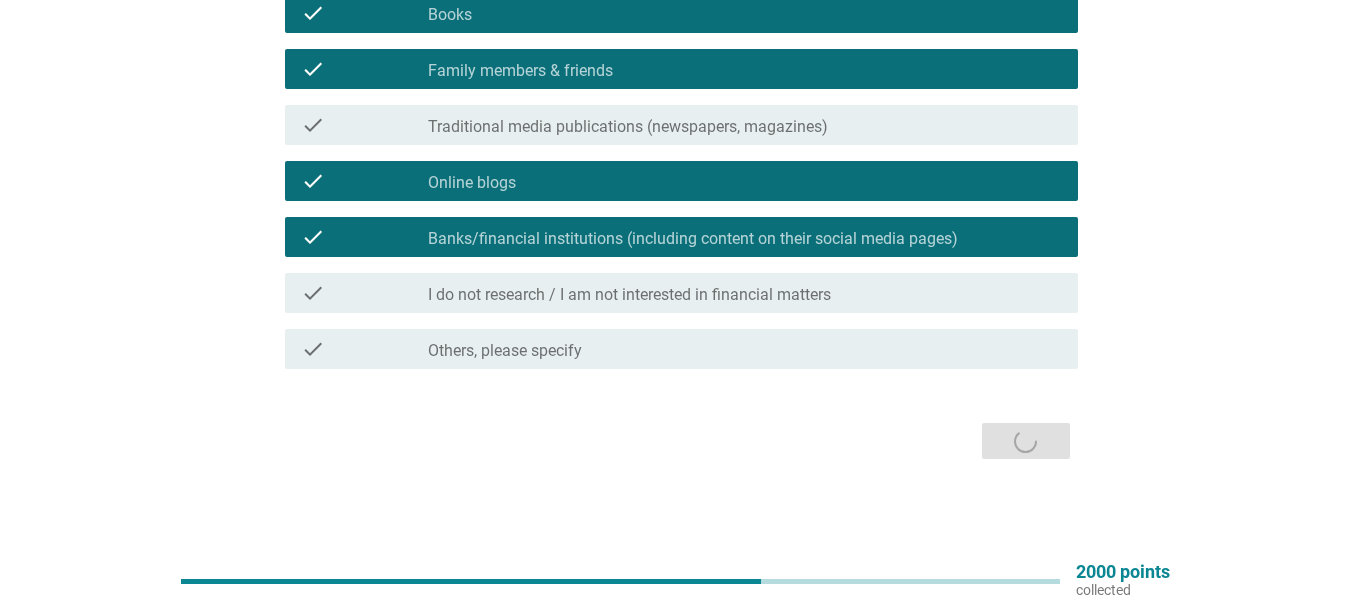 scroll, scrollTop: 0, scrollLeft: 0, axis: both 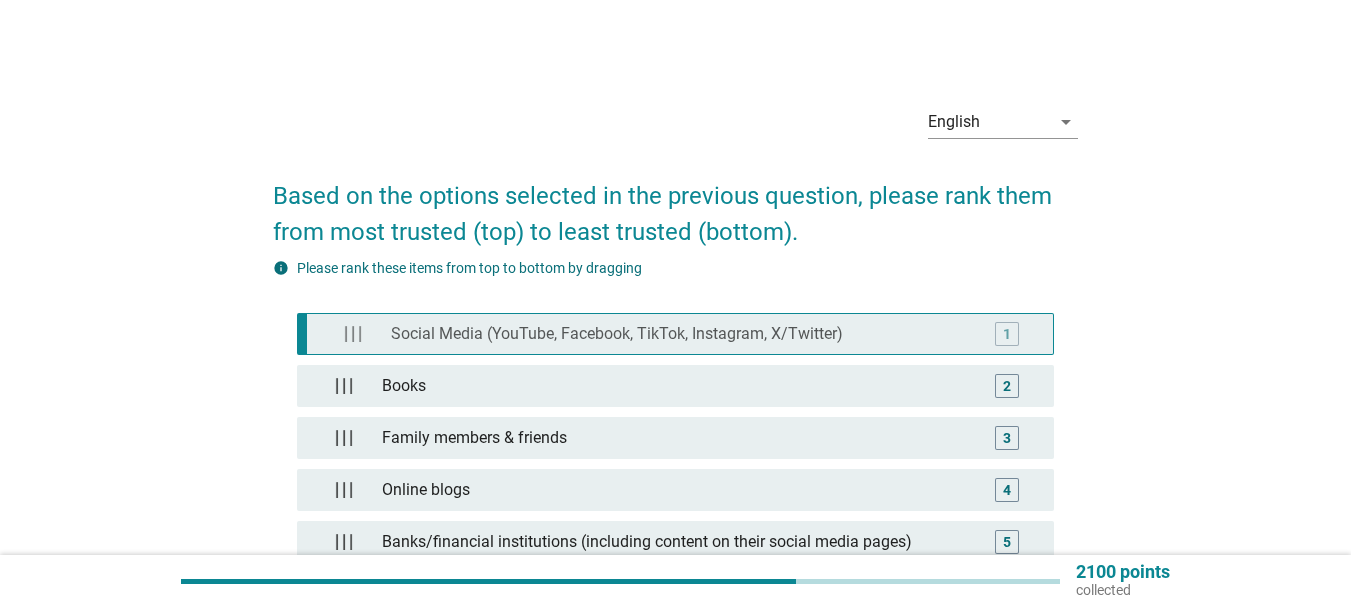 type 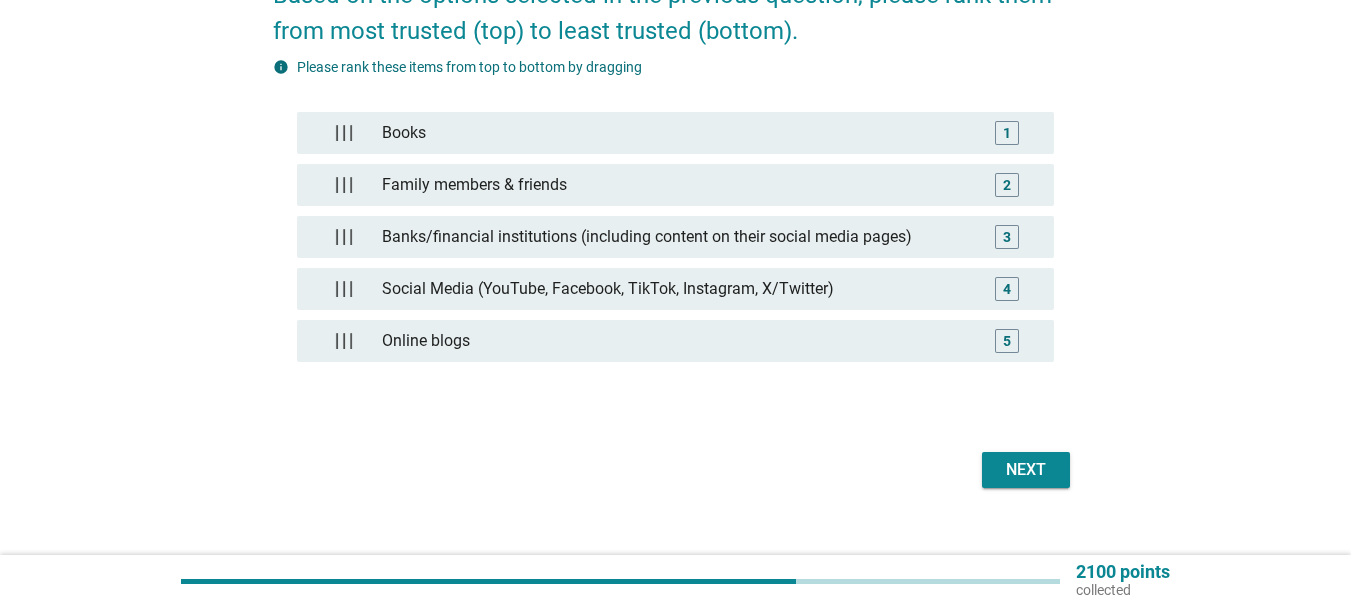 scroll, scrollTop: 227, scrollLeft: 0, axis: vertical 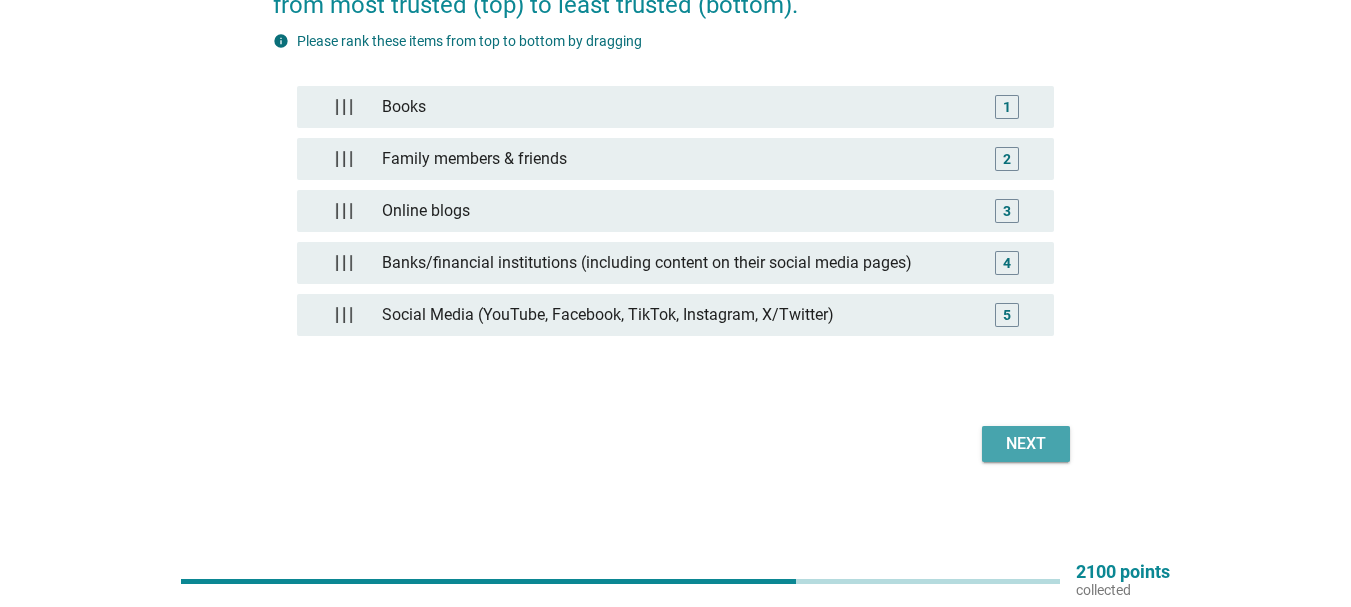click on "Next" at bounding box center (1026, 444) 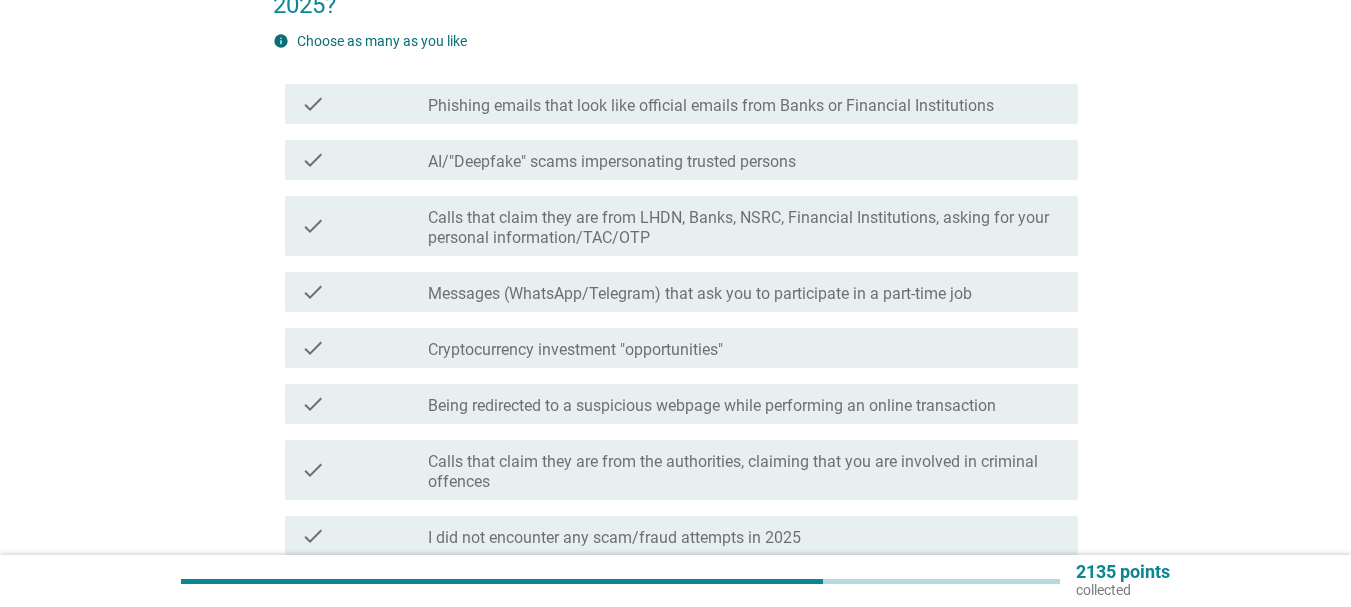 scroll, scrollTop: 0, scrollLeft: 0, axis: both 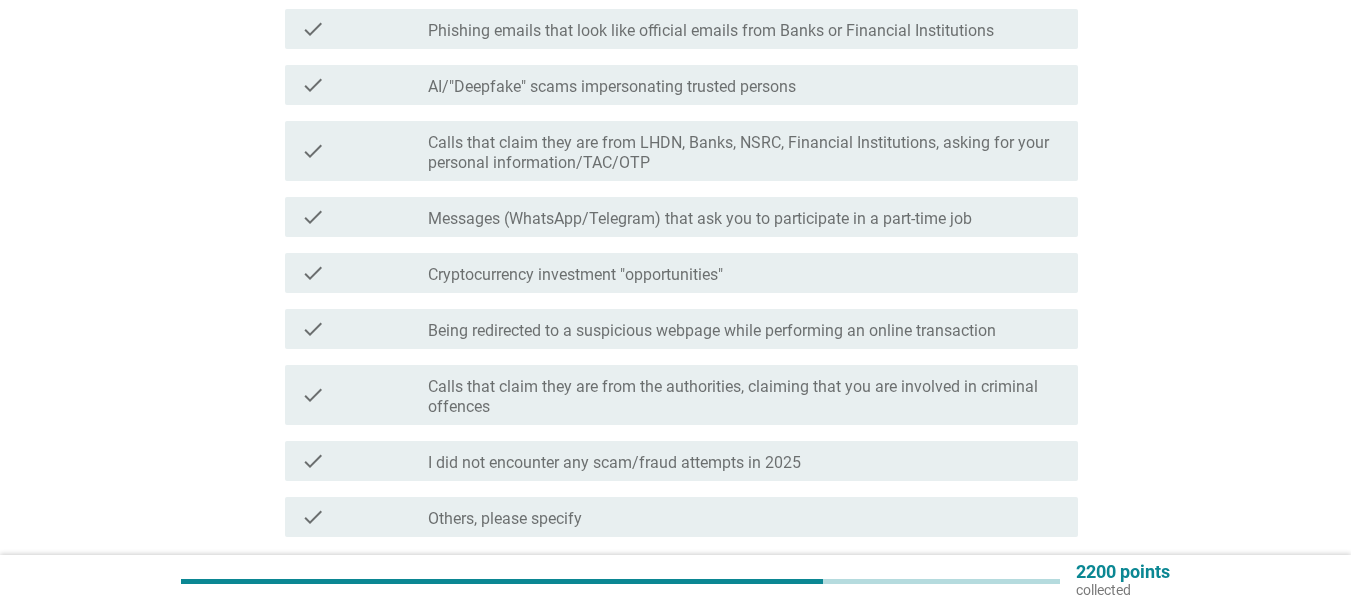 drag, startPoint x: 618, startPoint y: 65, endPoint x: 620, endPoint y: 101, distance: 36.05551 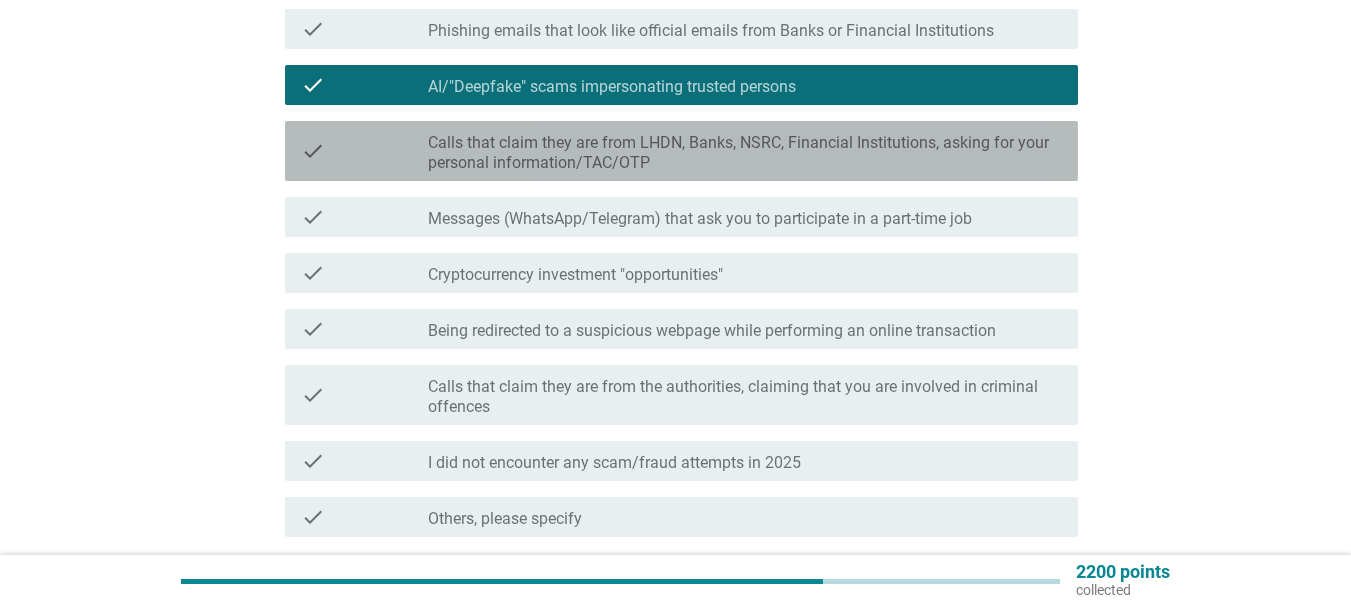 drag, startPoint x: 621, startPoint y: 172, endPoint x: 610, endPoint y: 223, distance: 52.17279 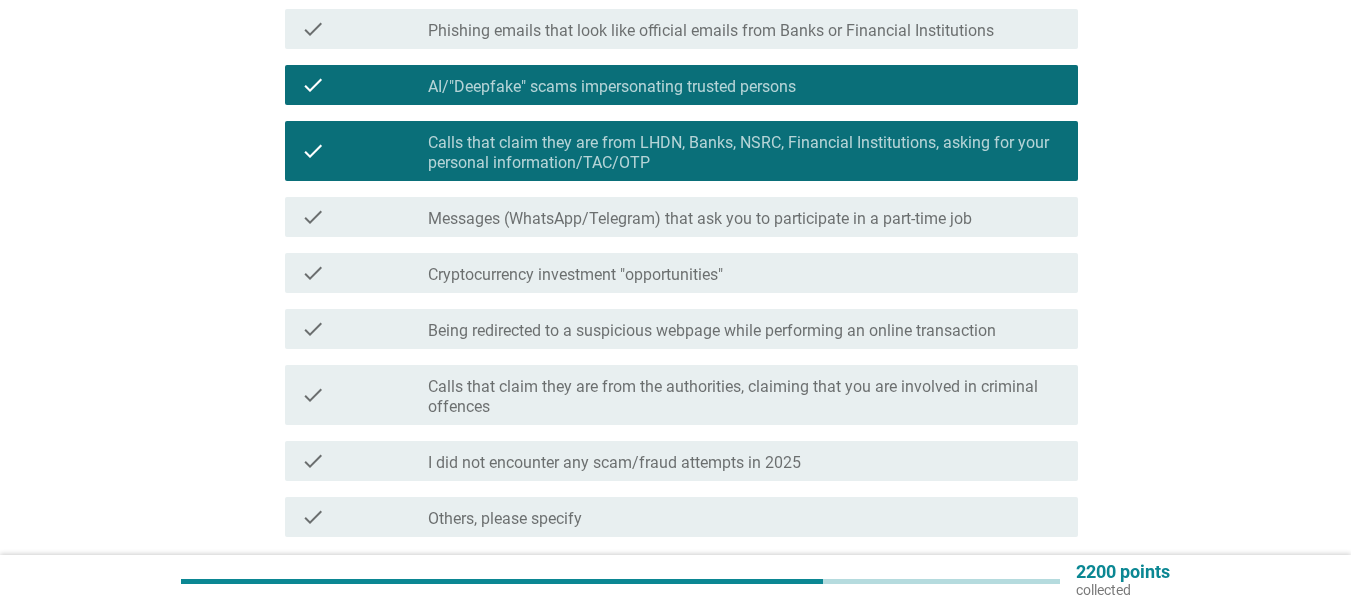 click on "check     check_box_outline_blank Being redirected to a suspicious webpage while performing an online transaction" at bounding box center [675, 329] 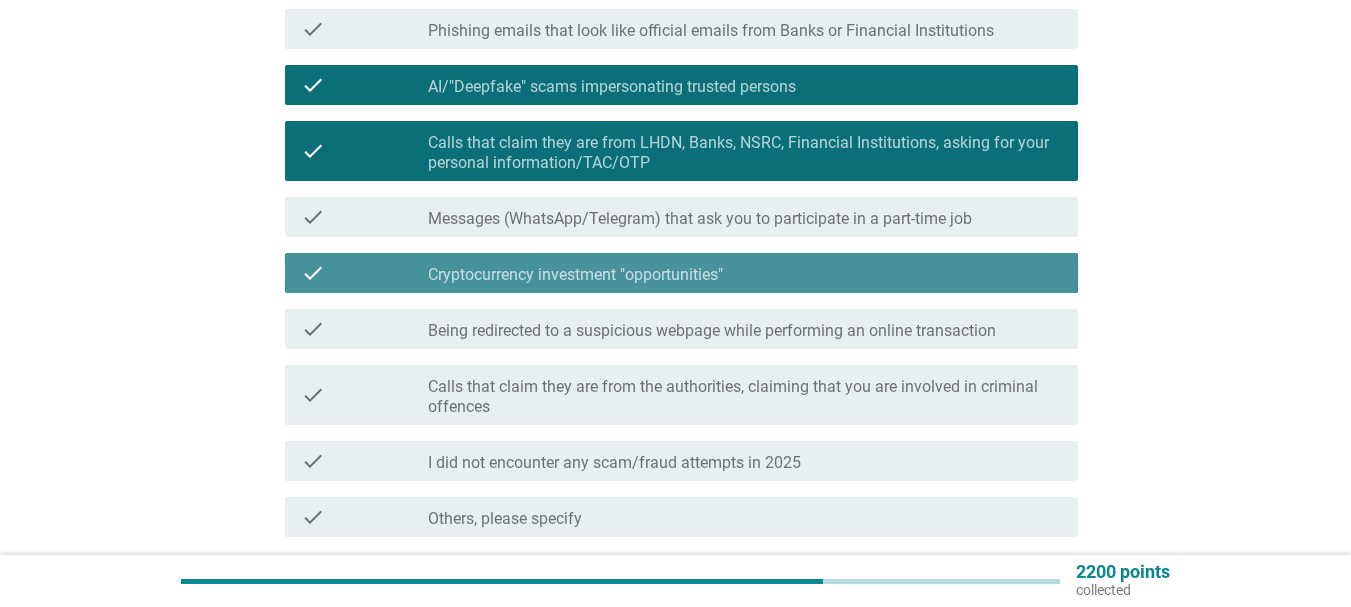 click on "Being redirected to a suspicious webpage while performing an online transaction" at bounding box center (712, 331) 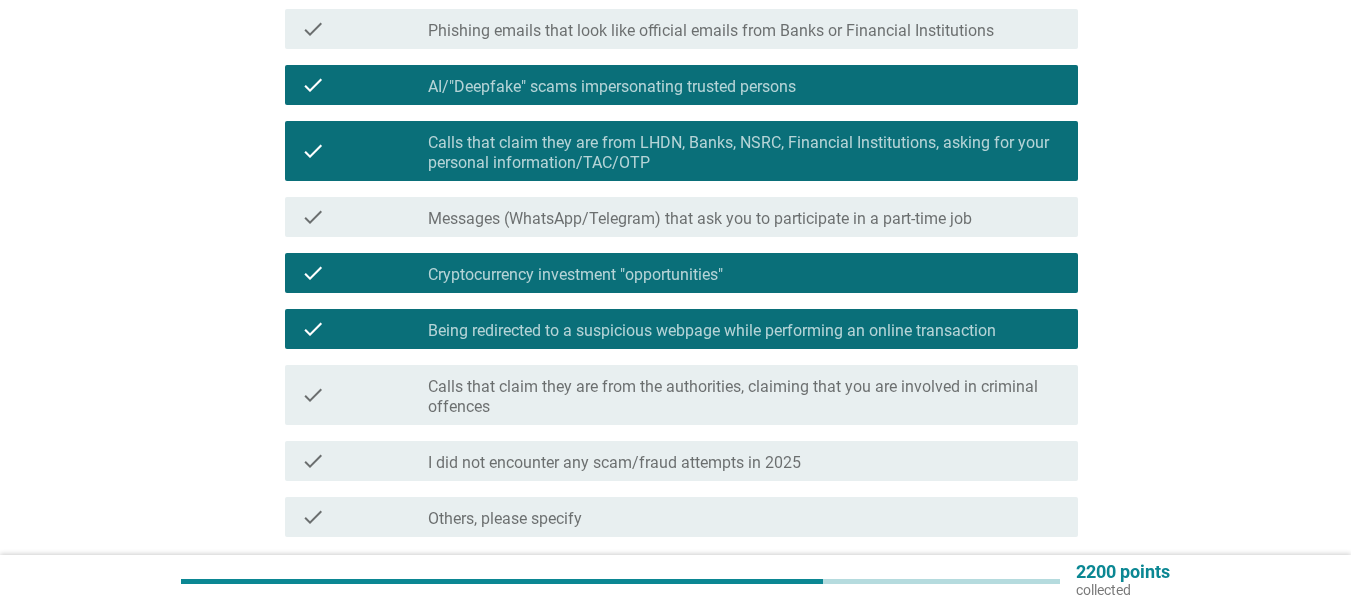 click on "Calls that claim they are from the authorities, claiming that you are involved in criminal offences" at bounding box center [745, 397] 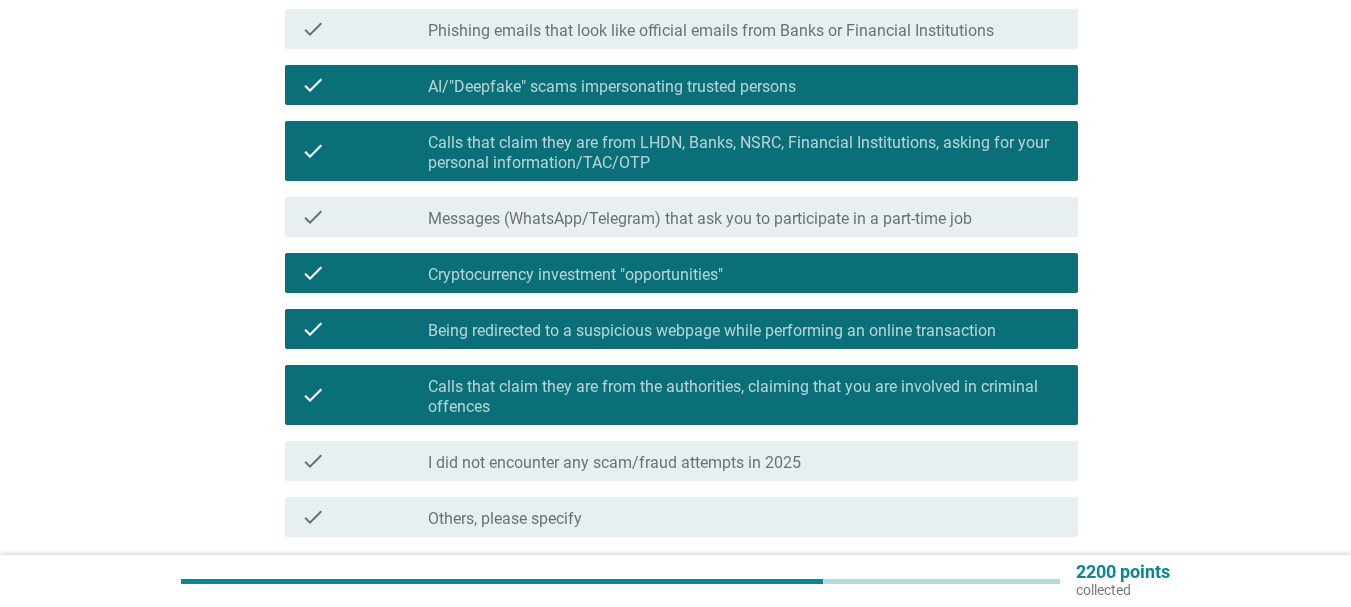 scroll, scrollTop: 470, scrollLeft: 0, axis: vertical 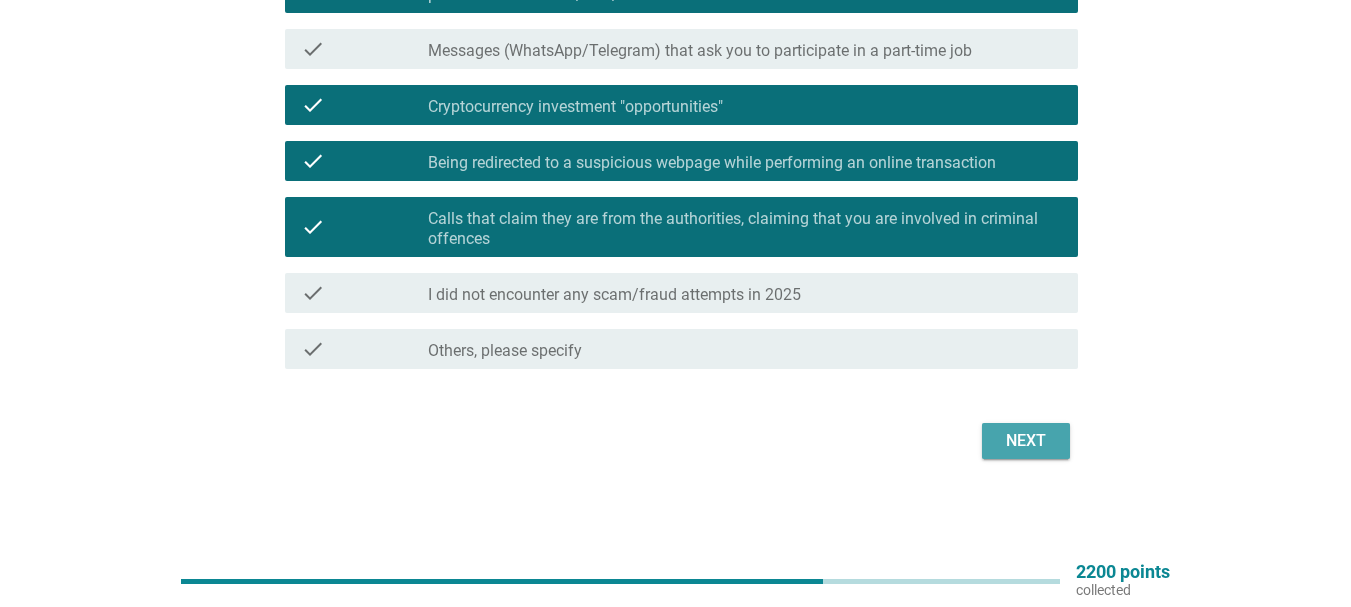 click on "Next" at bounding box center [1026, 441] 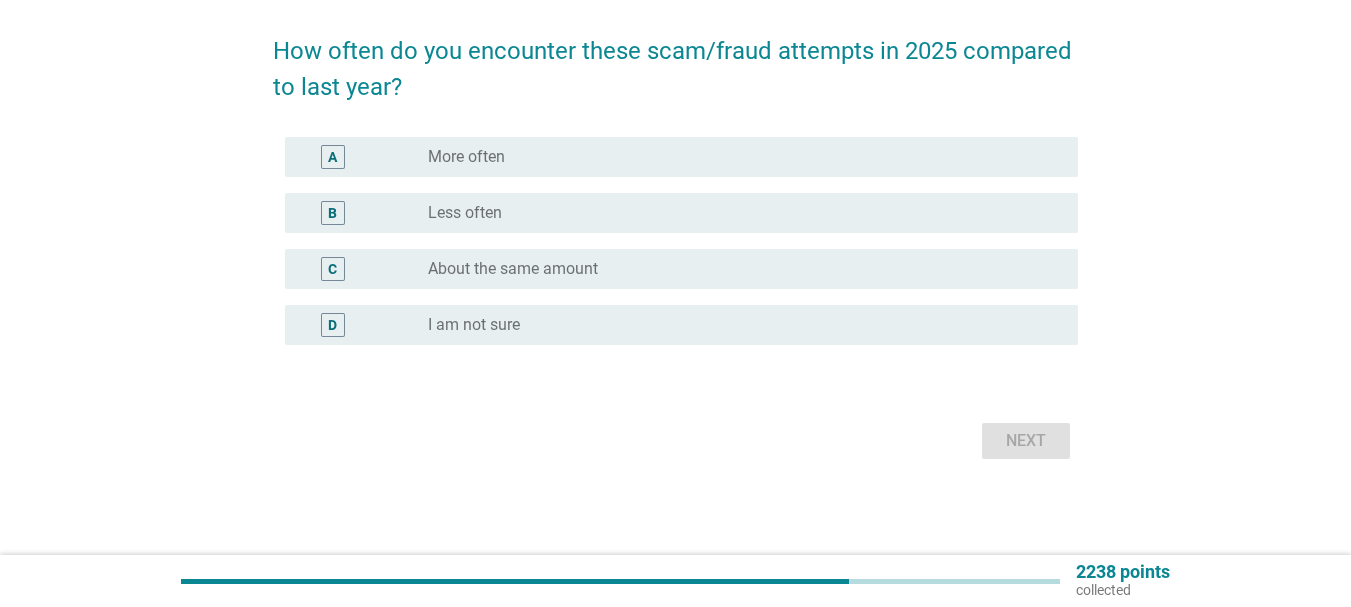 scroll, scrollTop: 0, scrollLeft: 0, axis: both 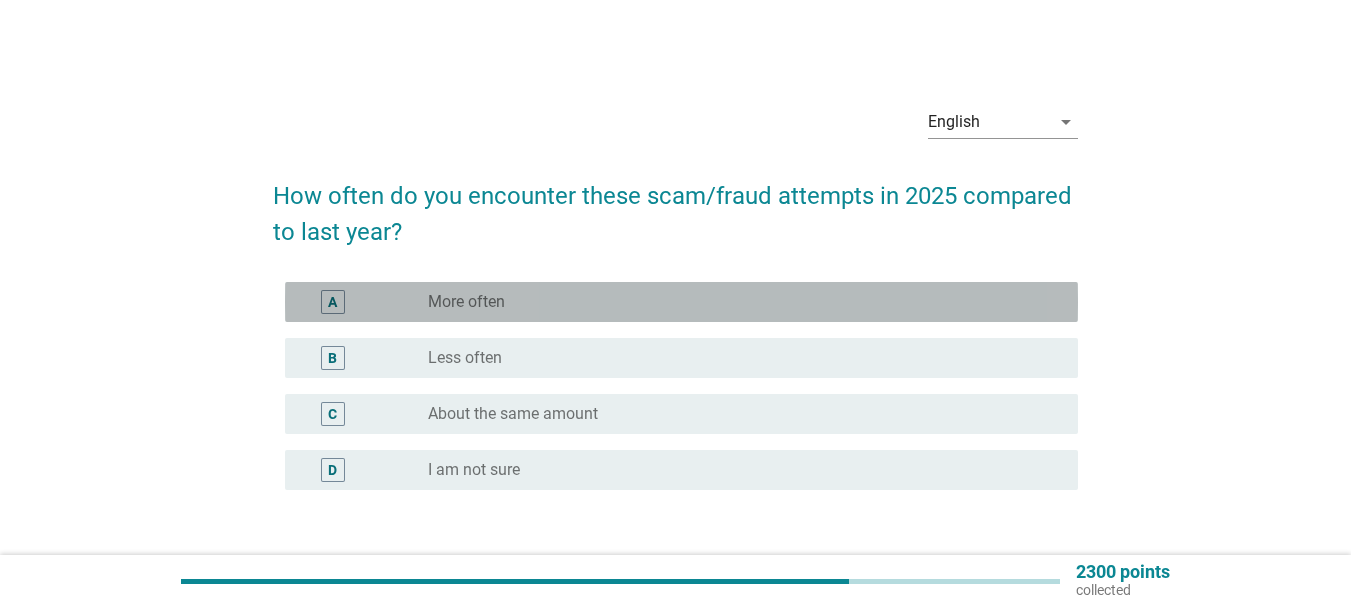 click on "A     radio_button_unchecked More often" at bounding box center [681, 302] 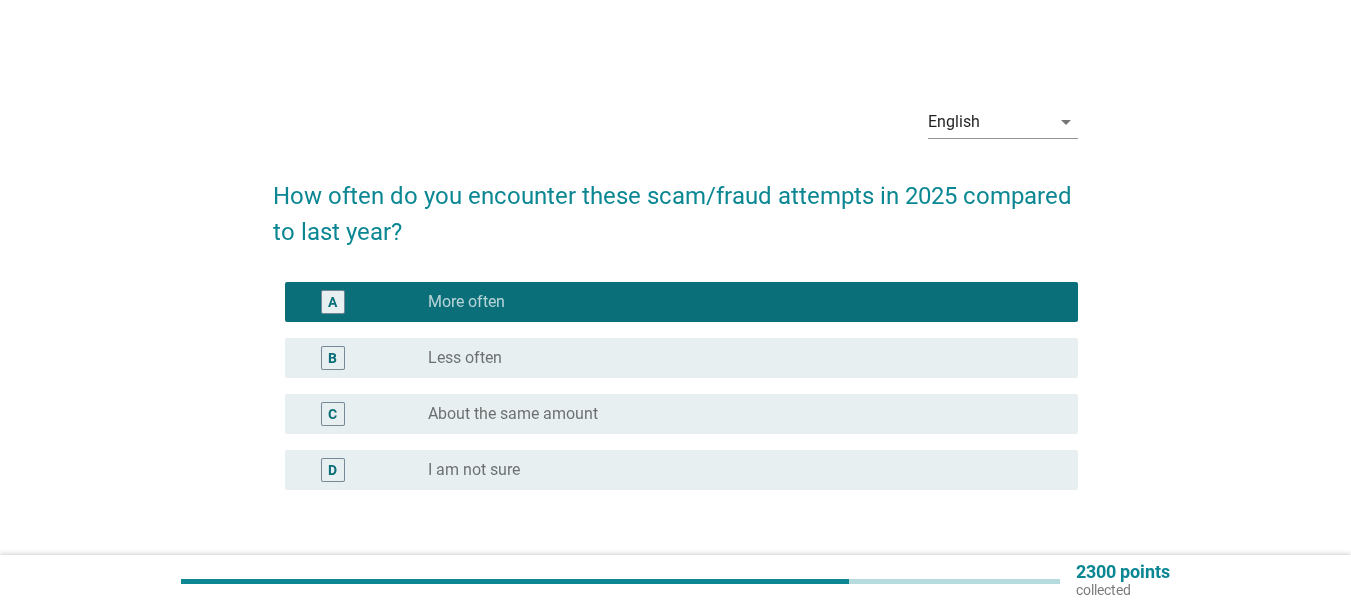 scroll, scrollTop: 145, scrollLeft: 0, axis: vertical 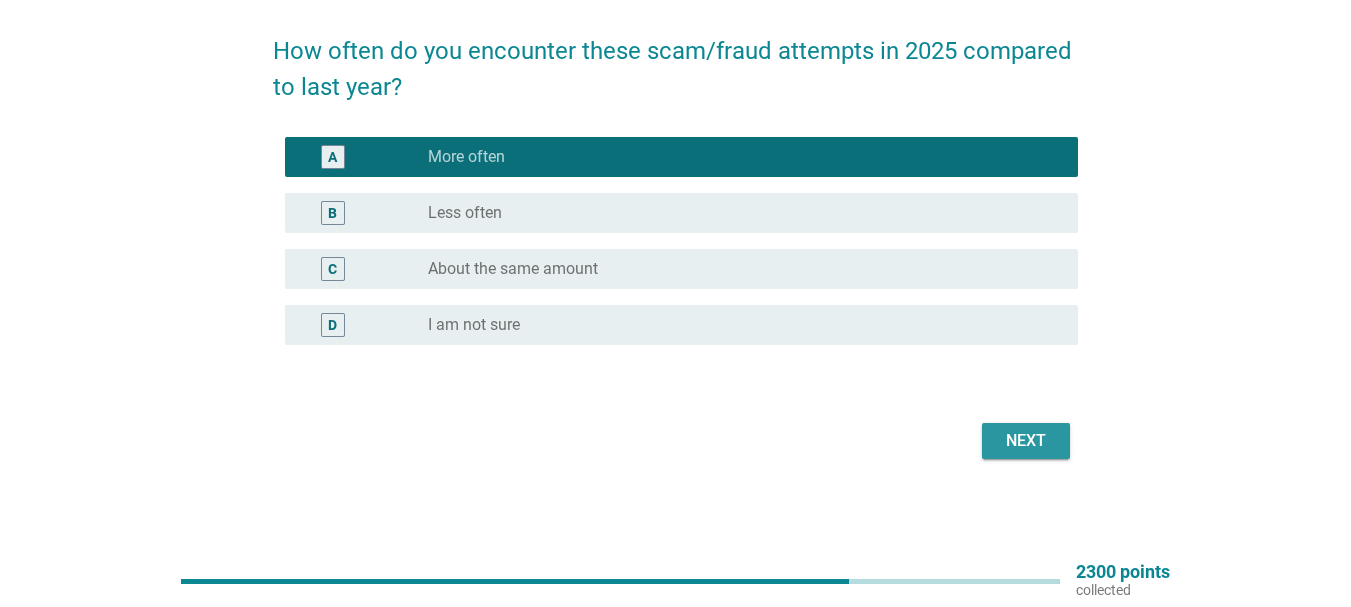 click on "Next" at bounding box center [1026, 441] 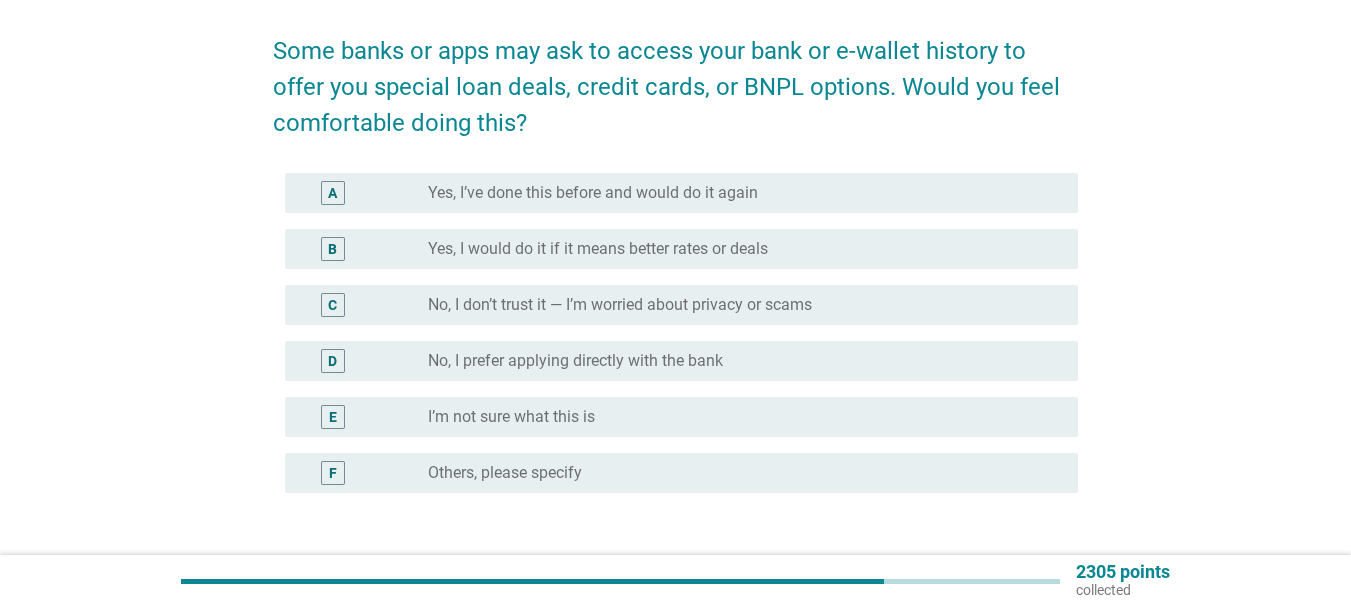 scroll, scrollTop: 0, scrollLeft: 0, axis: both 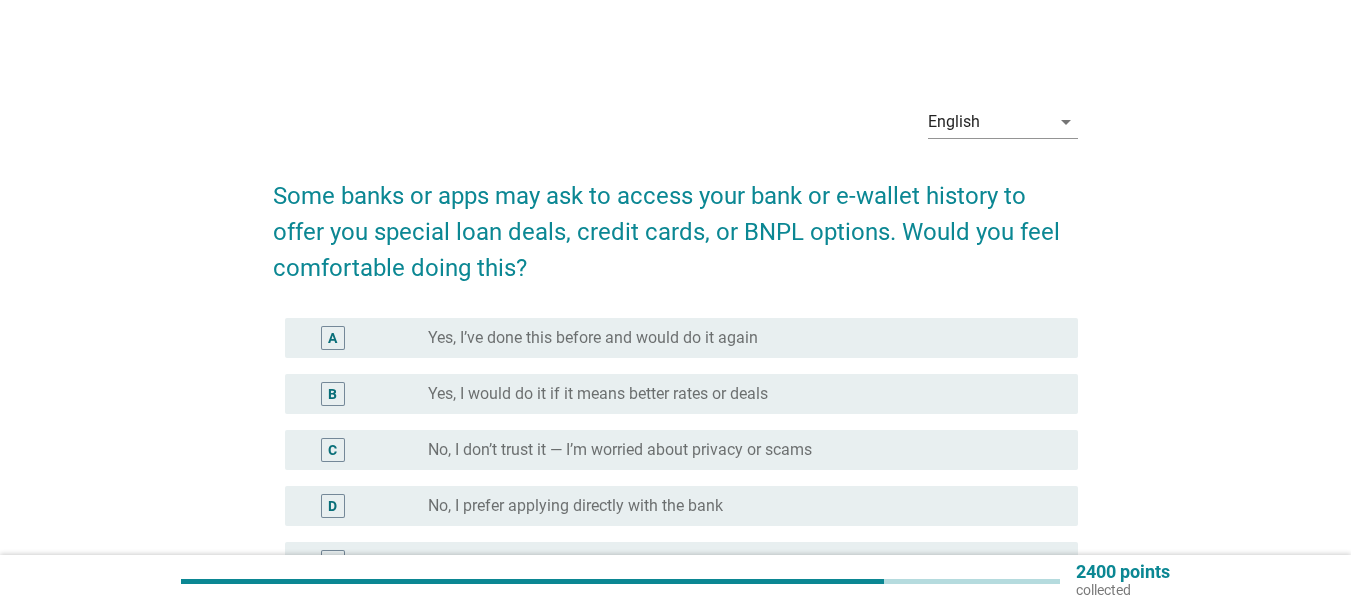 click on "B     radio_button_unchecked Yes, I would do it if it means better rates or deals" at bounding box center (681, 394) 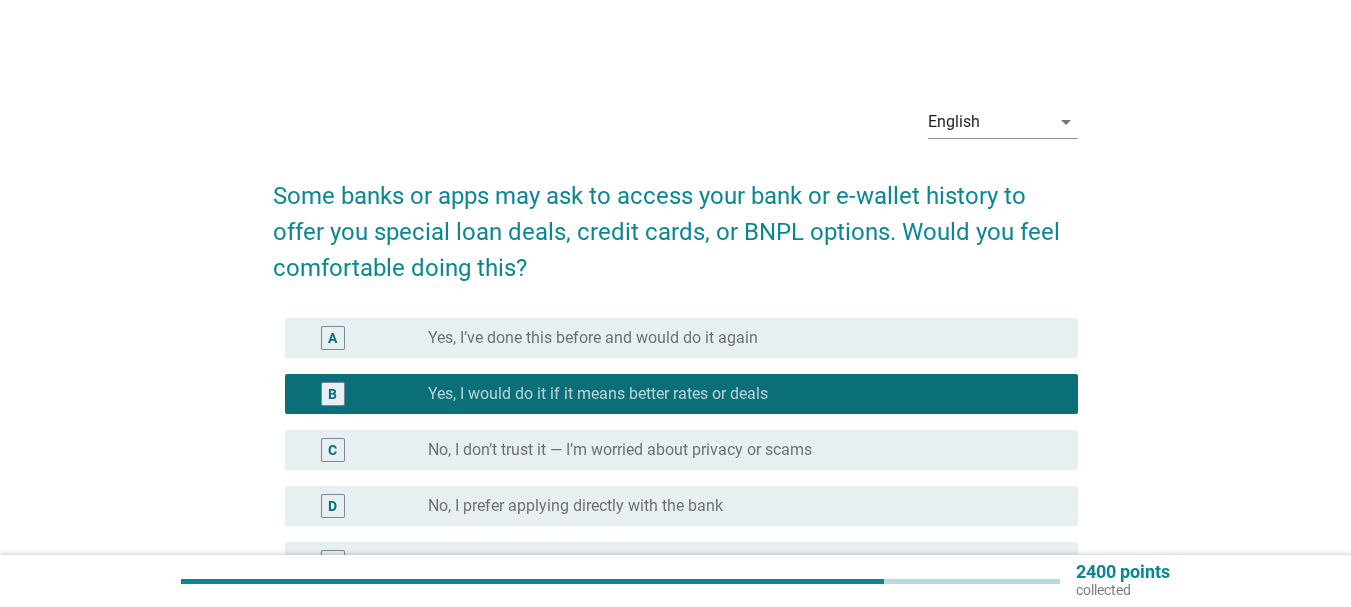 scroll, scrollTop: 293, scrollLeft: 0, axis: vertical 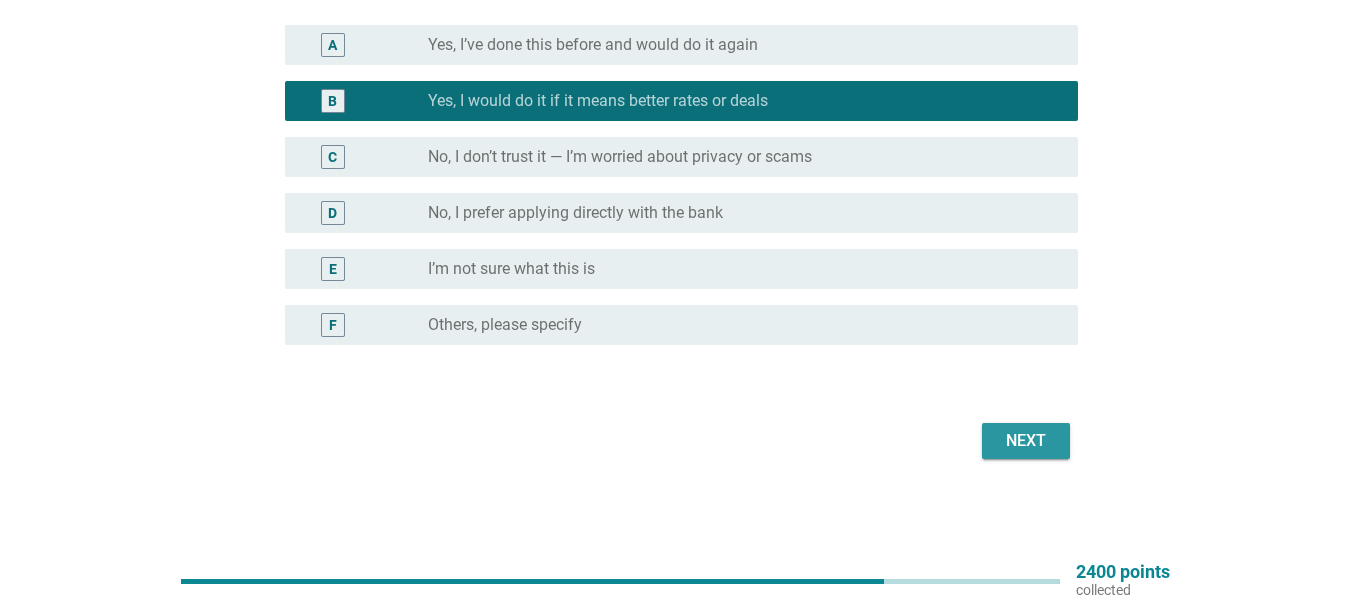 click on "Next" at bounding box center (1026, 441) 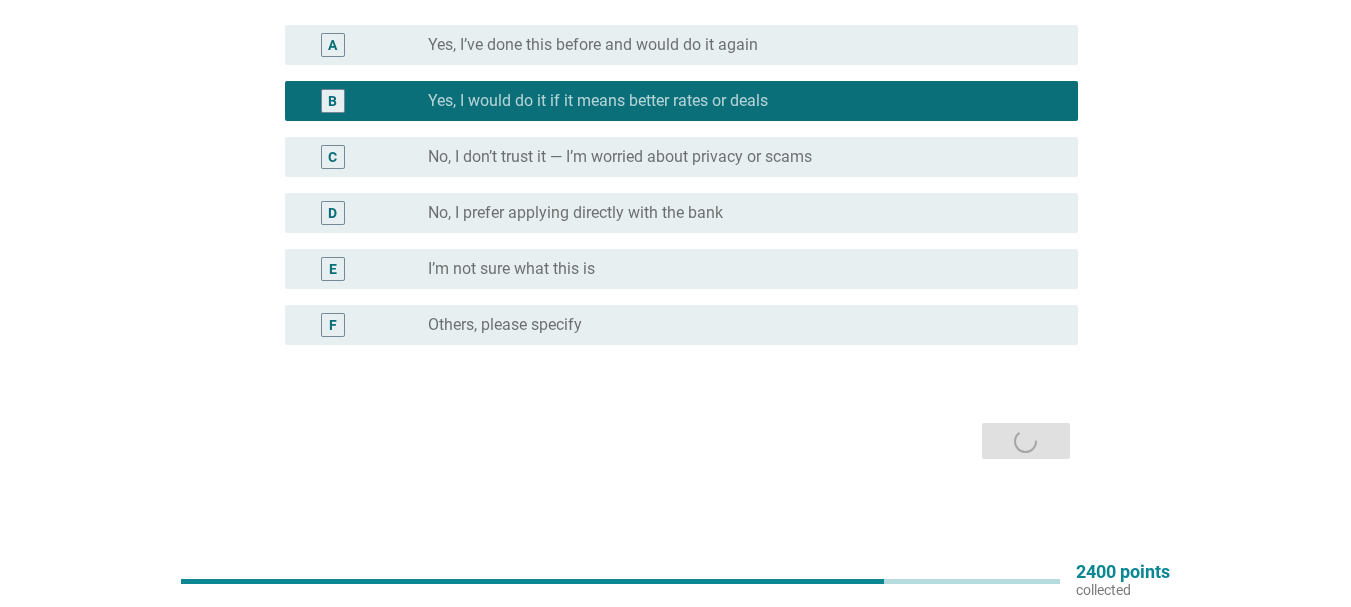 scroll, scrollTop: 0, scrollLeft: 0, axis: both 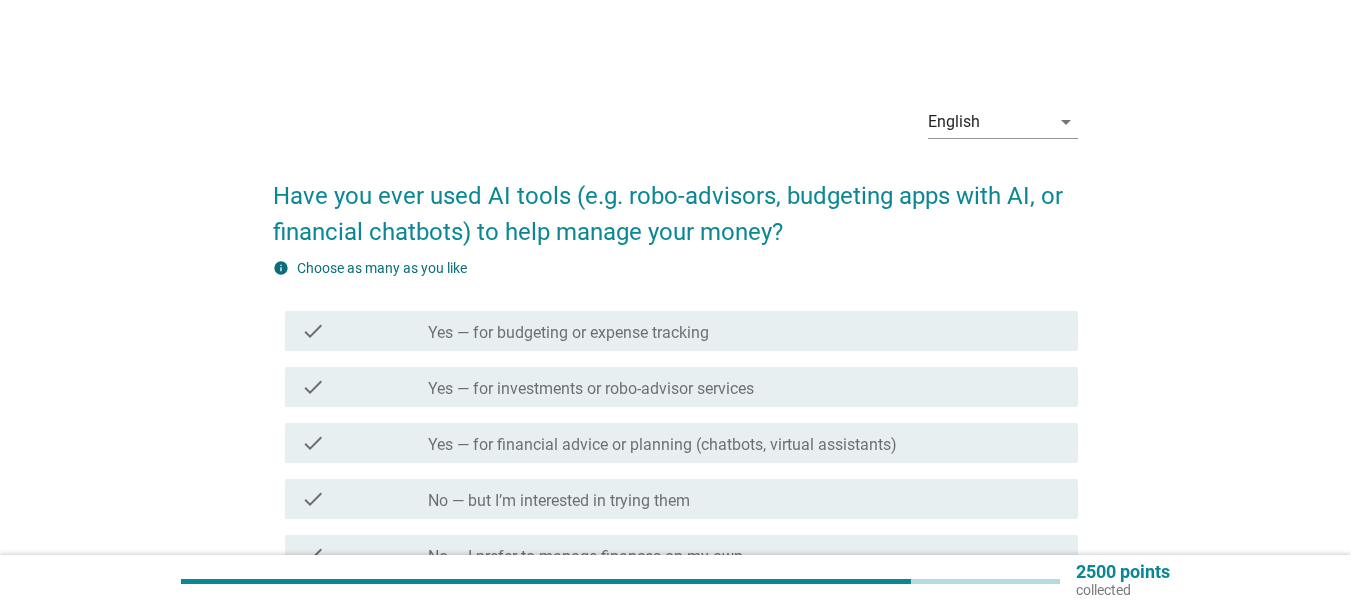 click on "Yes — for investments or robo-advisor services" at bounding box center (591, 389) 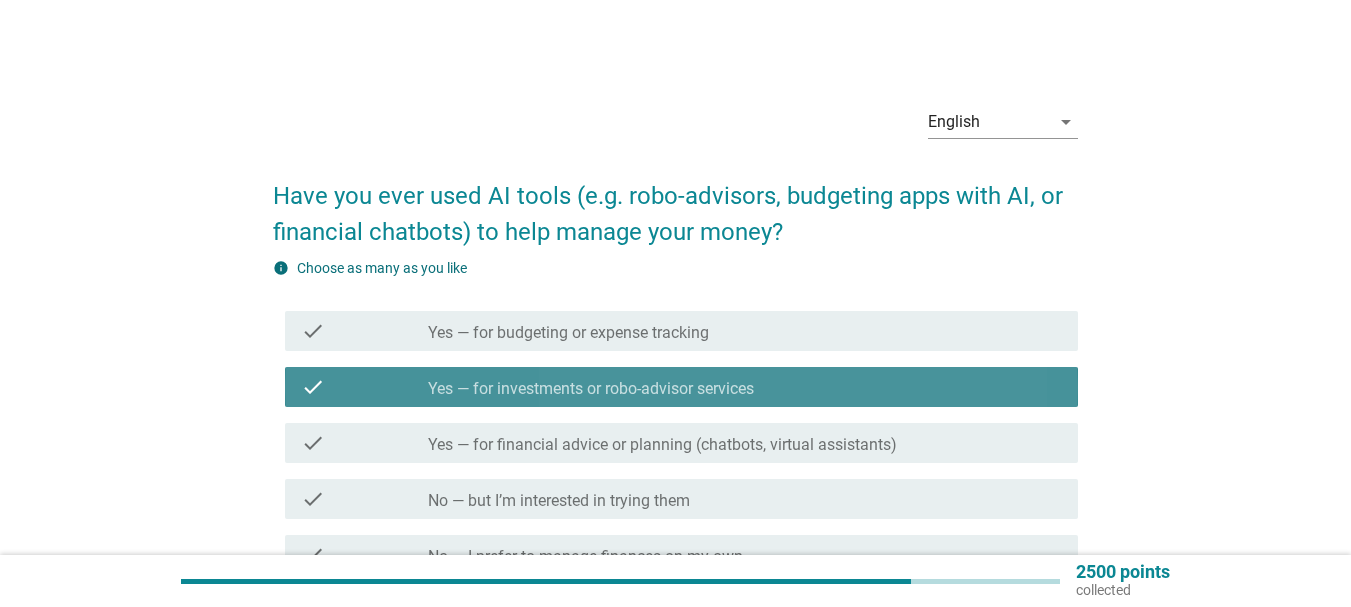 click on "Yes — for financial advice or planning (chatbots, virtual assistants)" at bounding box center [662, 445] 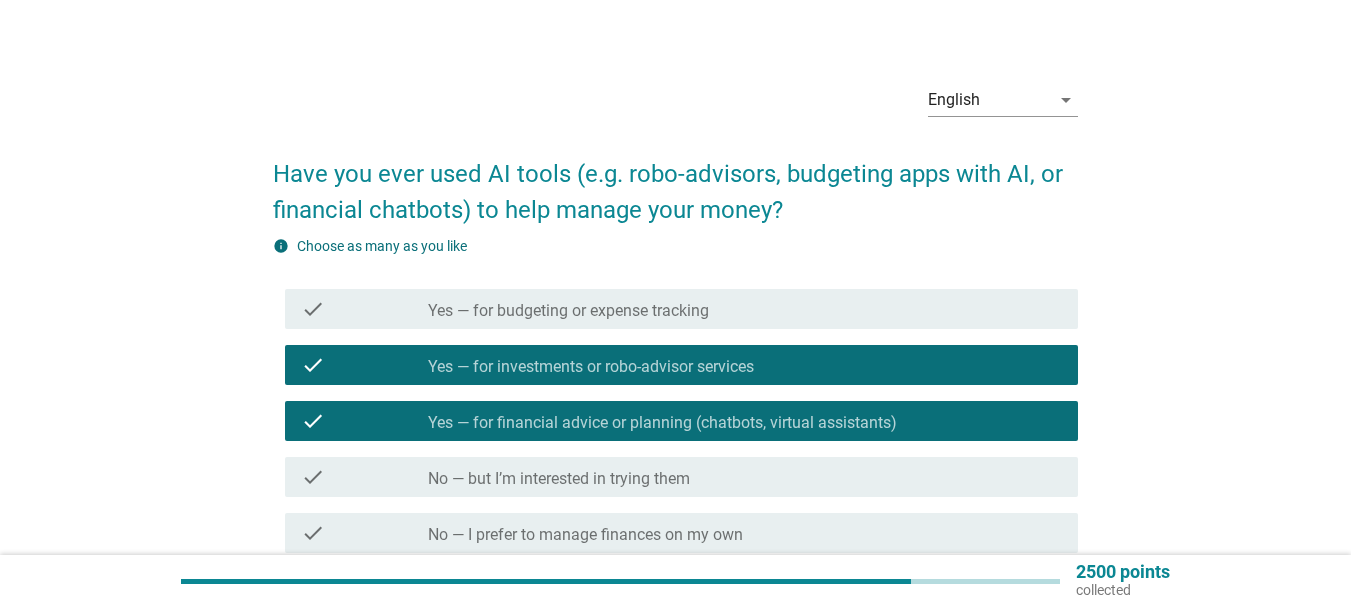scroll, scrollTop: 259, scrollLeft: 0, axis: vertical 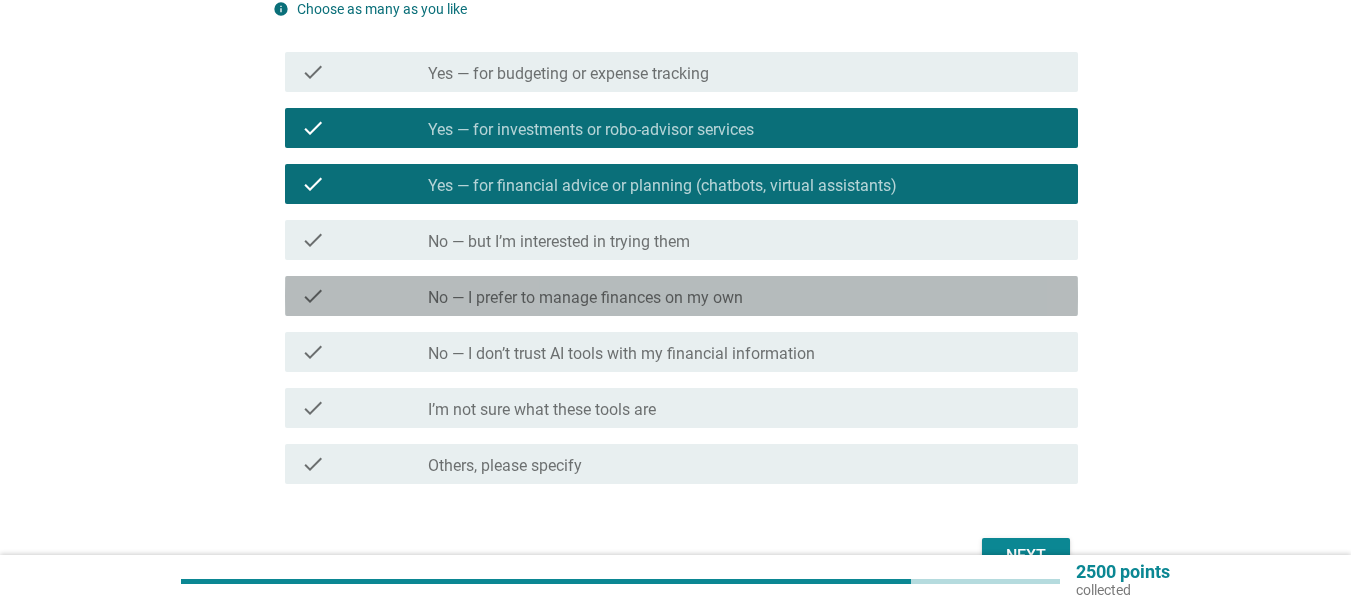 click on "check     check_box_outline_blank No — I prefer to manage finances on my own" at bounding box center [681, 296] 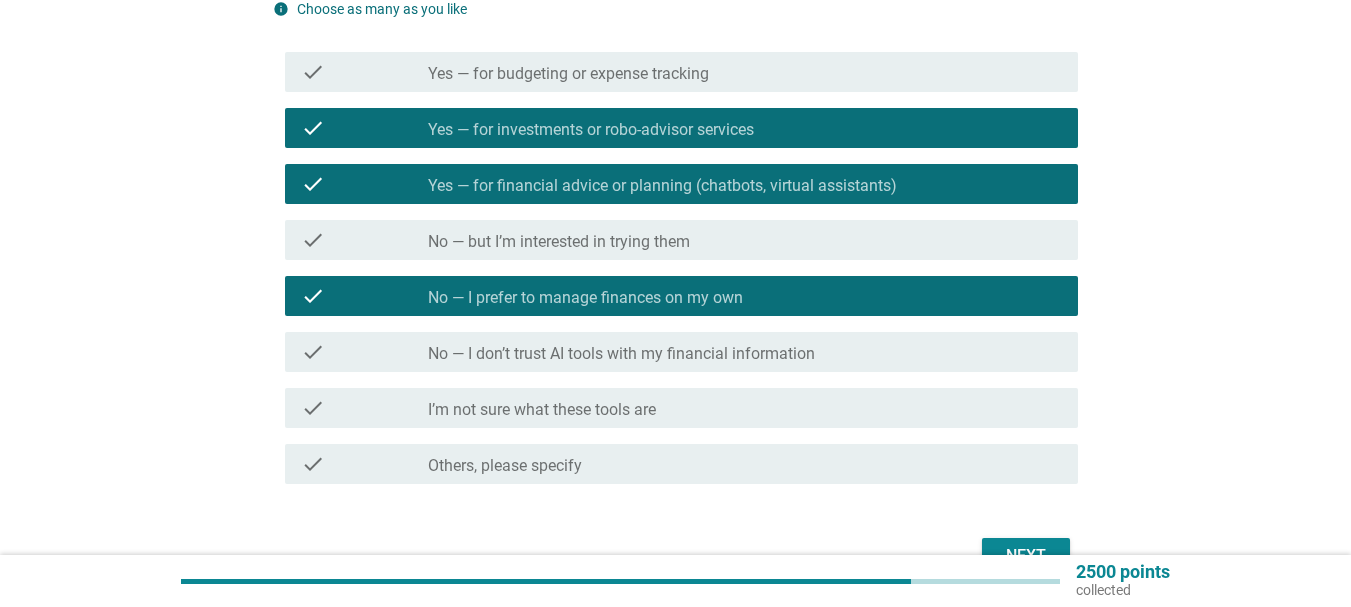scroll, scrollTop: 374, scrollLeft: 0, axis: vertical 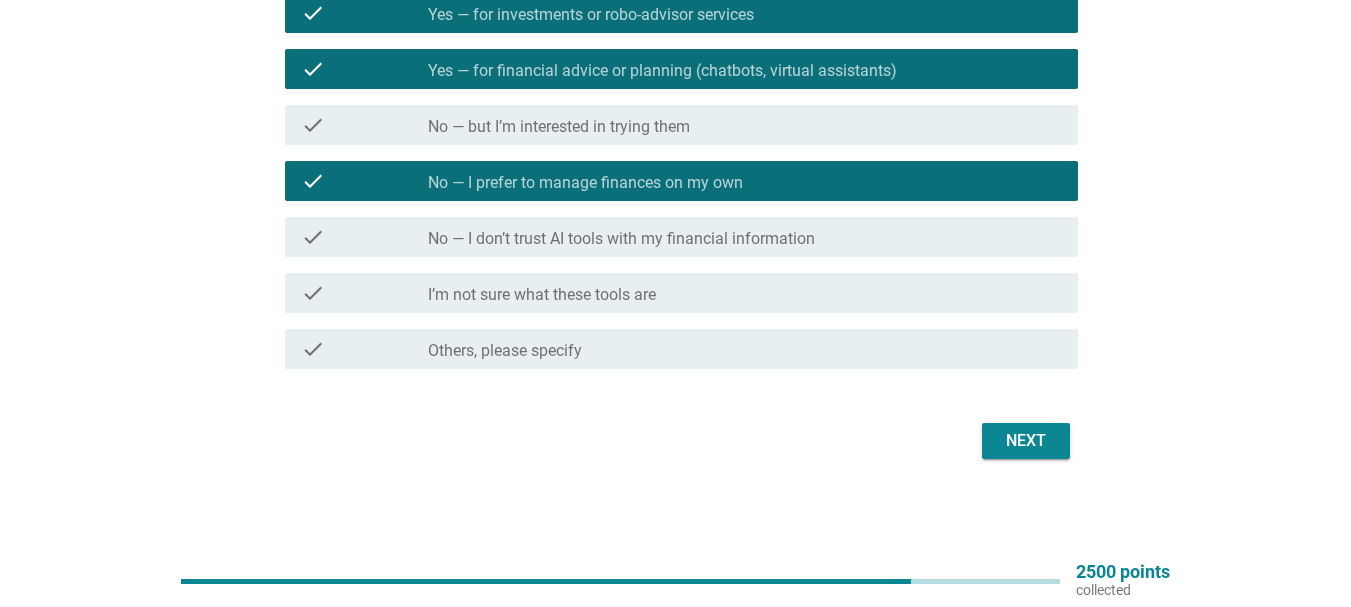click on "Next" at bounding box center [1026, 441] 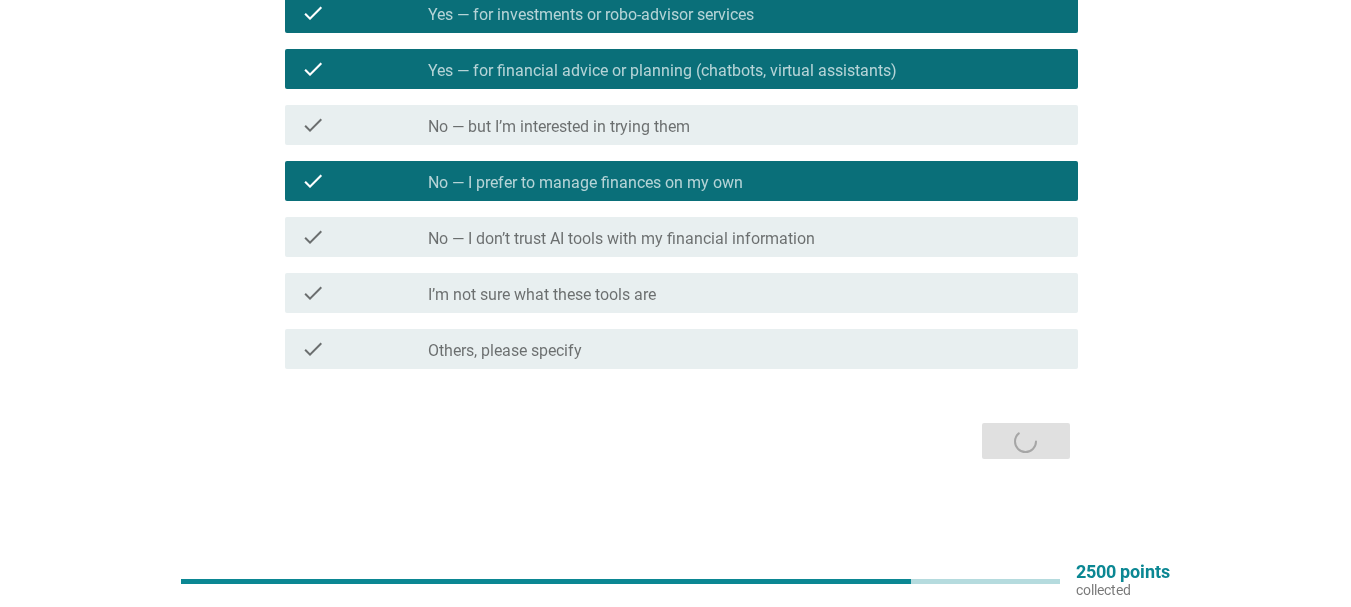 scroll, scrollTop: 0, scrollLeft: 0, axis: both 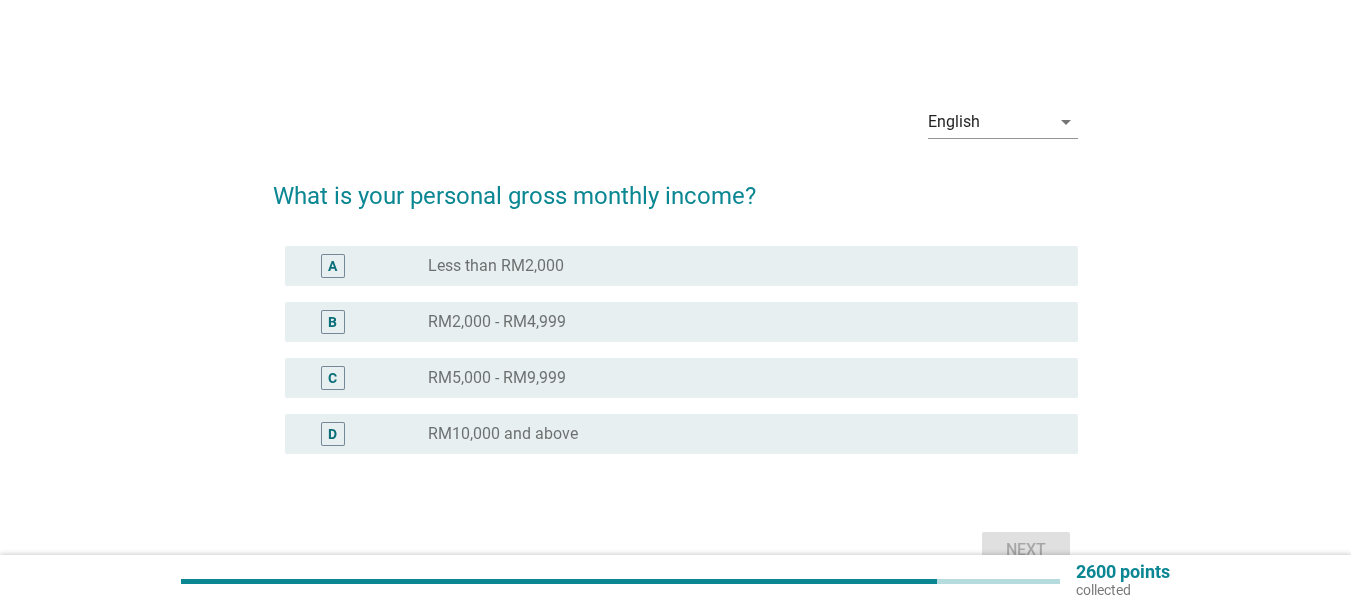 click on "radio_button_unchecked RM5,000 - RM9,999" at bounding box center (745, 378) 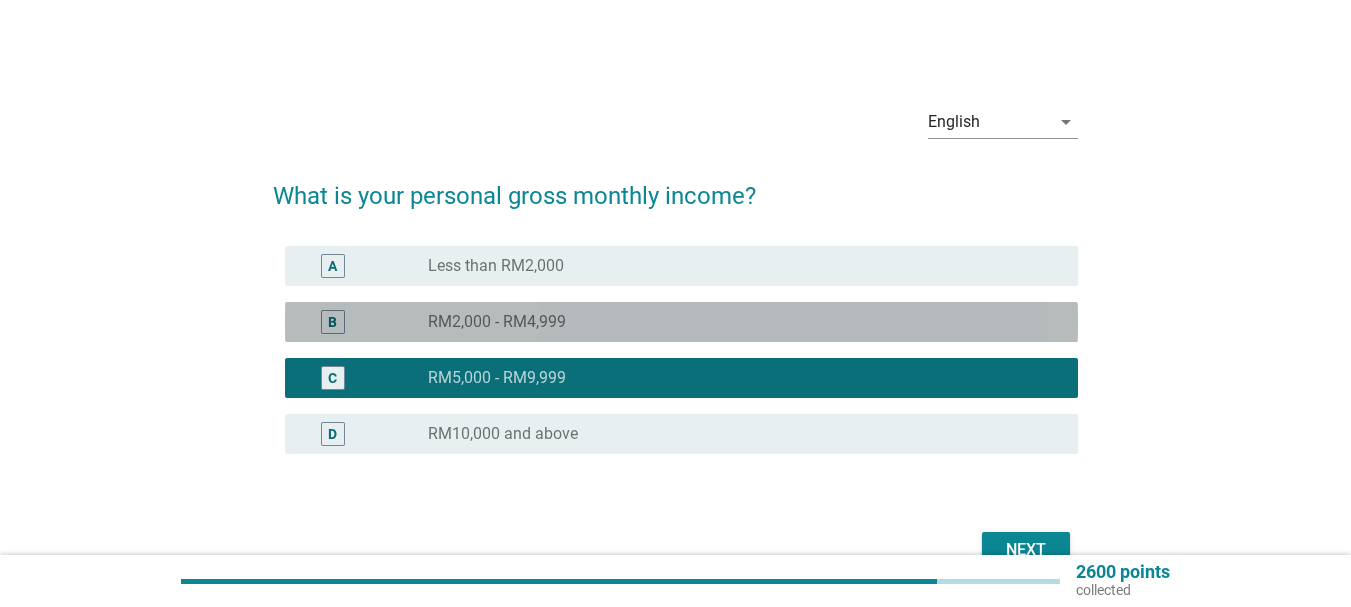 click on "radio_button_unchecked RM2,000 - RM4,999" at bounding box center [737, 322] 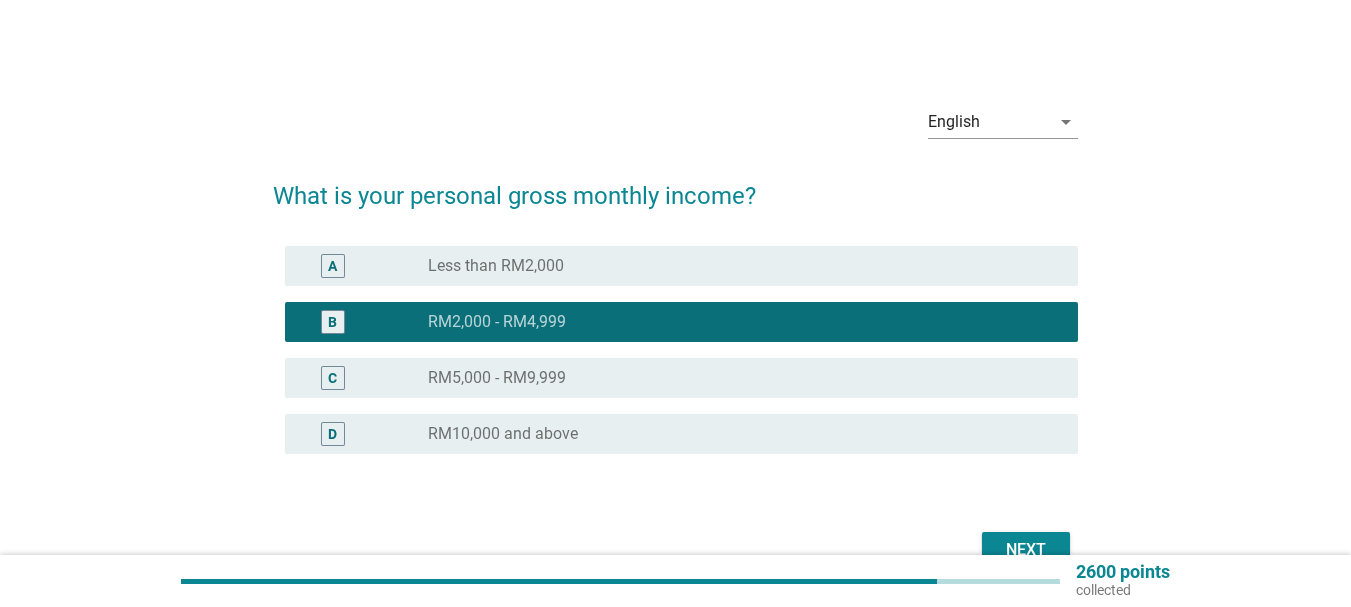 click on "radio_button_unchecked RM5,000 - RM9,999" at bounding box center [737, 378] 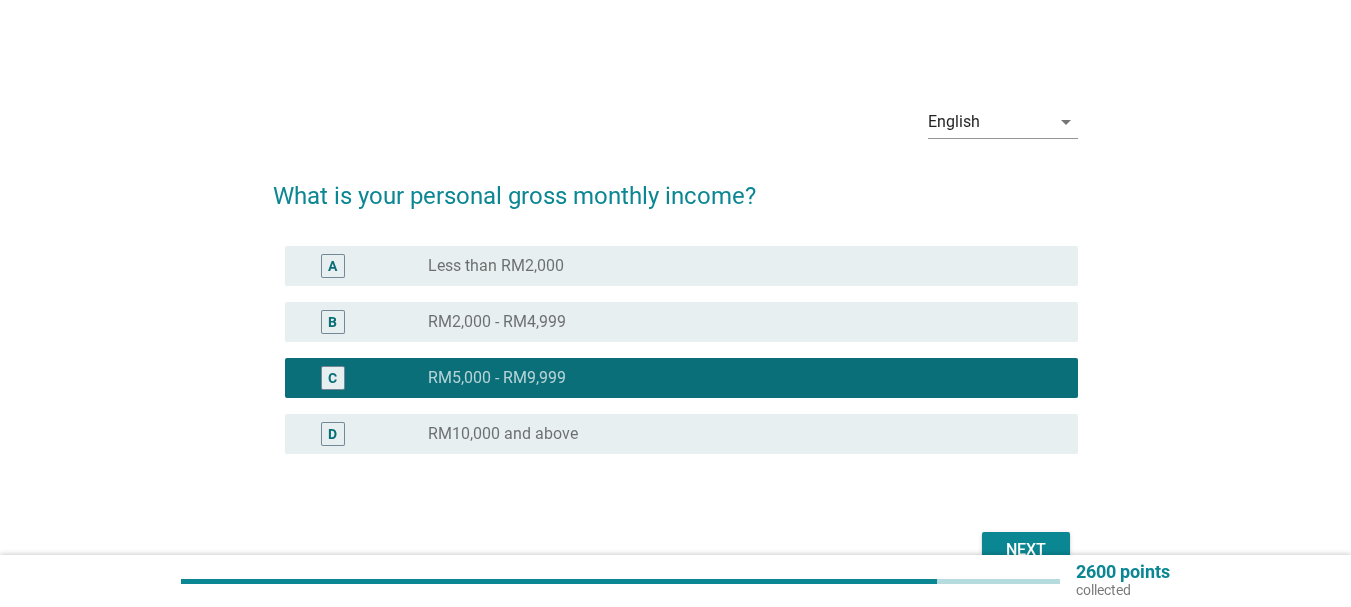 scroll, scrollTop: 109, scrollLeft: 0, axis: vertical 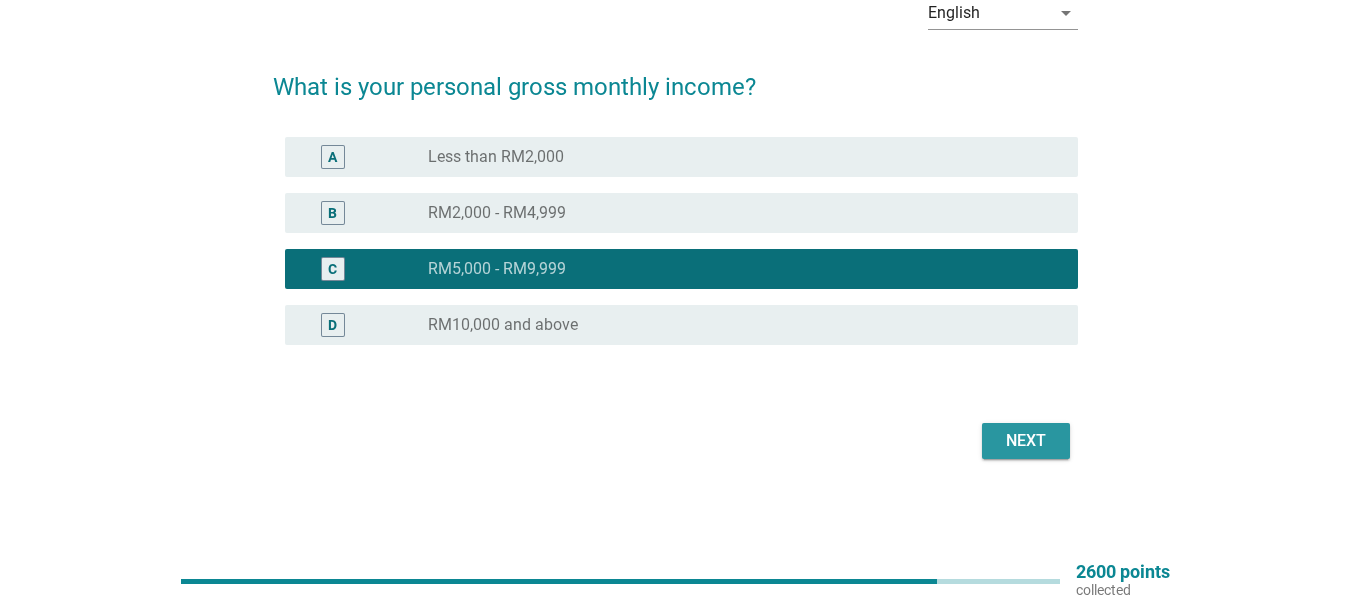 click on "Next" at bounding box center (1026, 441) 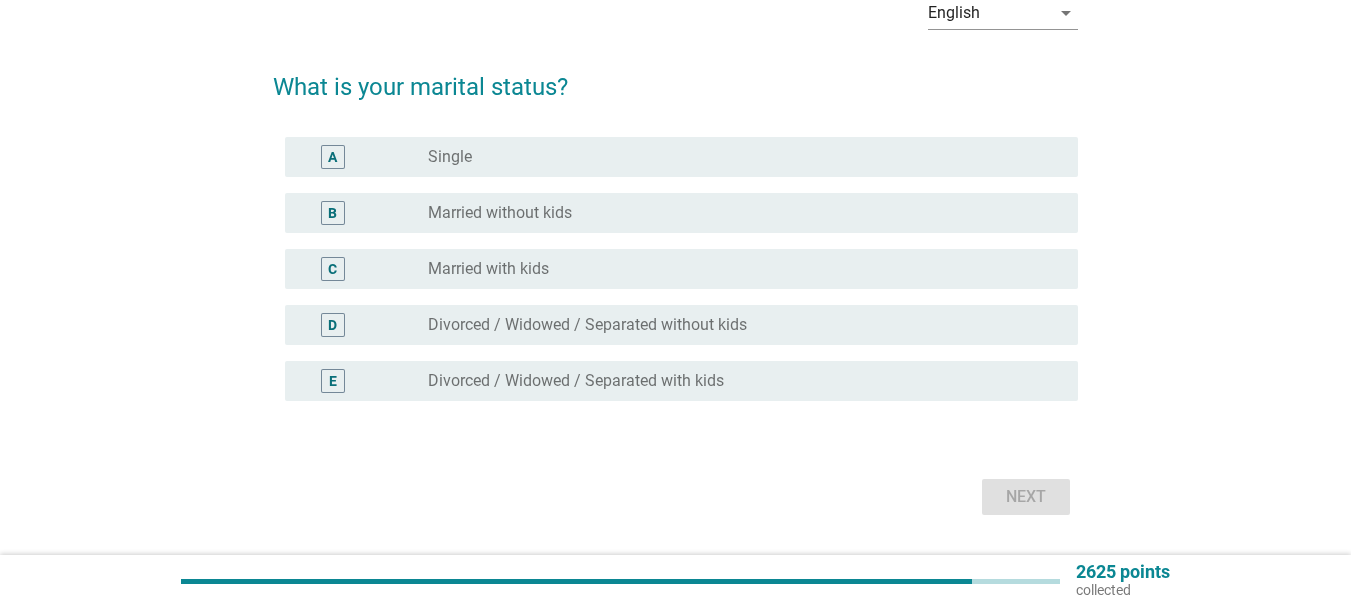 scroll, scrollTop: 0, scrollLeft: 0, axis: both 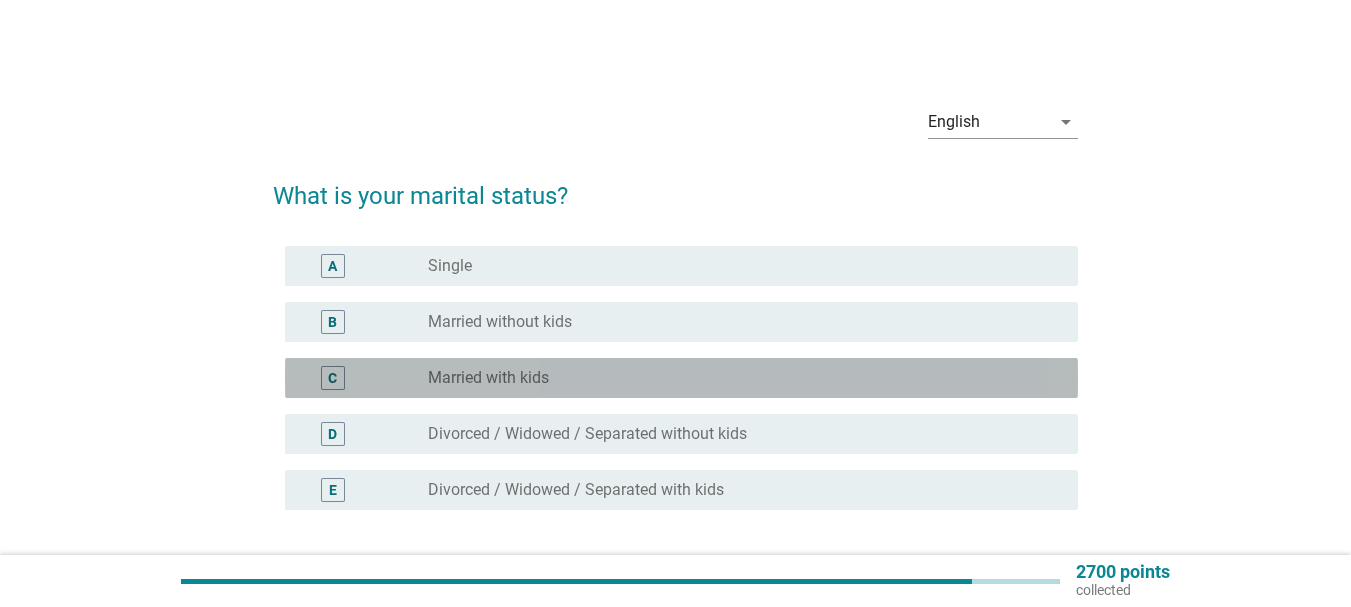 drag, startPoint x: 607, startPoint y: 373, endPoint x: 639, endPoint y: 349, distance: 40 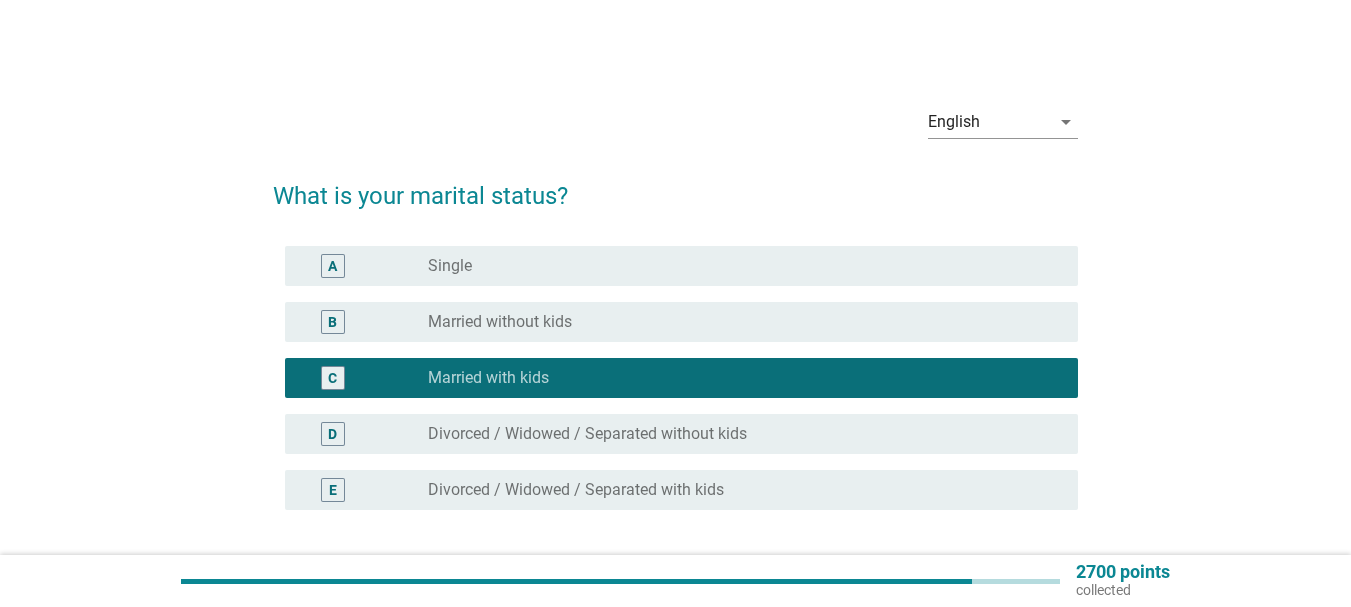 scroll, scrollTop: 165, scrollLeft: 0, axis: vertical 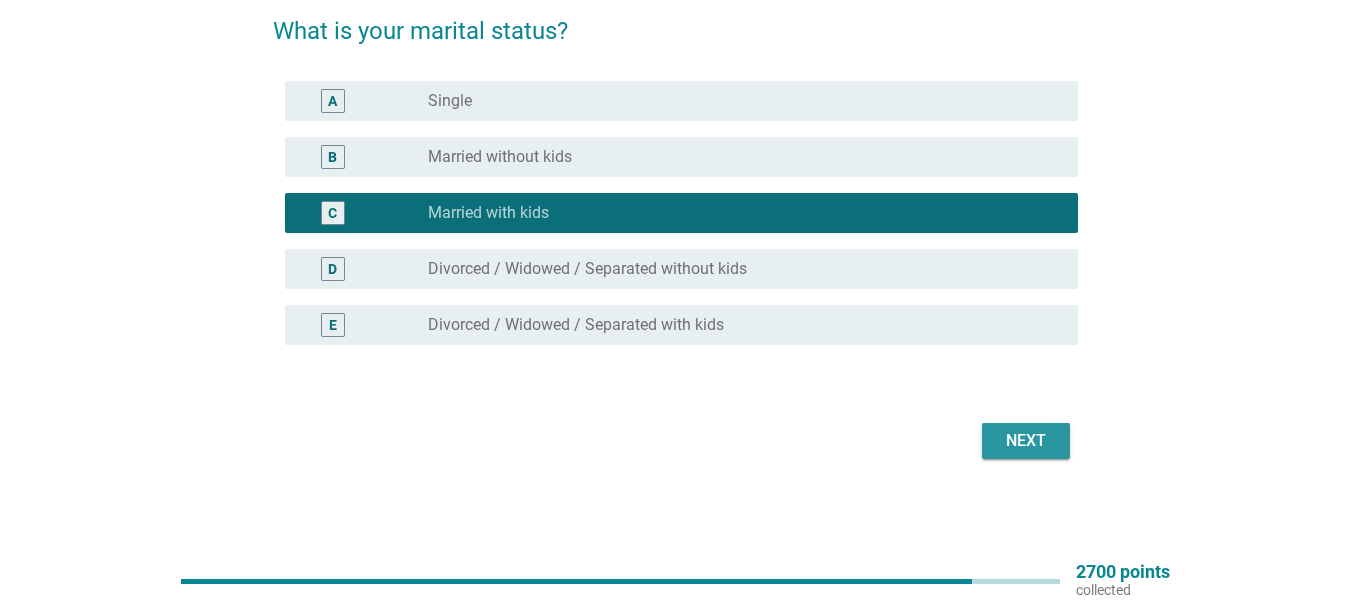 click on "Next" at bounding box center (1026, 441) 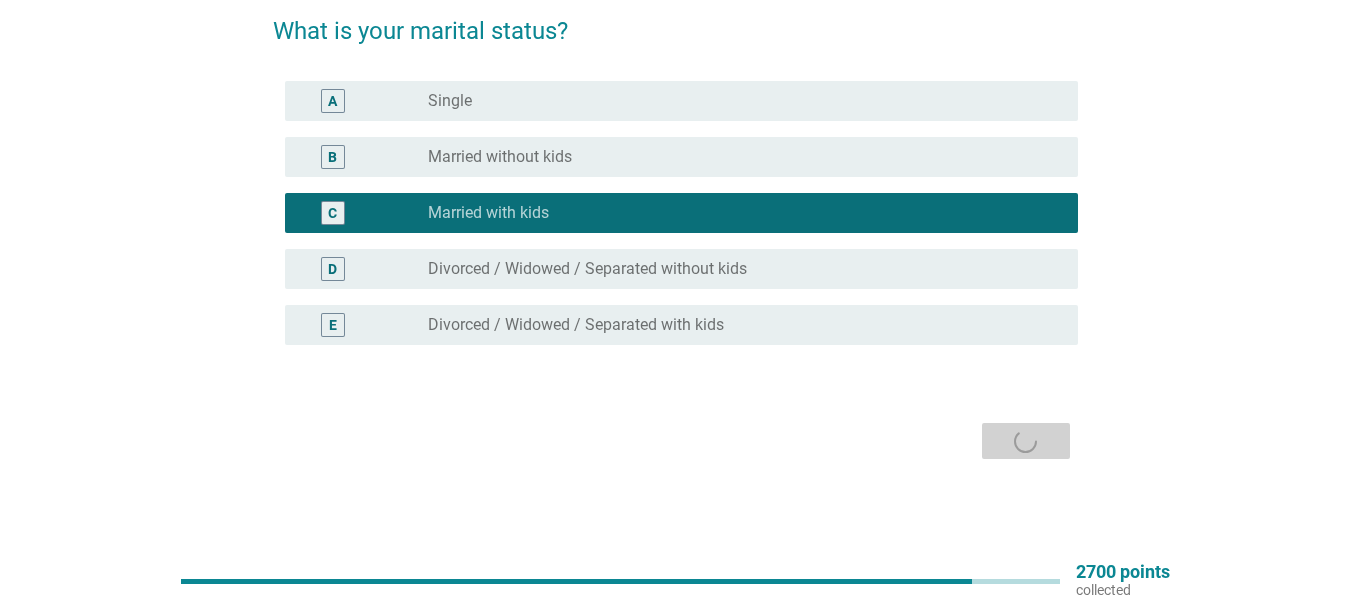 scroll, scrollTop: 0, scrollLeft: 0, axis: both 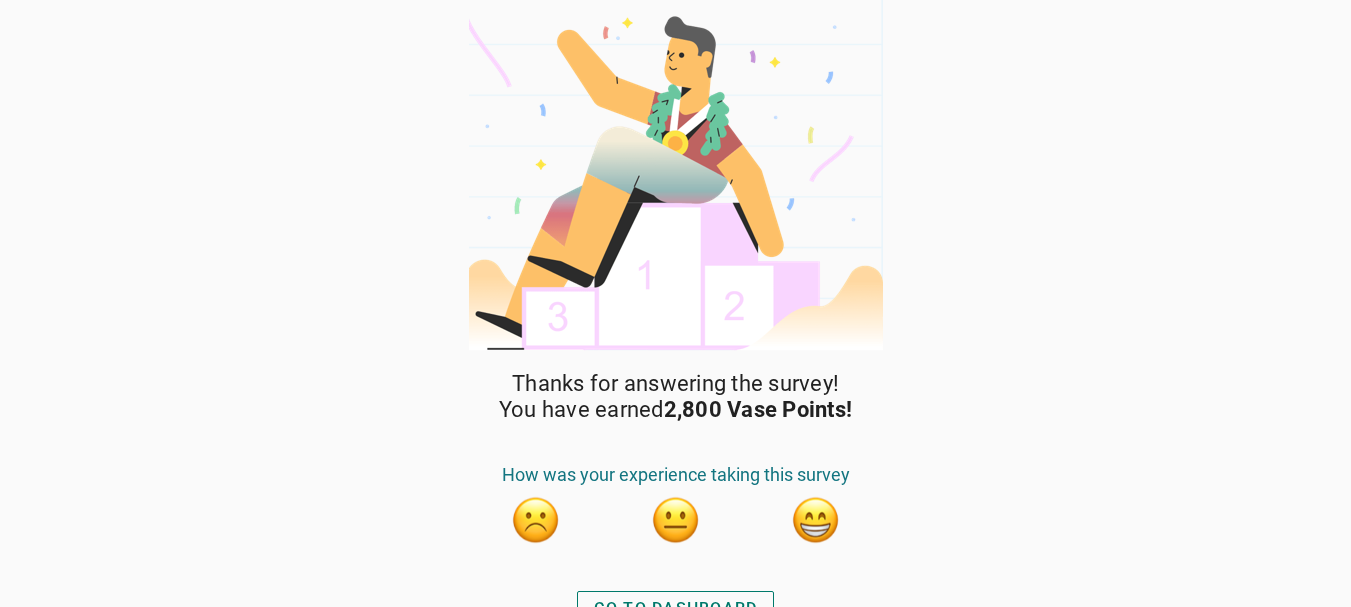 click at bounding box center [816, 520] 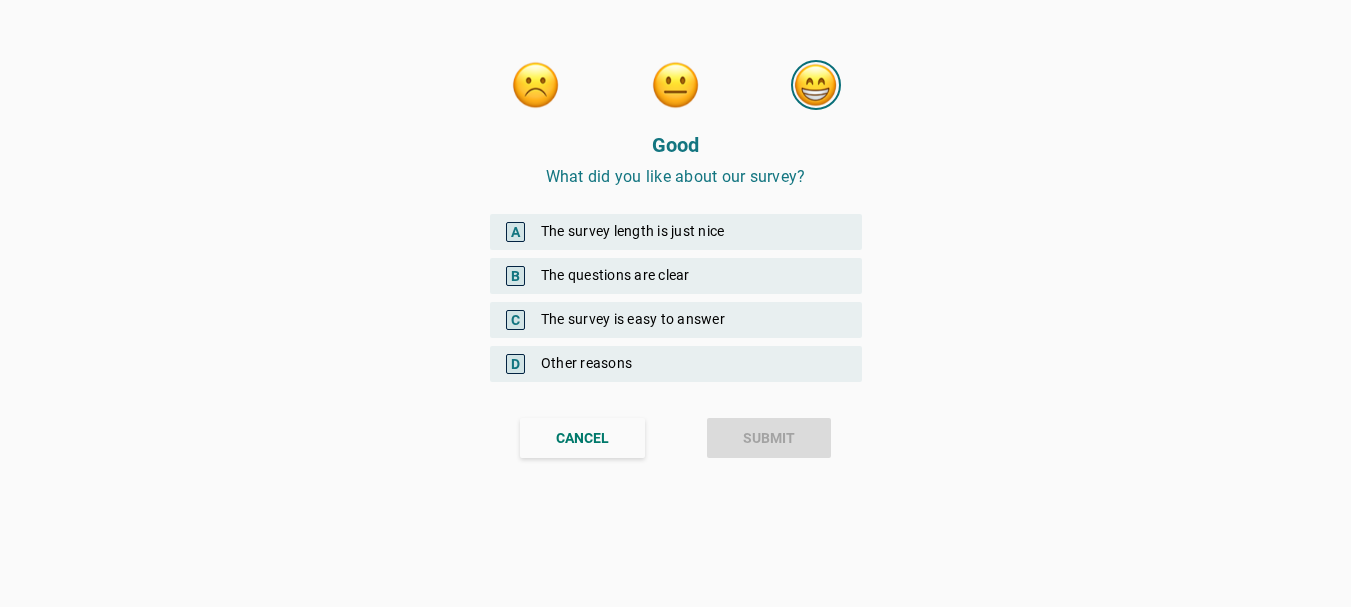 click on "B
The questions are clear" at bounding box center [676, 276] 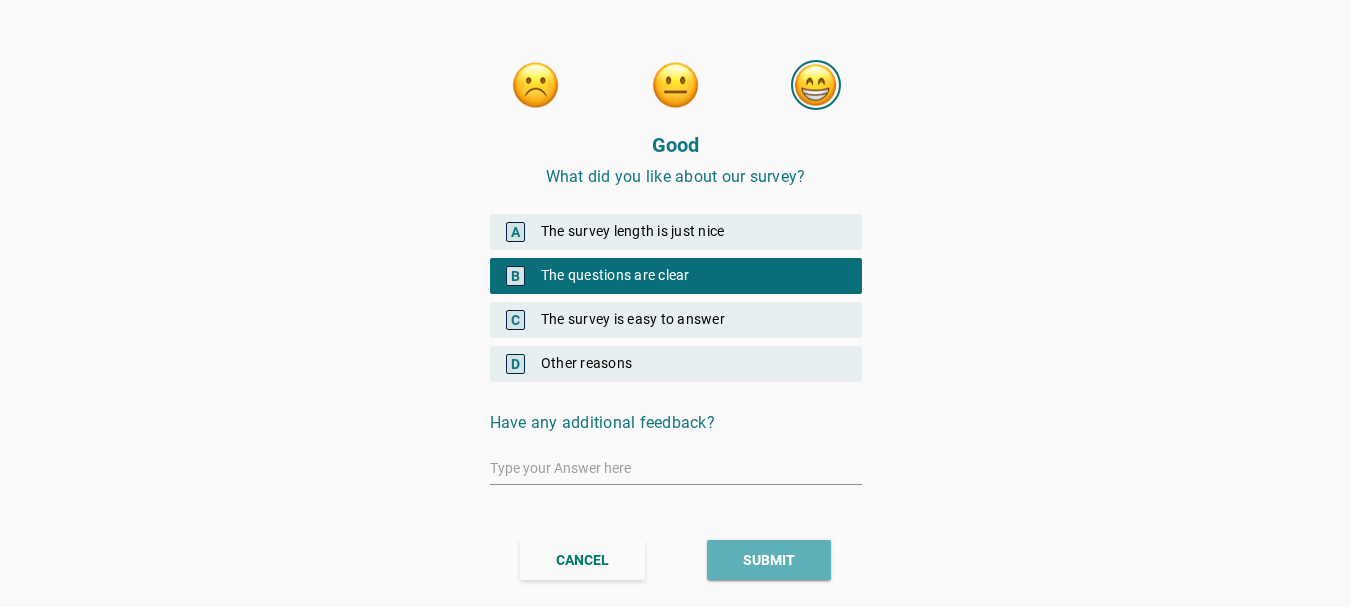 drag, startPoint x: 795, startPoint y: 548, endPoint x: 829, endPoint y: 520, distance: 44.04543 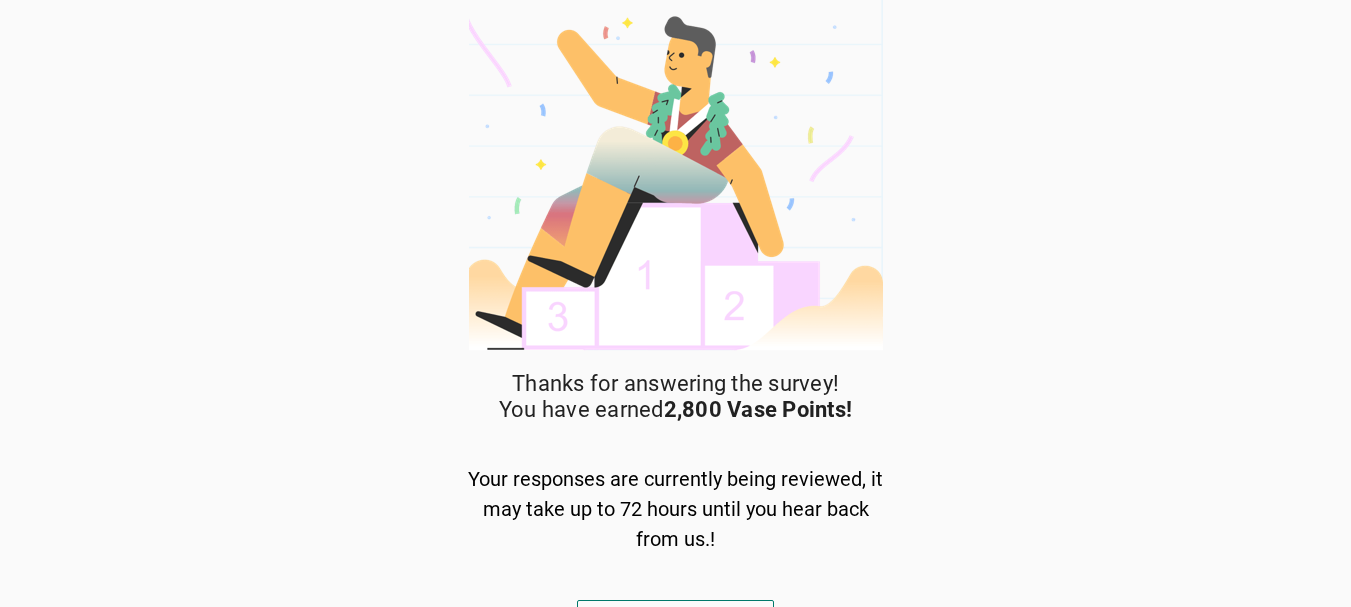 scroll, scrollTop: 35, scrollLeft: 0, axis: vertical 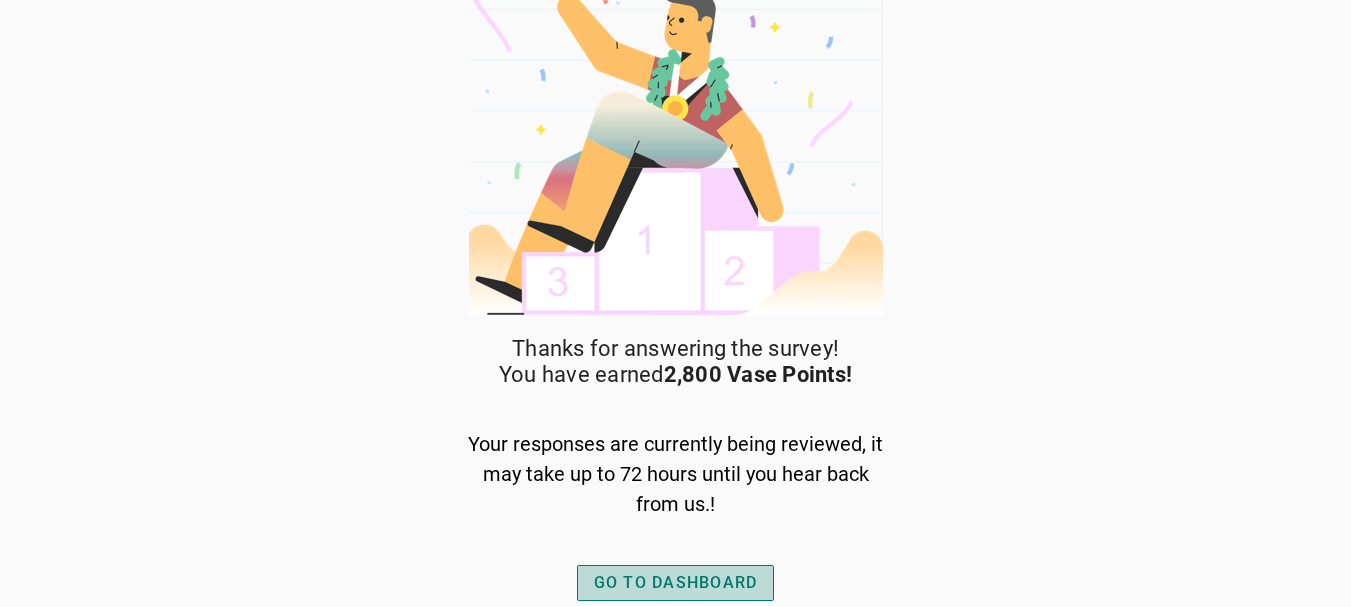 click on "GO TO DASHBOARD" at bounding box center (676, 583) 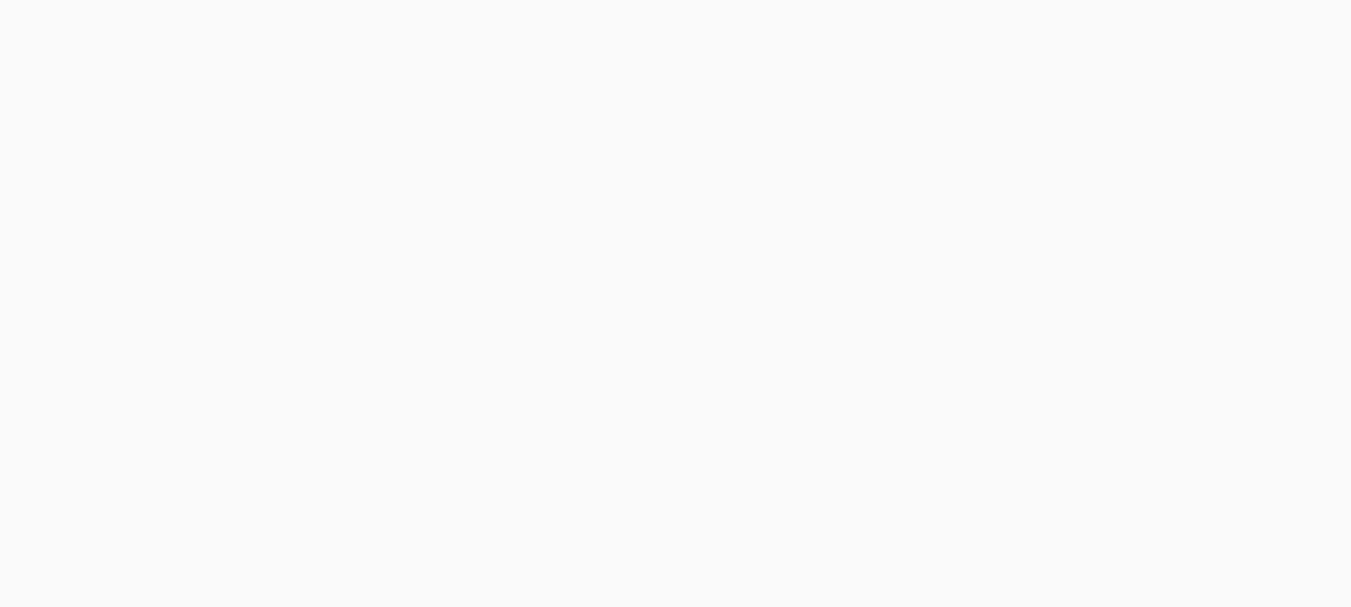 scroll, scrollTop: 0, scrollLeft: 0, axis: both 